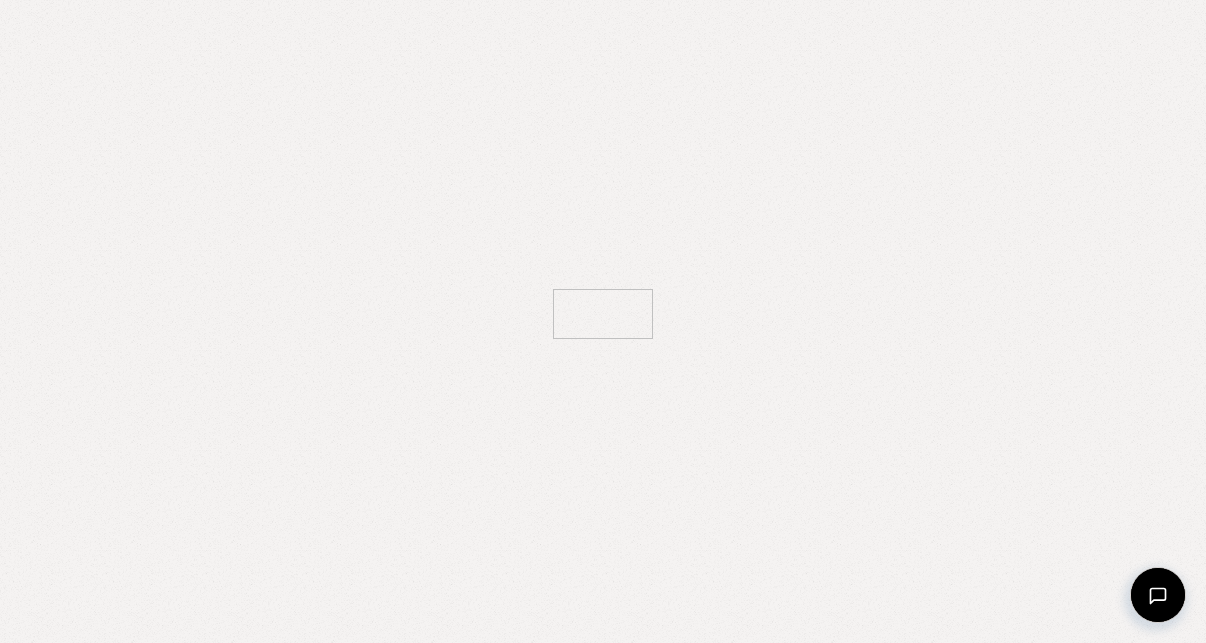 scroll, scrollTop: 0, scrollLeft: 0, axis: both 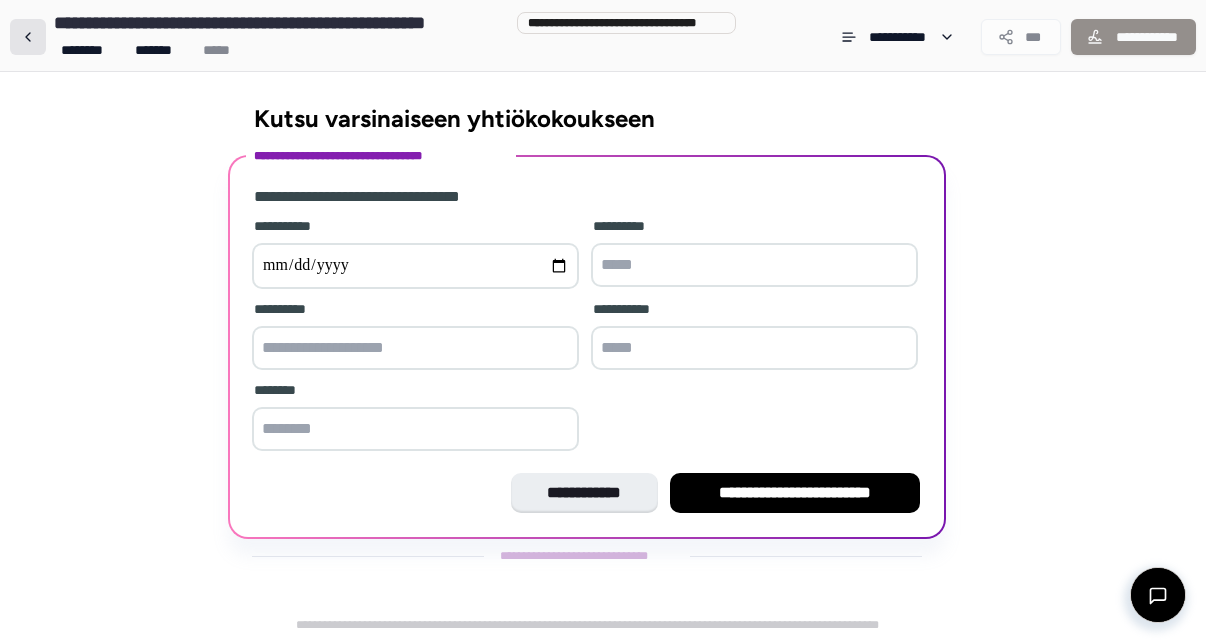 click at bounding box center [28, 37] 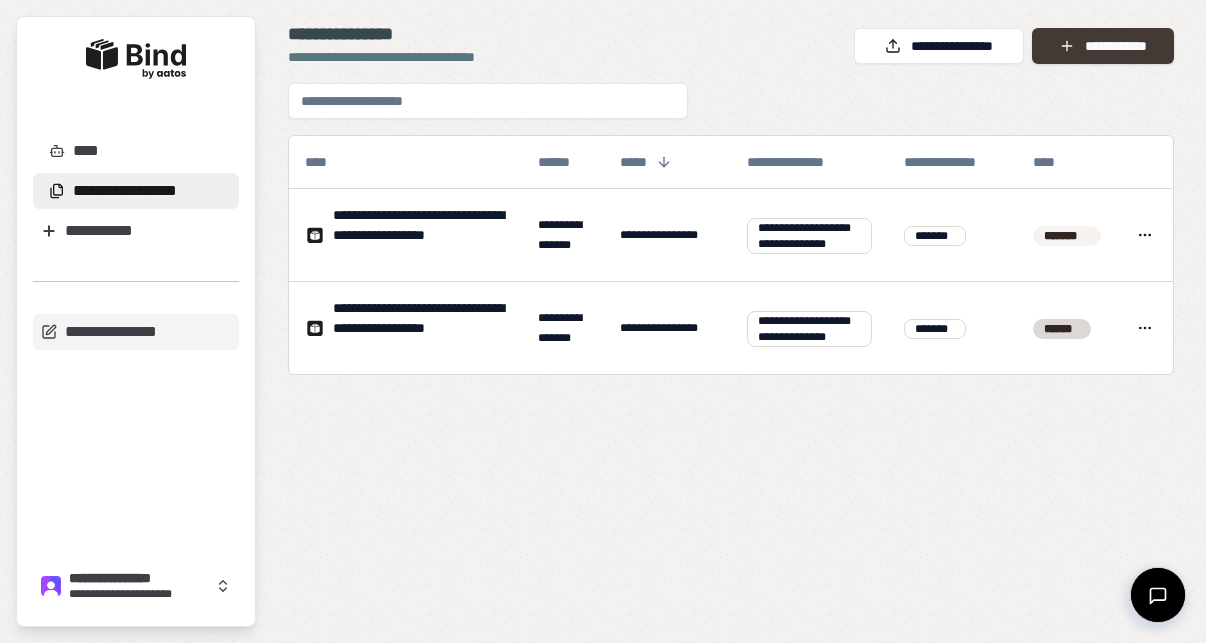 click on "**********" at bounding box center [1103, 46] 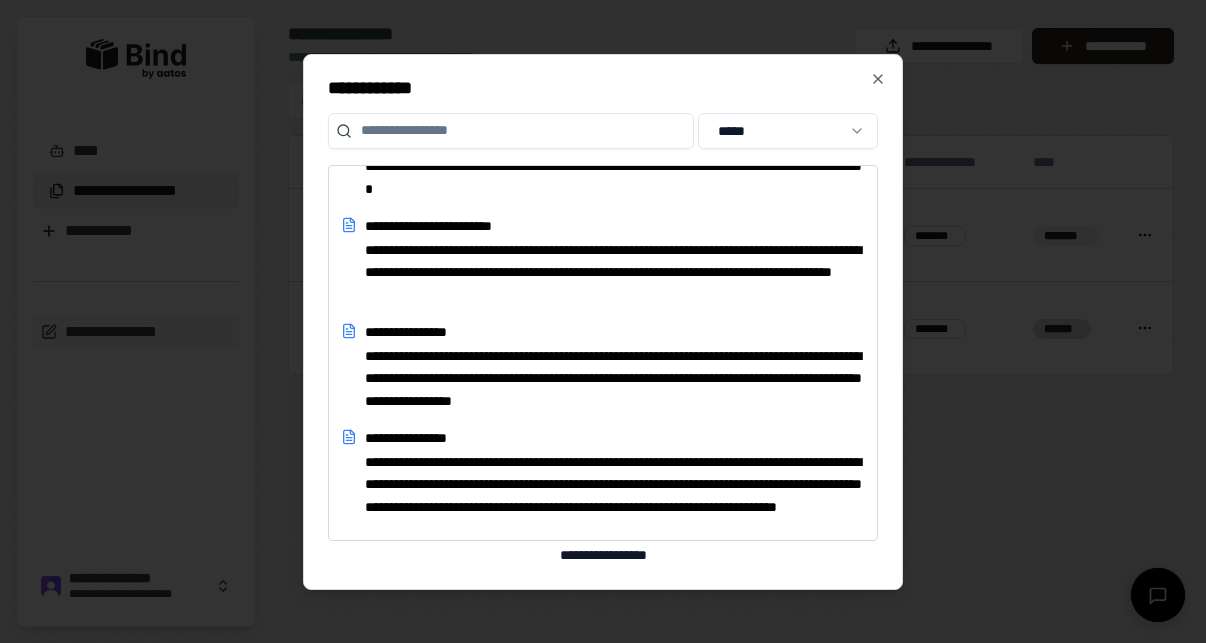 scroll, scrollTop: 1709, scrollLeft: 0, axis: vertical 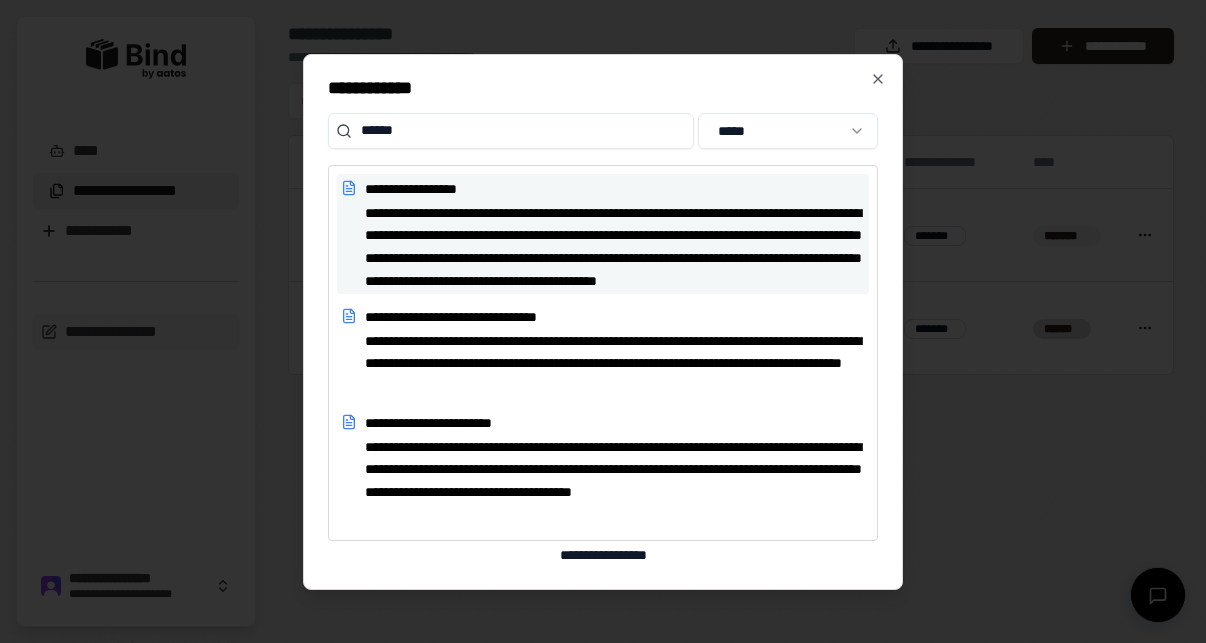 type on "******" 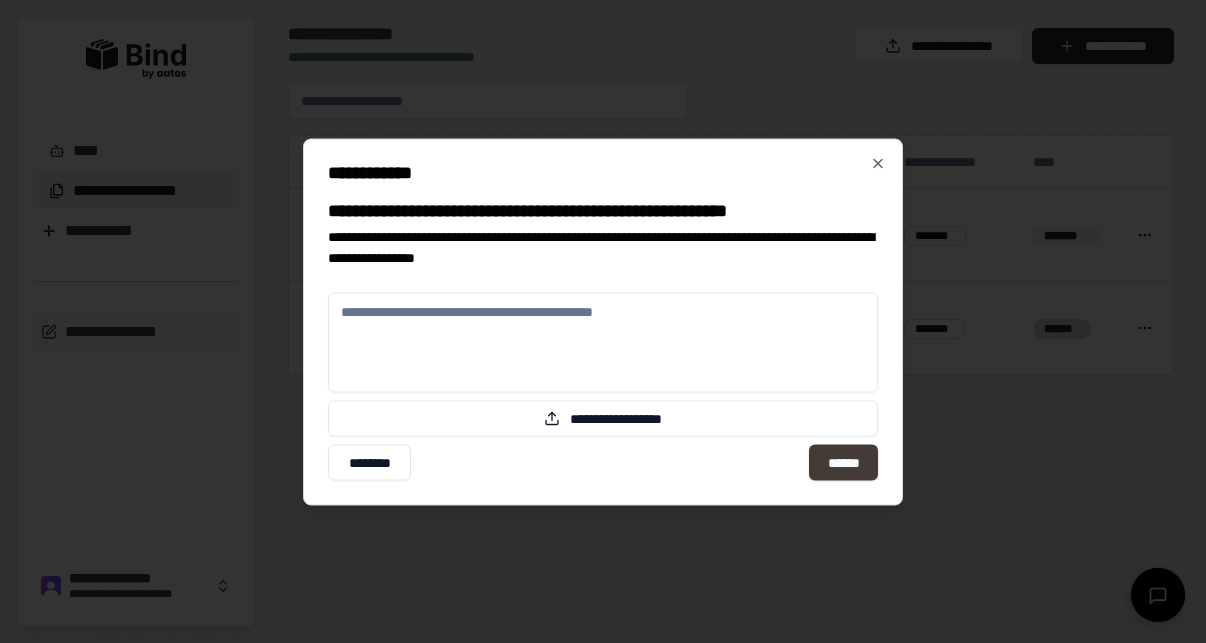 click on "******" at bounding box center (843, 462) 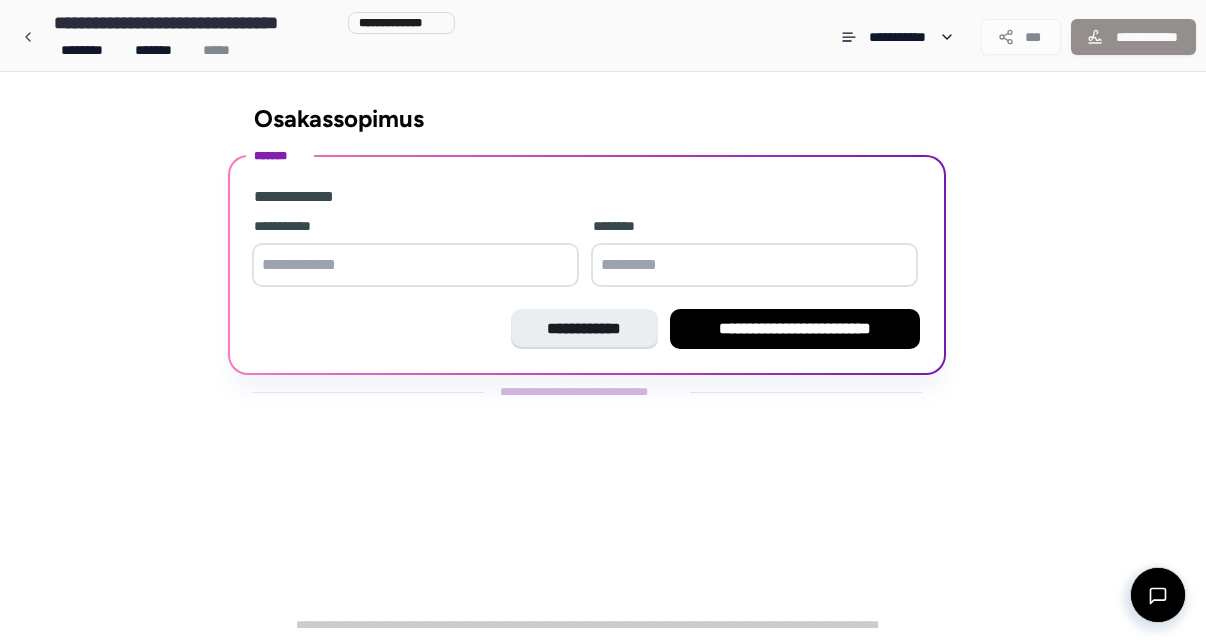 click at bounding box center [415, 265] 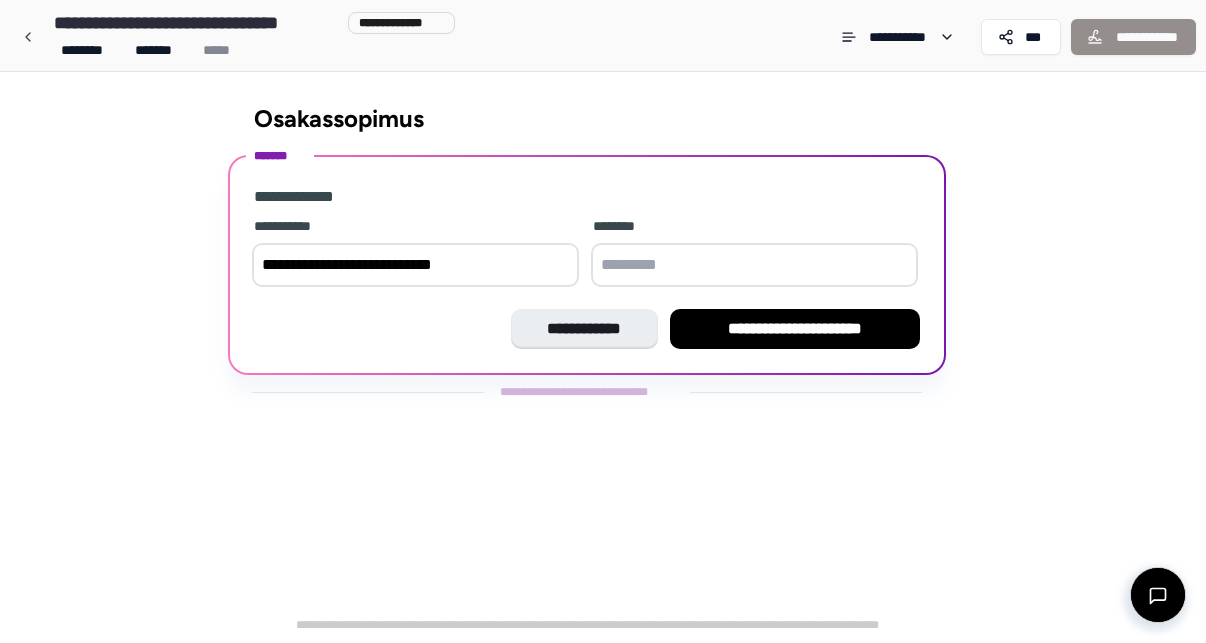 type on "**********" 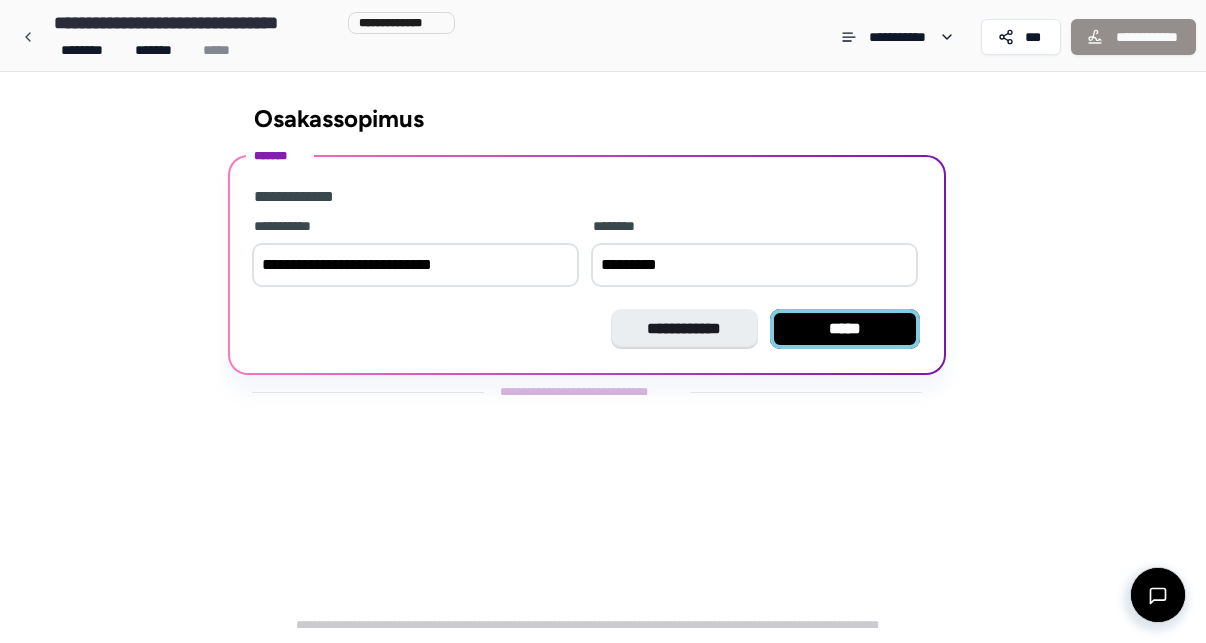 click on "*****" at bounding box center [845, 329] 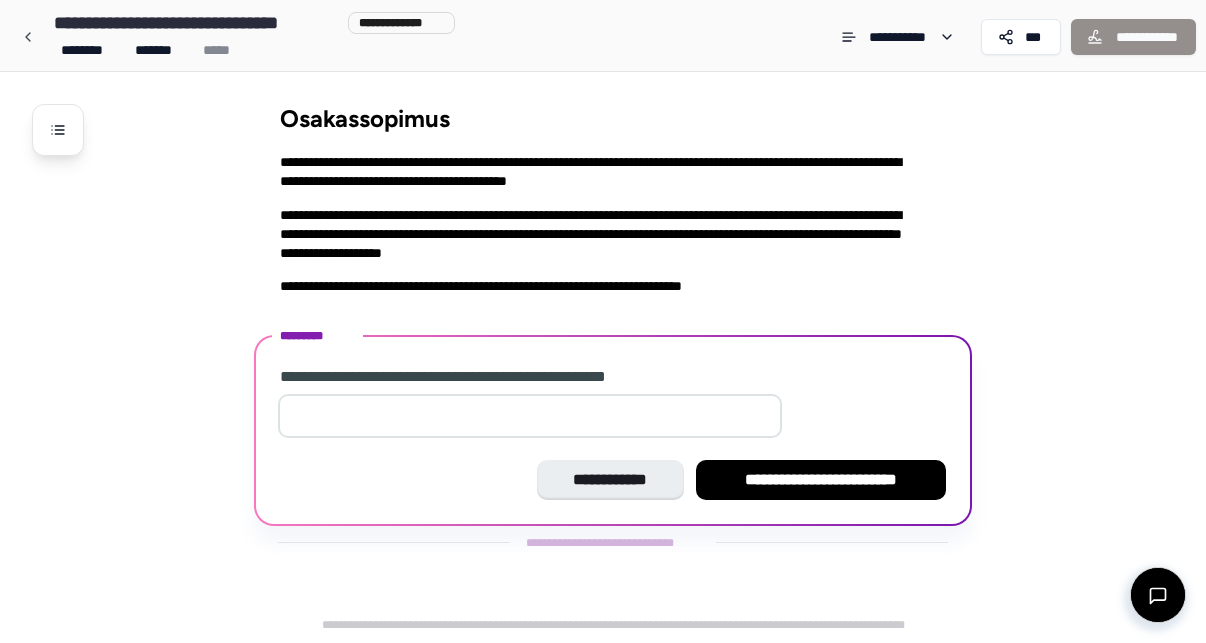click at bounding box center (530, 416) 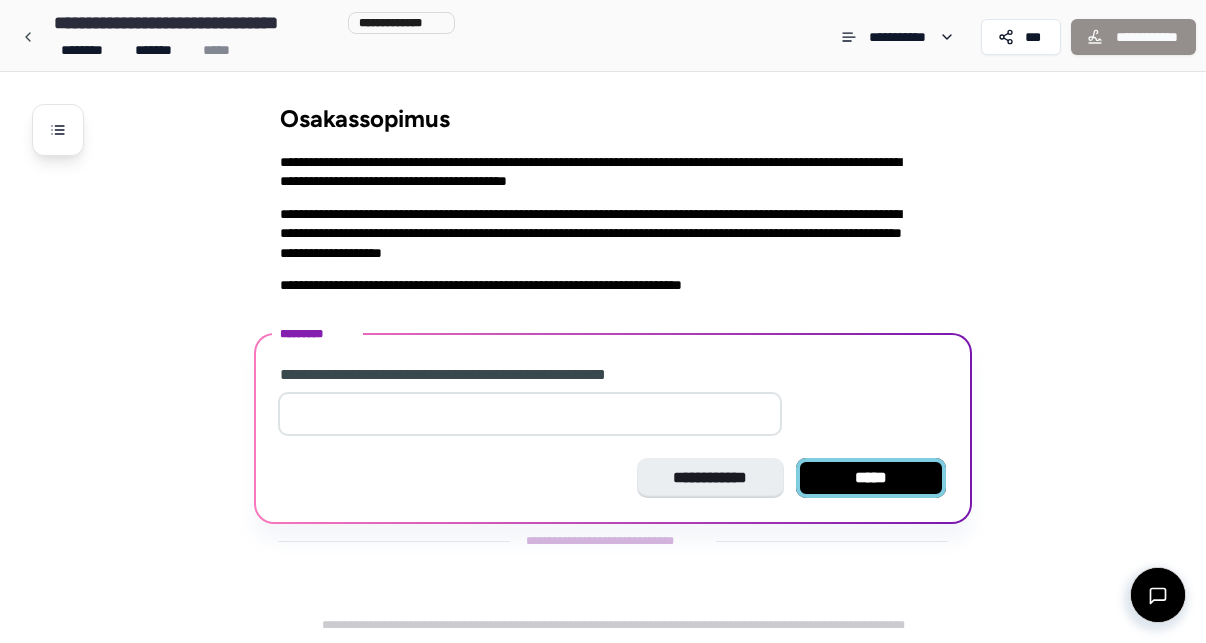 type on "*" 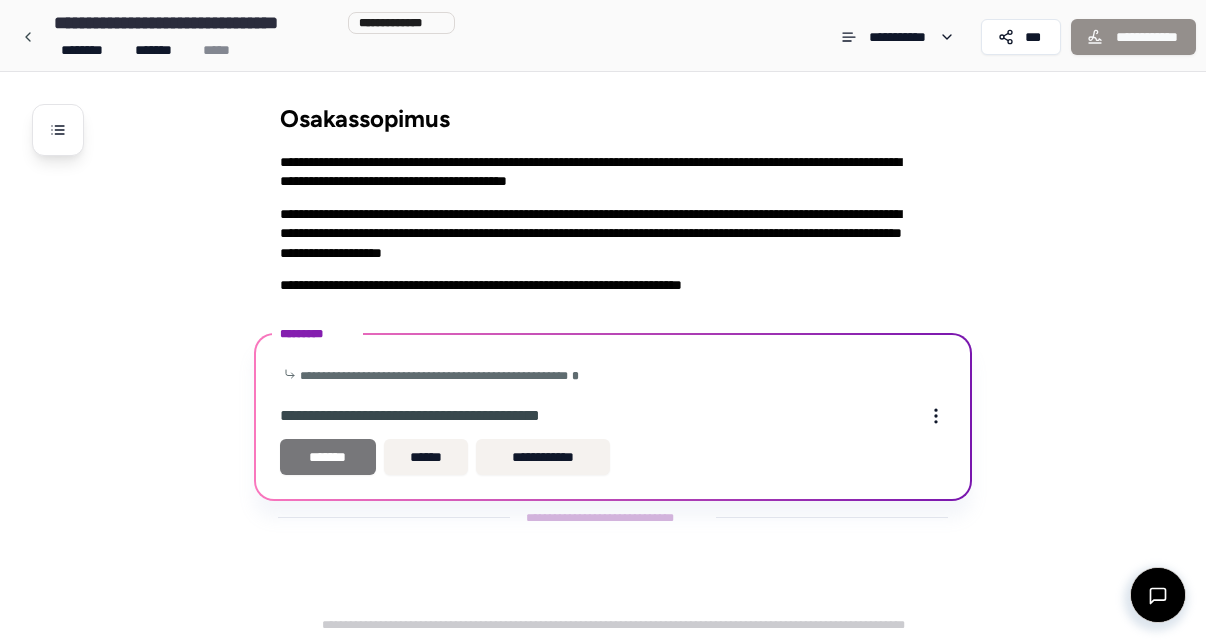 click on "*******" at bounding box center [328, 457] 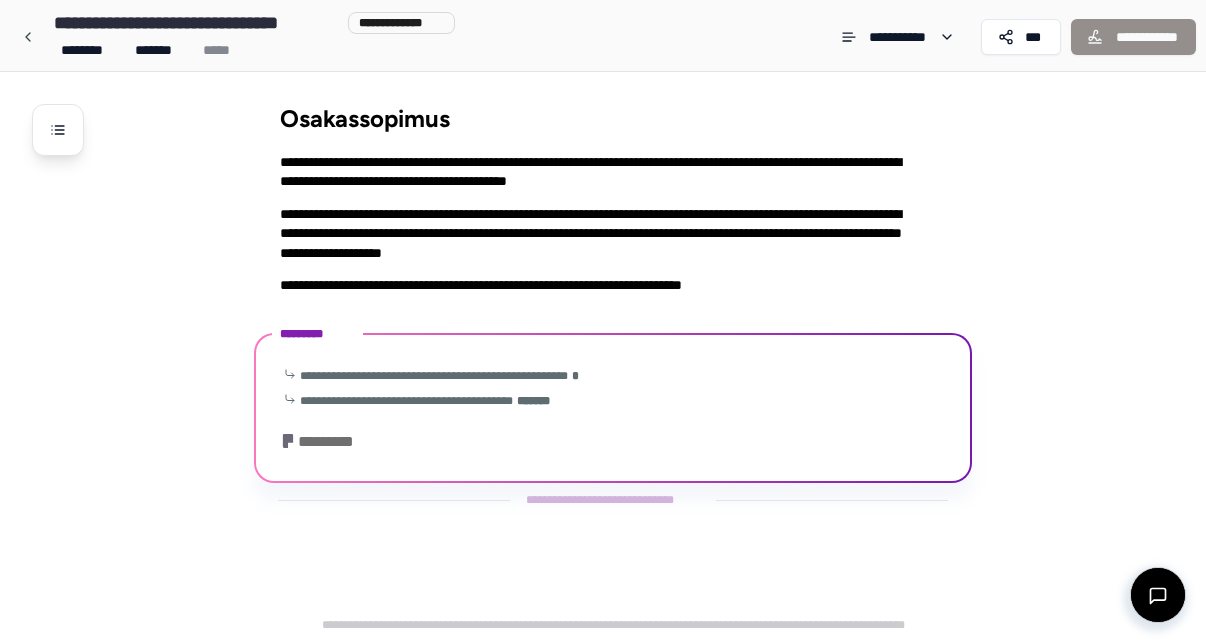 scroll, scrollTop: 220, scrollLeft: 0, axis: vertical 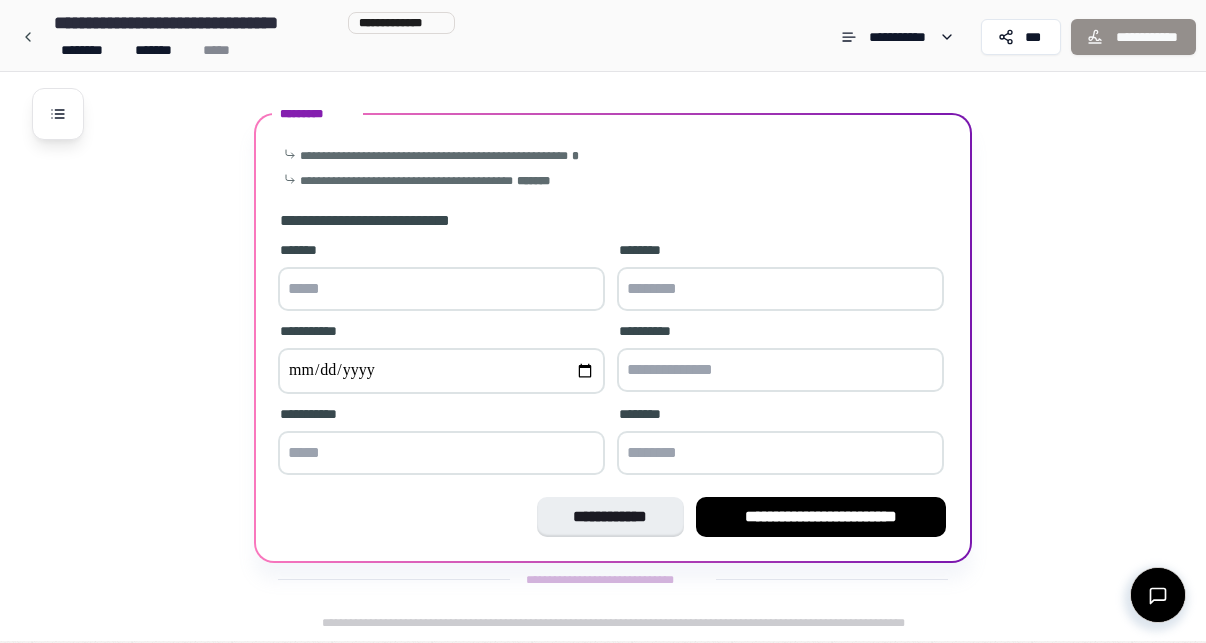 click at bounding box center [441, 289] 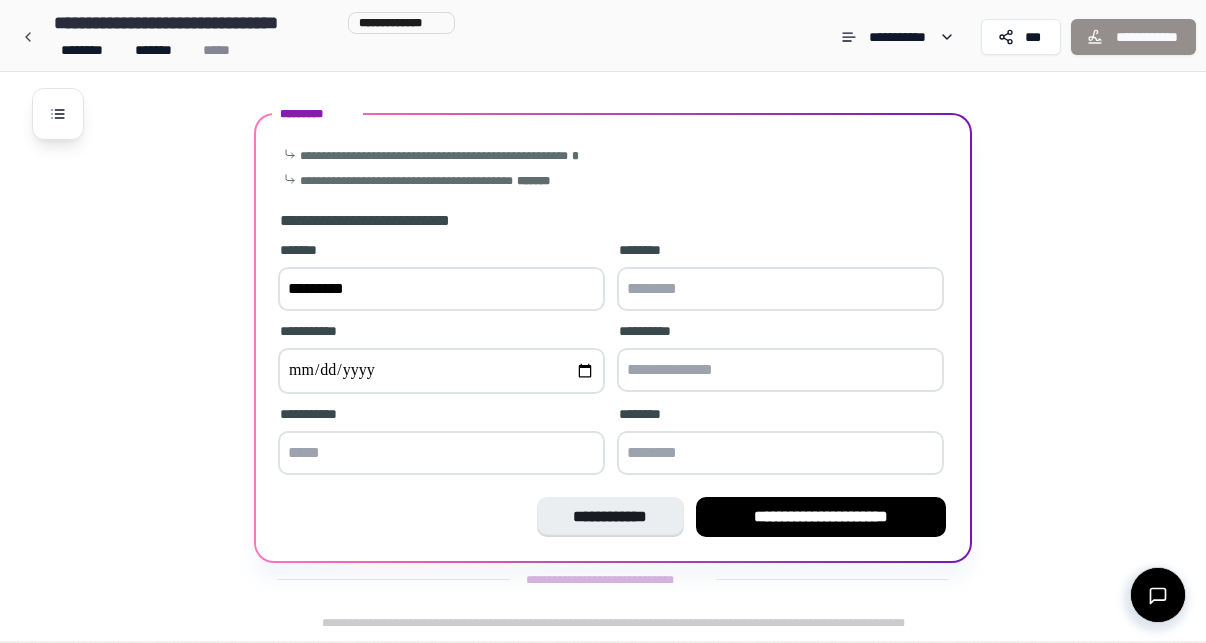 type on "*********" 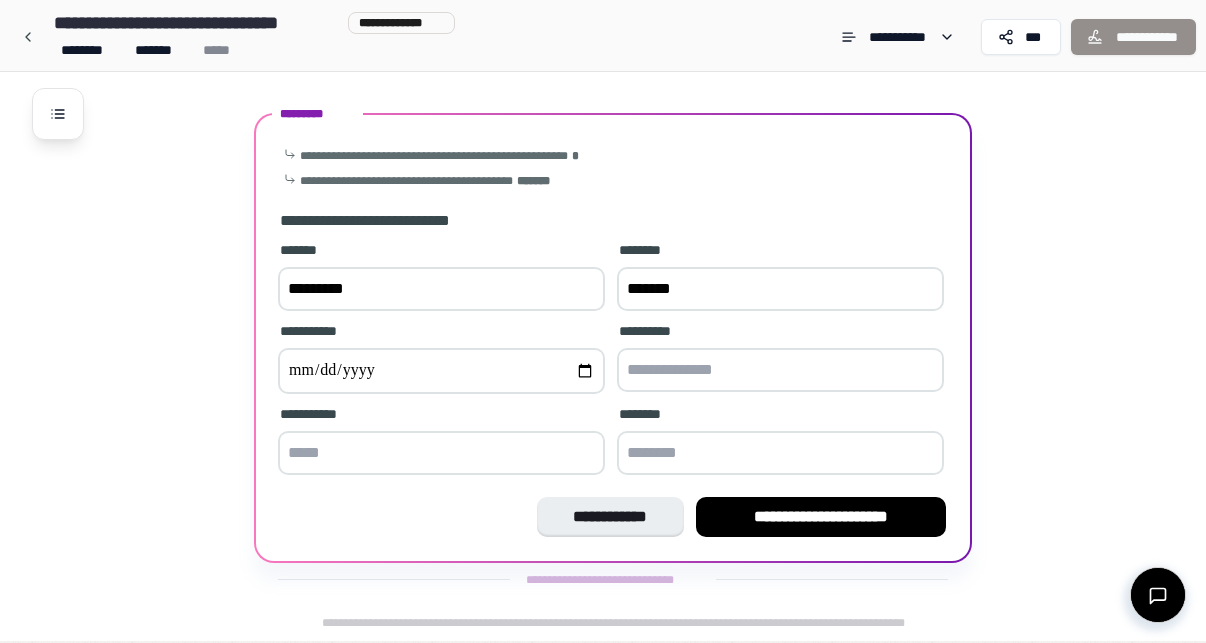 type on "*******" 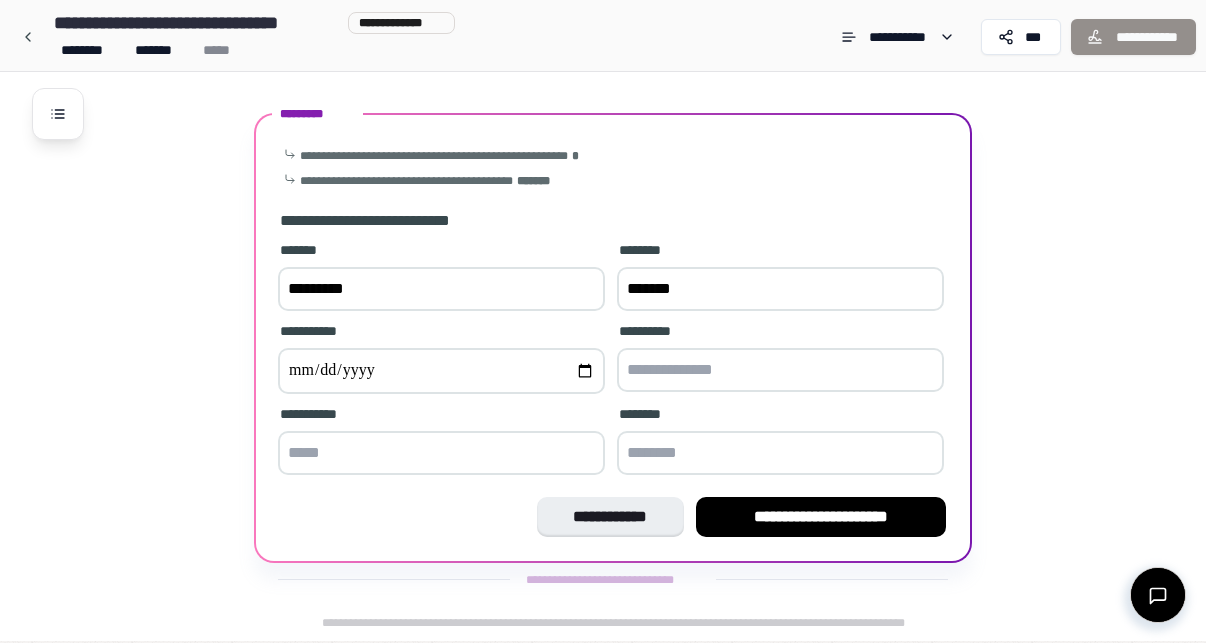 click at bounding box center (780, 370) 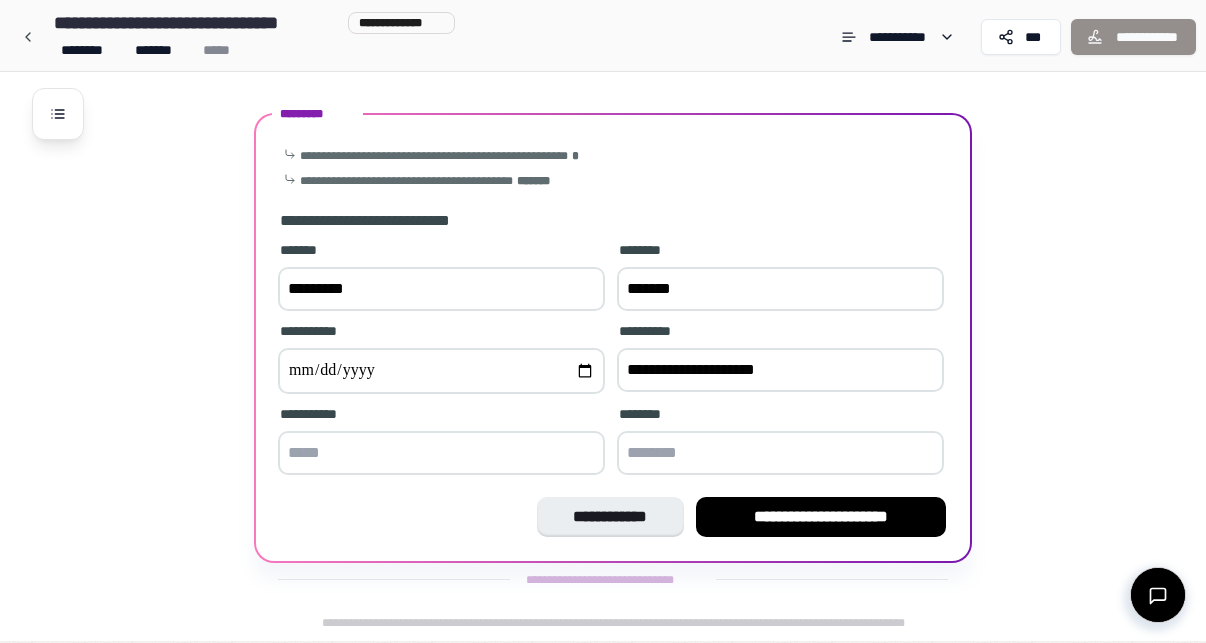type on "**********" 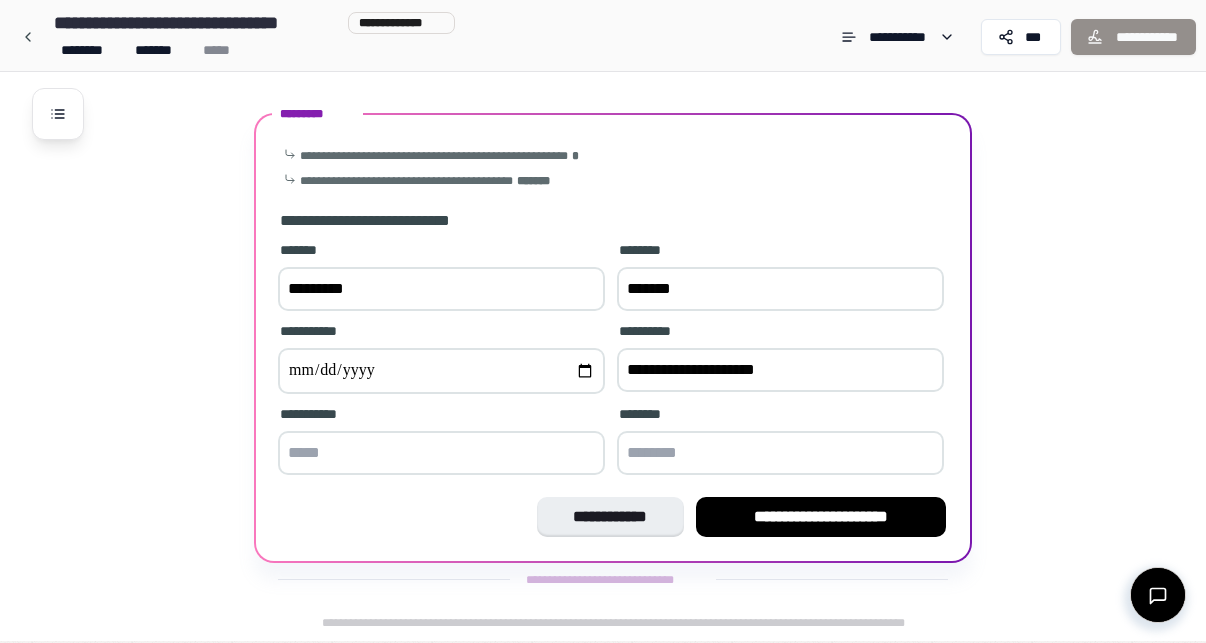 click at bounding box center [441, 453] 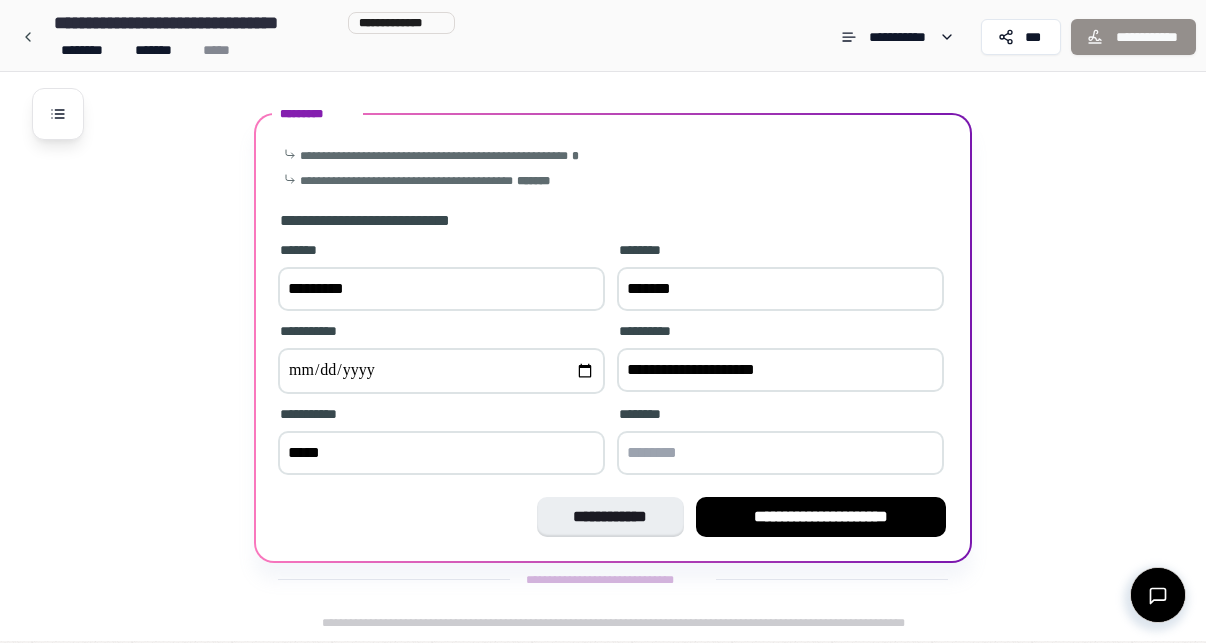 type on "*****" 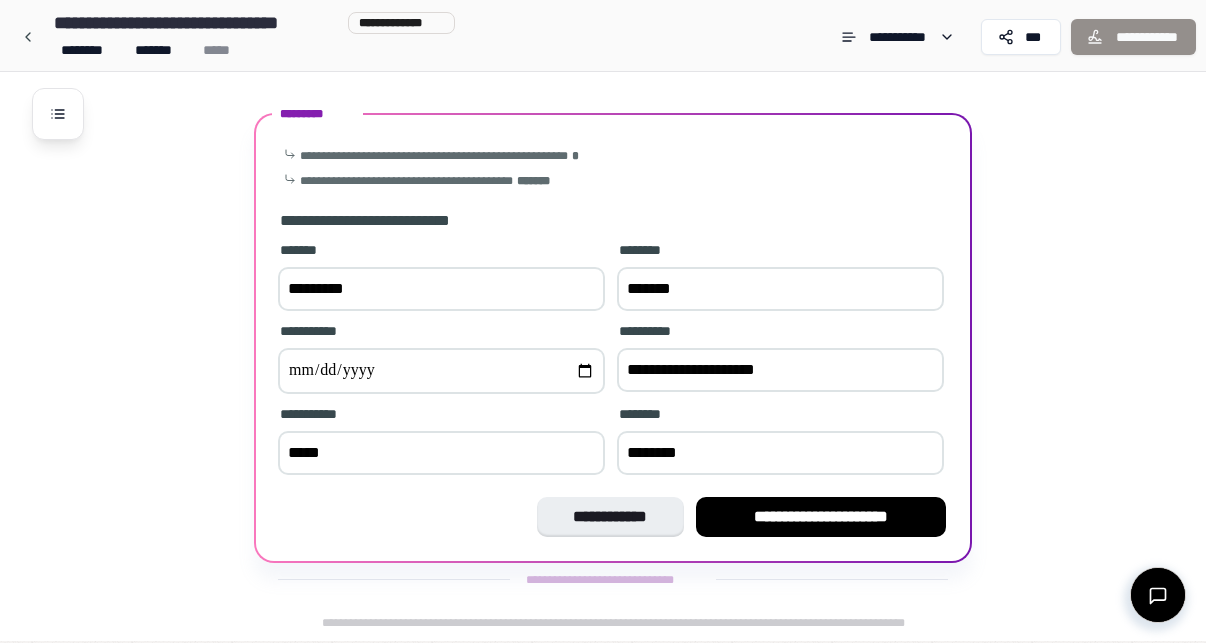 type on "********" 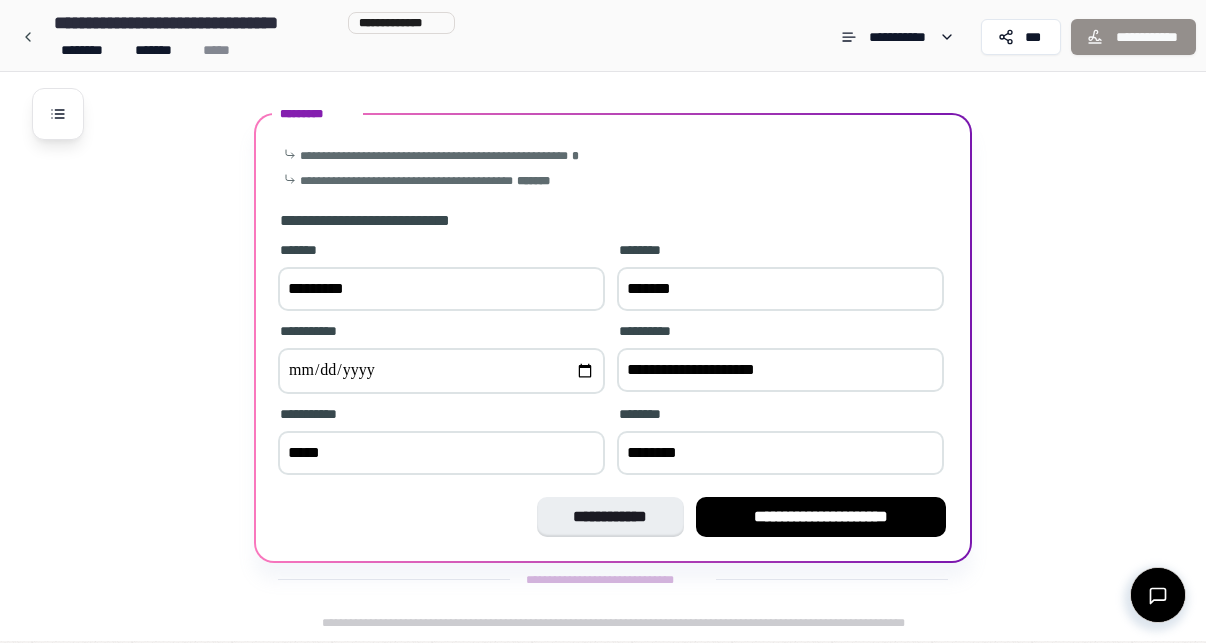 click at bounding box center [441, 371] 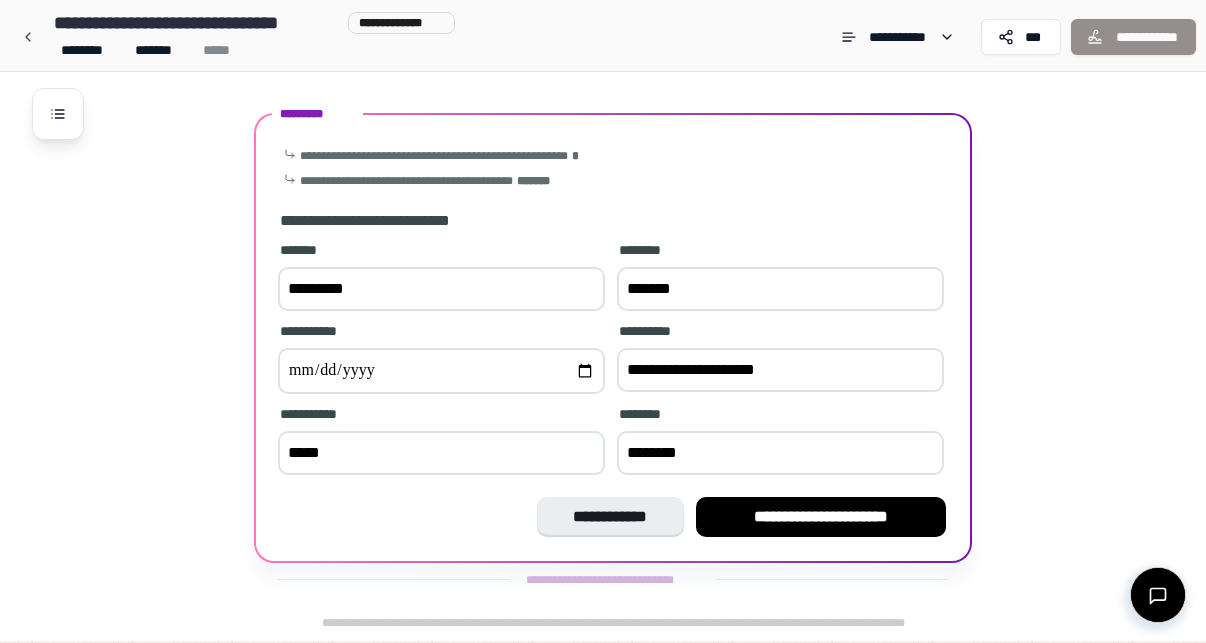 click at bounding box center [441, 371] 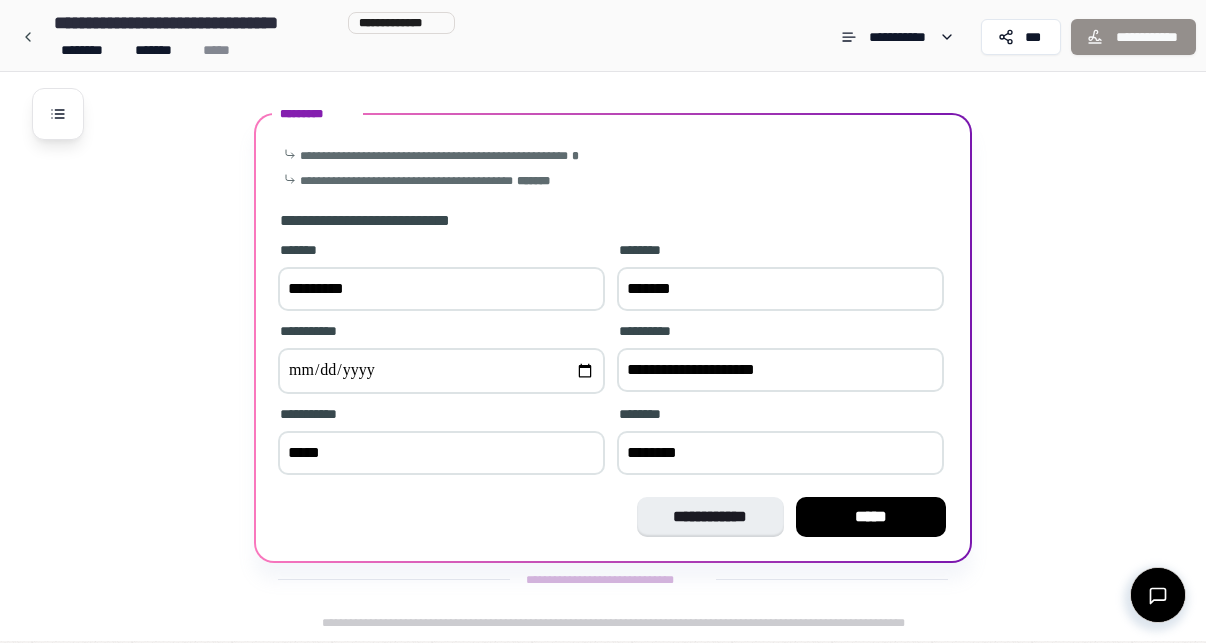 click on "**********" at bounding box center [441, 371] 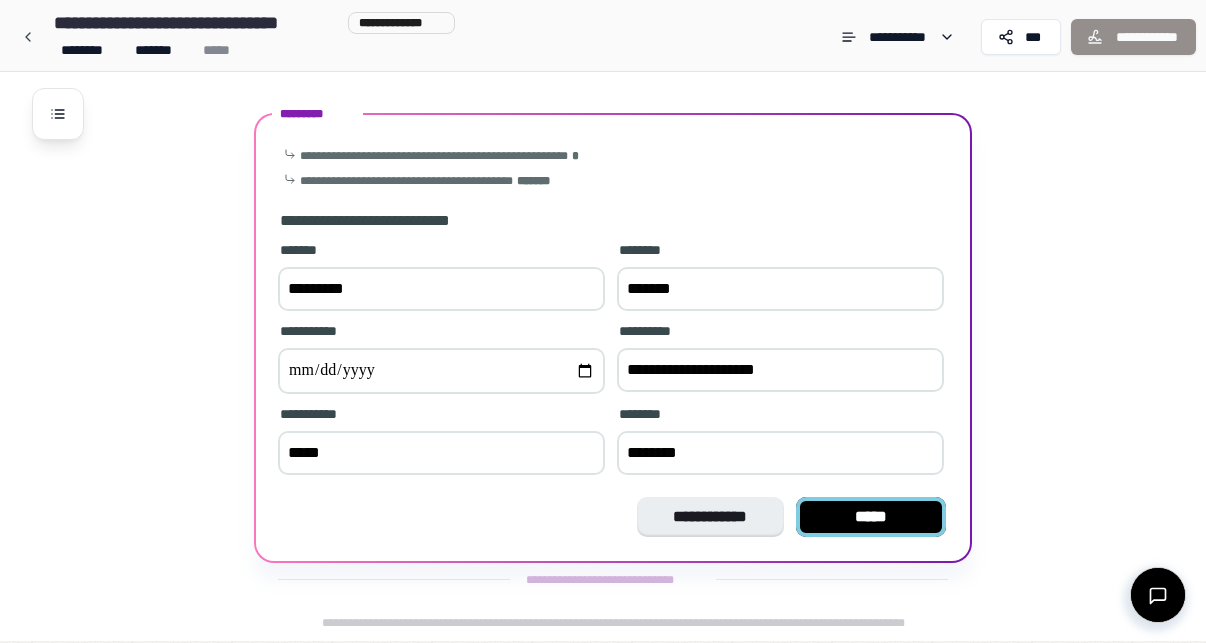 click on "*****" at bounding box center [871, 517] 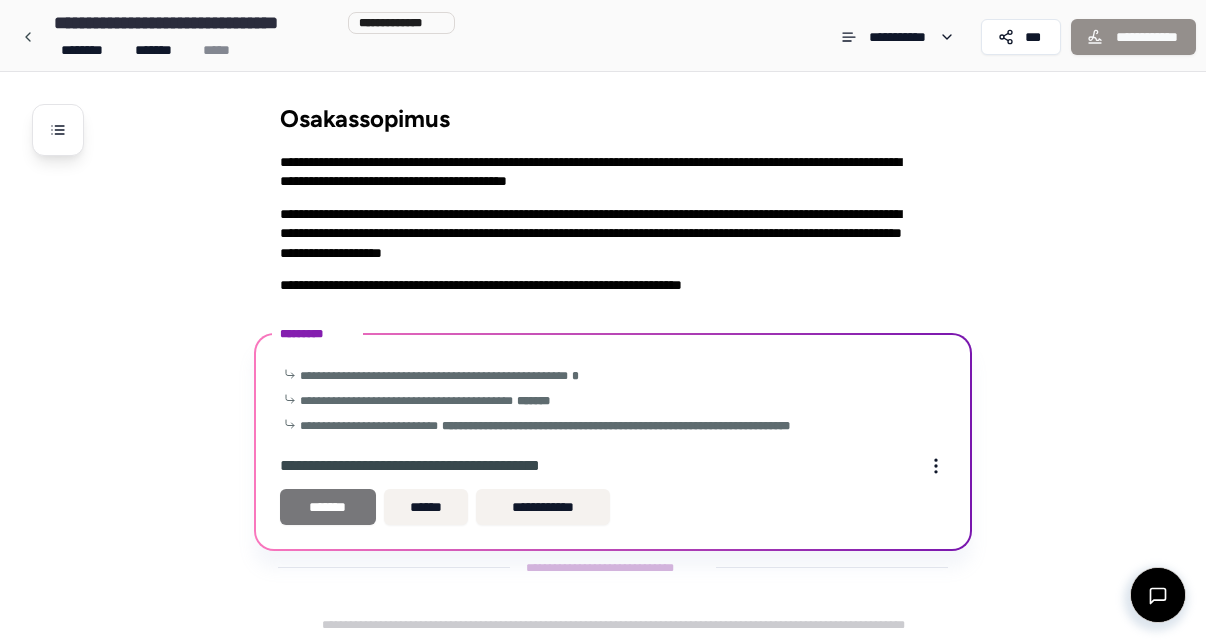 click on "*******" at bounding box center [328, 507] 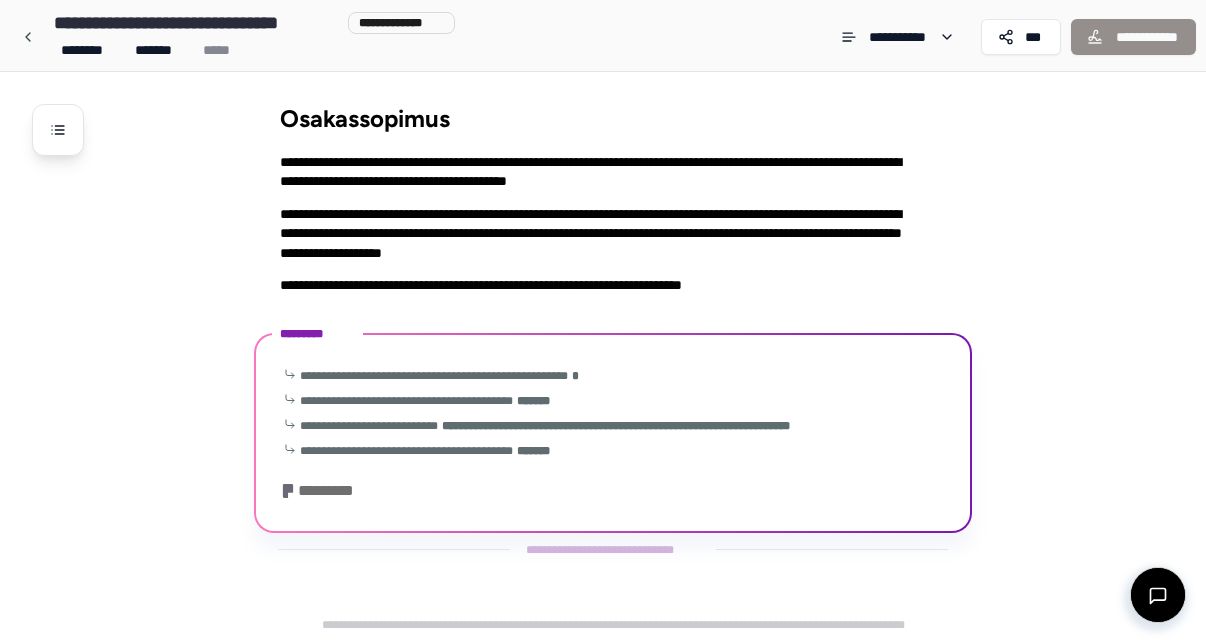scroll, scrollTop: 266, scrollLeft: 0, axis: vertical 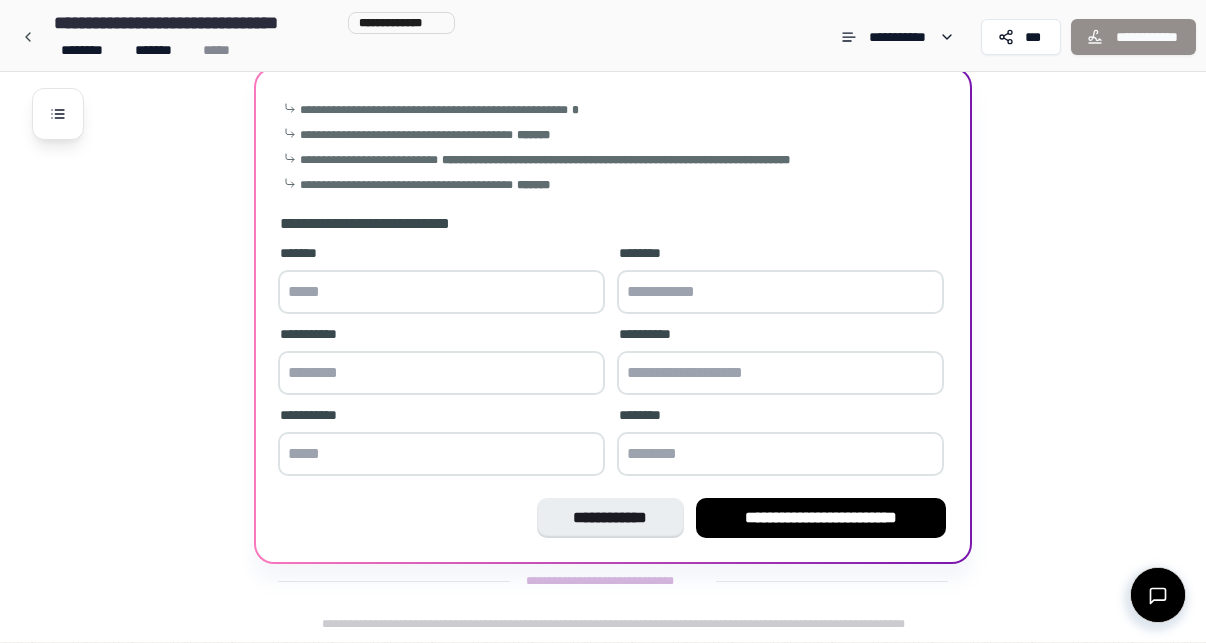 click at bounding box center [441, 292] 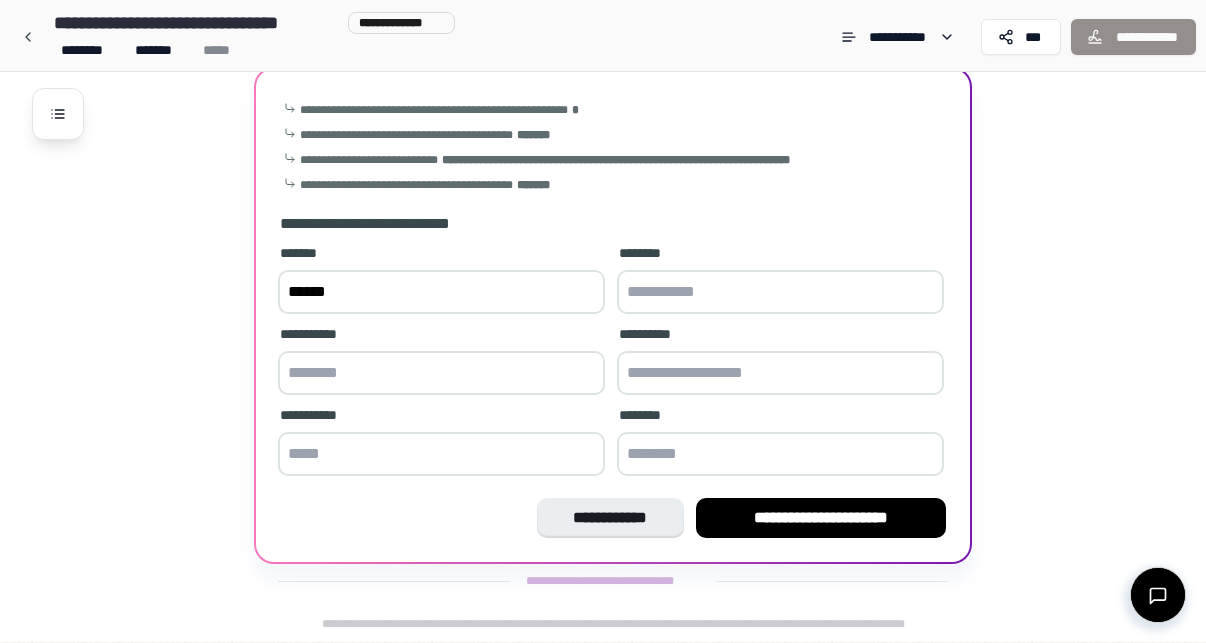 type on "******" 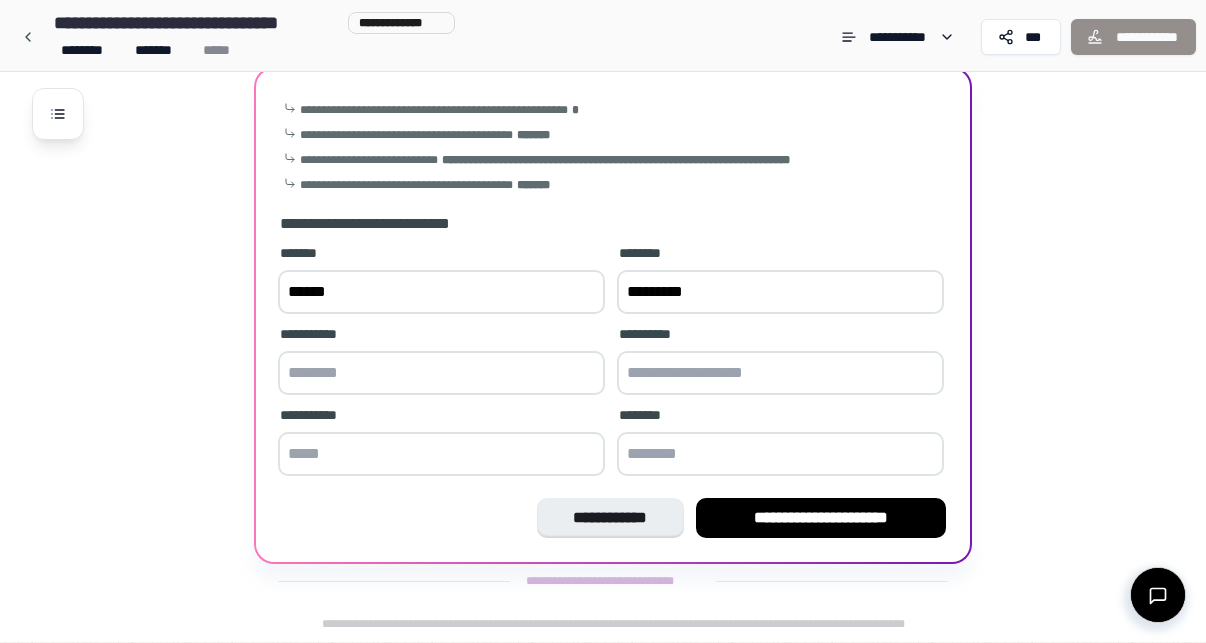 type on "*********" 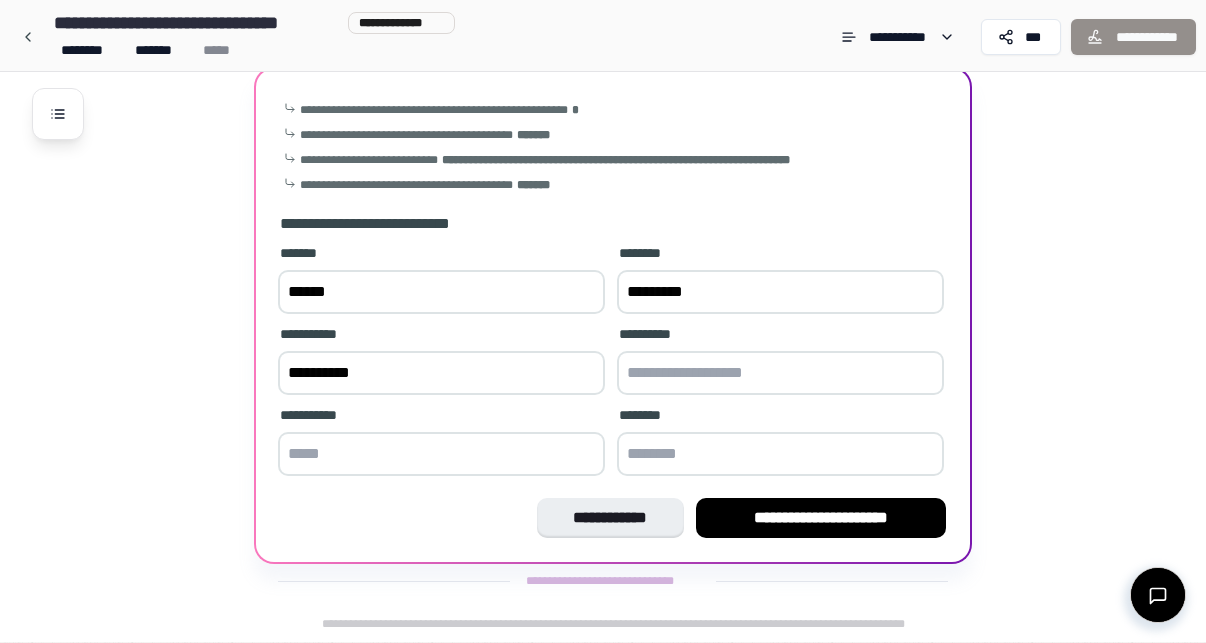 click on "**********" at bounding box center [441, 373] 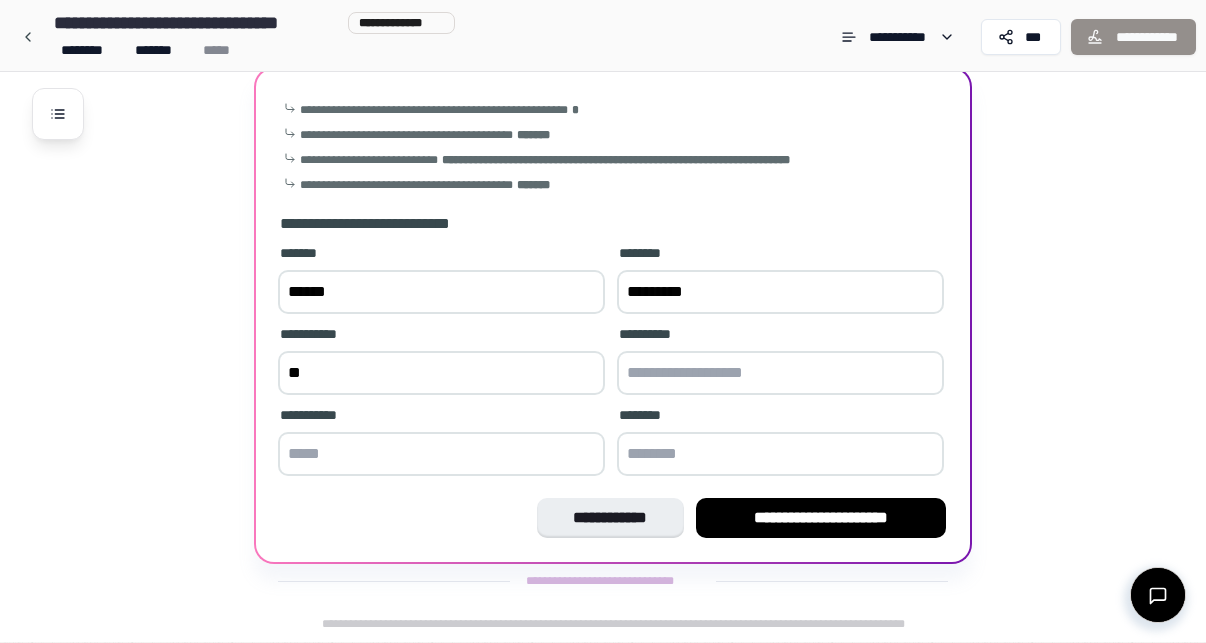 type on "*" 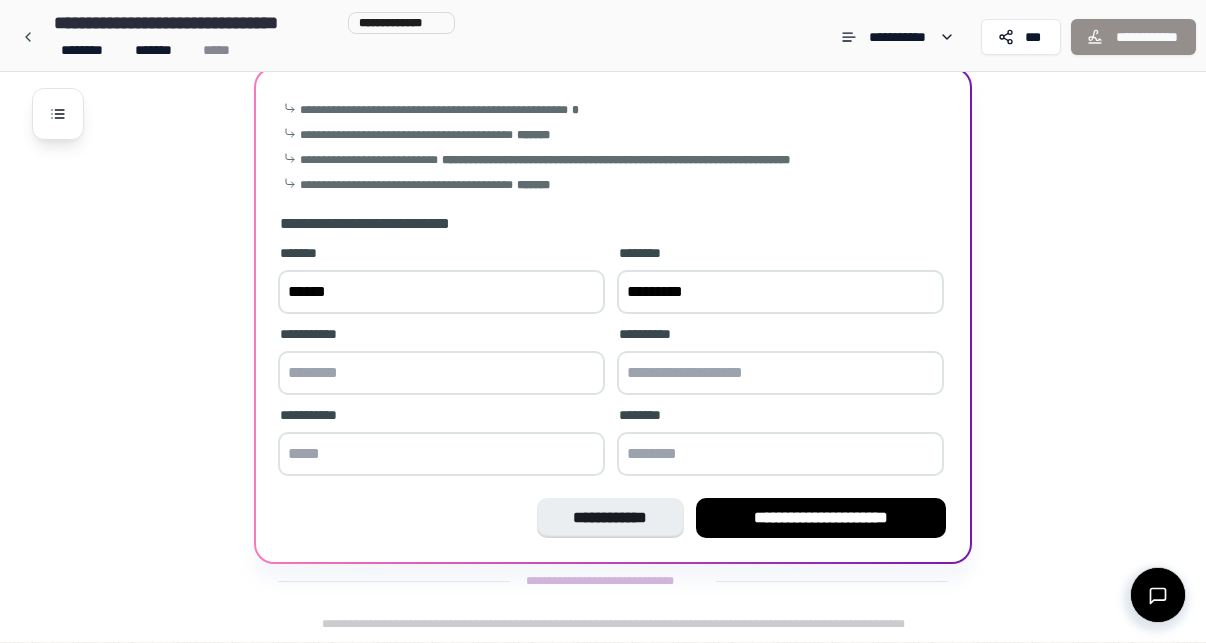 click at bounding box center (441, 373) 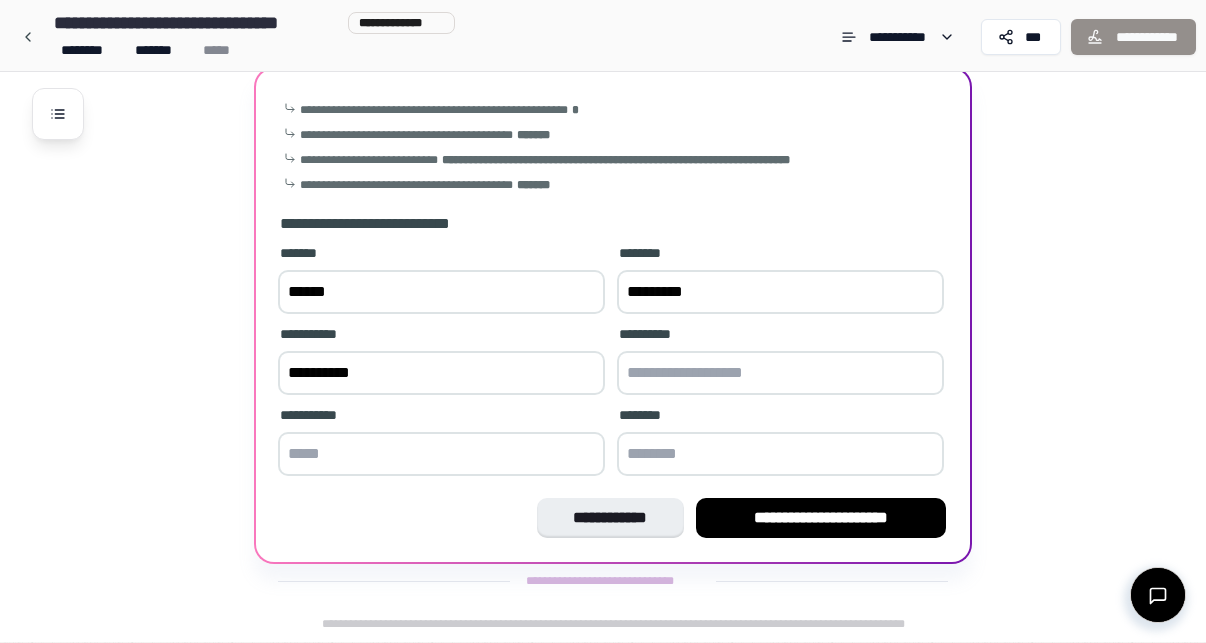 type on "**********" 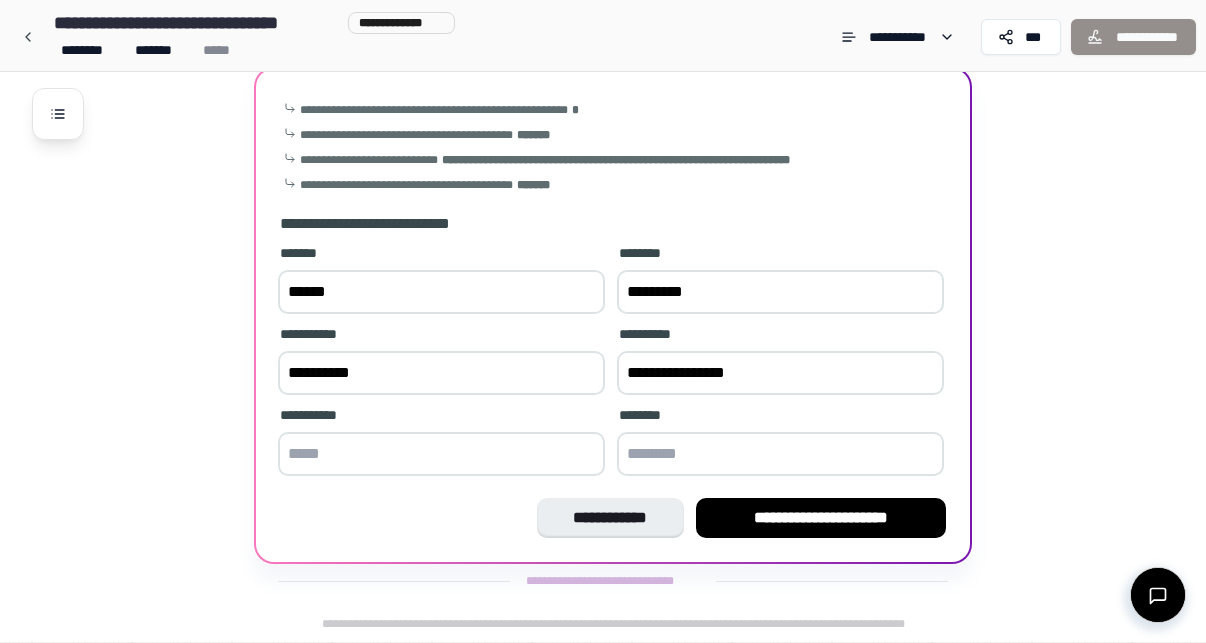 type on "**********" 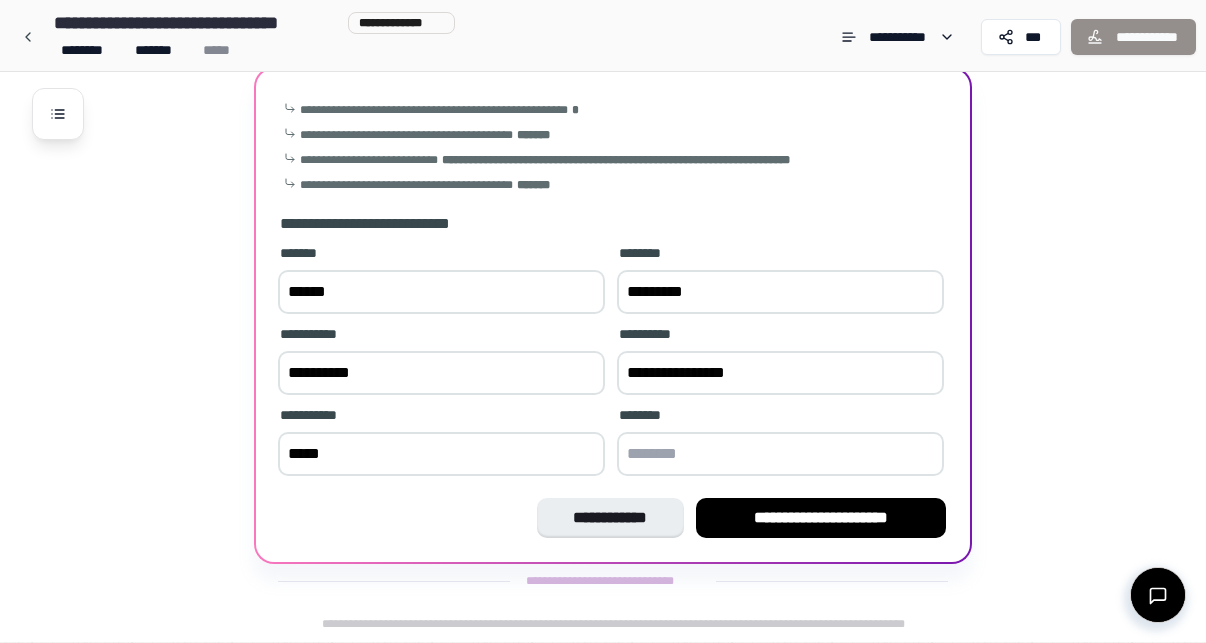 type on "*****" 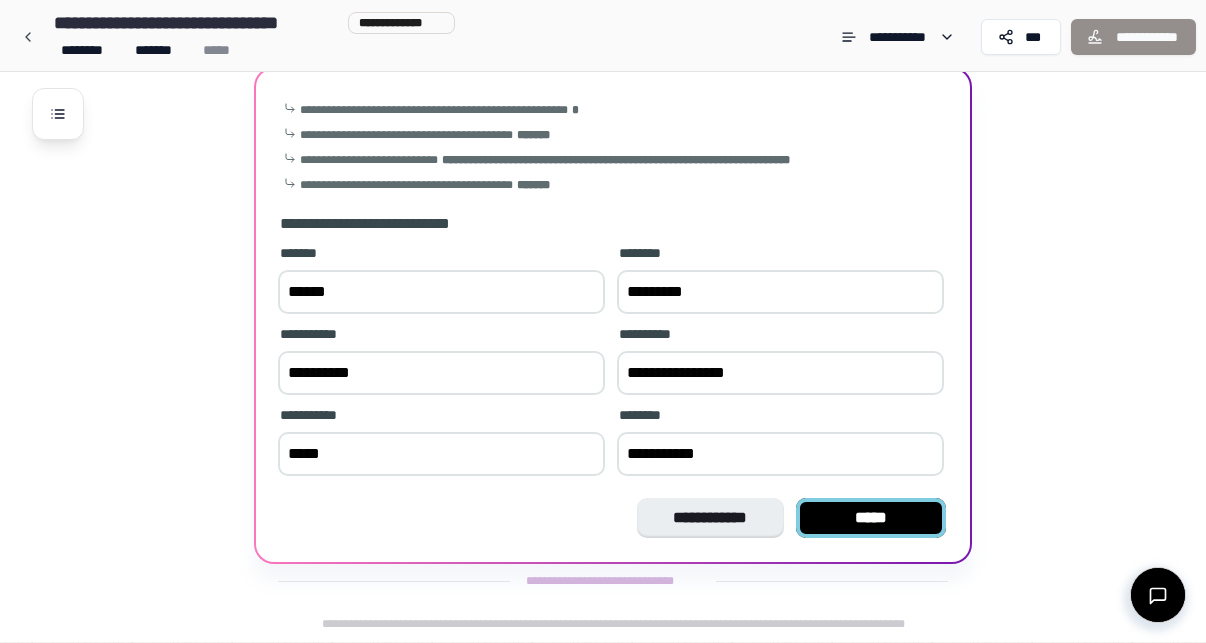 type on "**********" 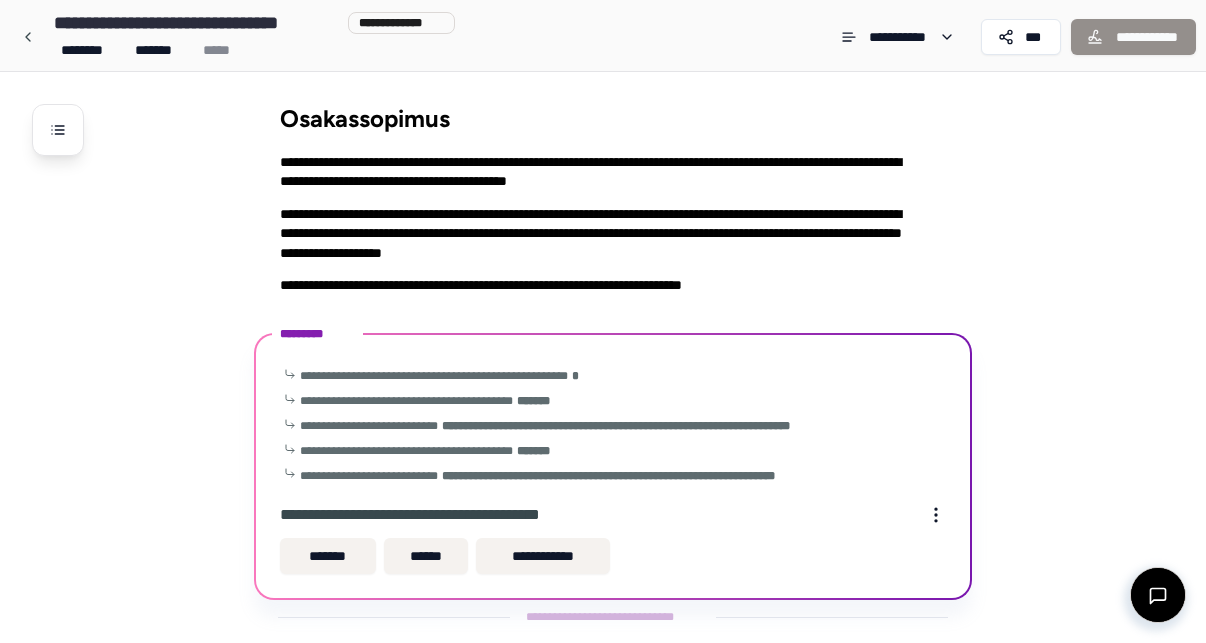scroll, scrollTop: 36, scrollLeft: 0, axis: vertical 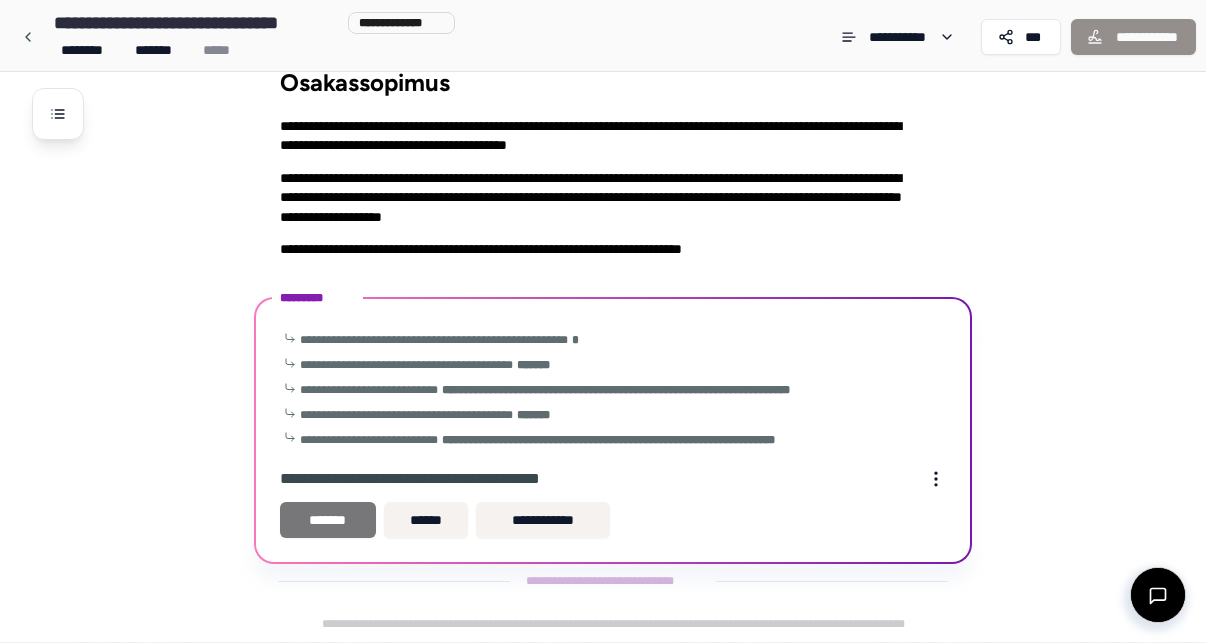 click on "*******" at bounding box center (328, 520) 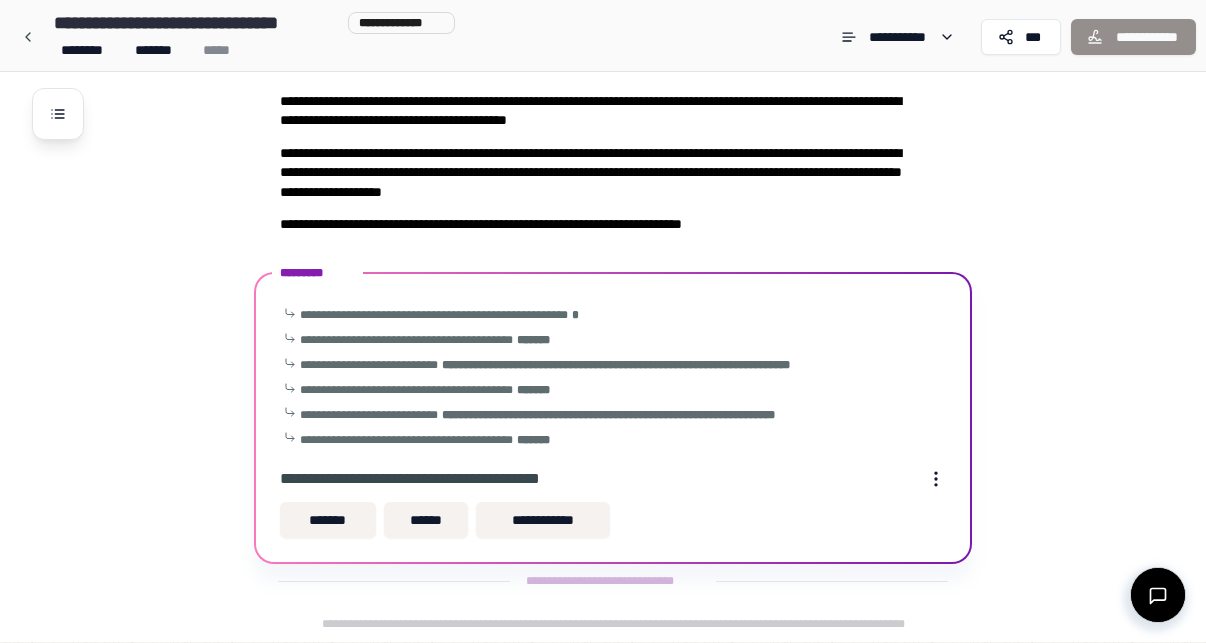 scroll, scrollTop: 61, scrollLeft: 0, axis: vertical 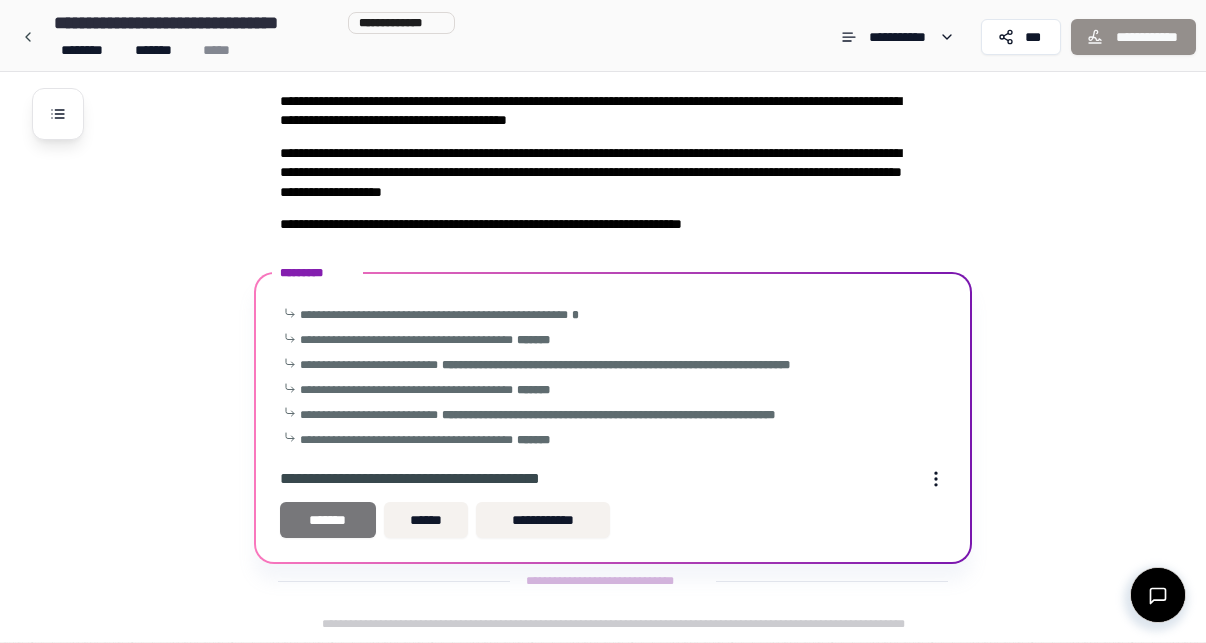 click on "*******" at bounding box center [328, 520] 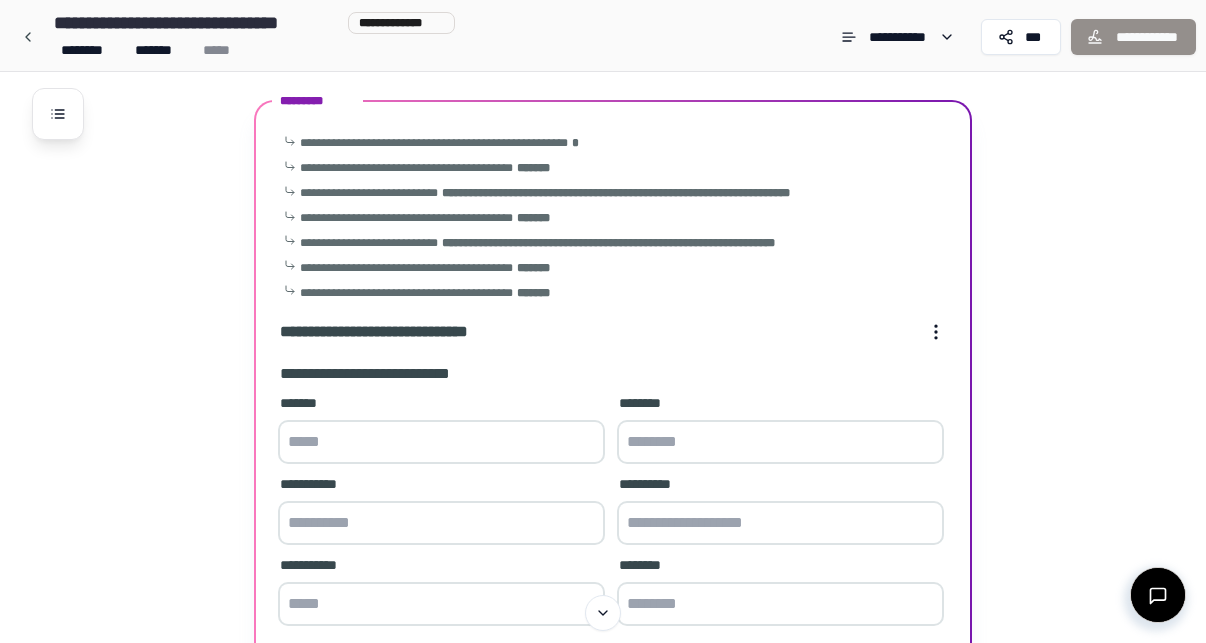 scroll, scrollTop: 242, scrollLeft: 0, axis: vertical 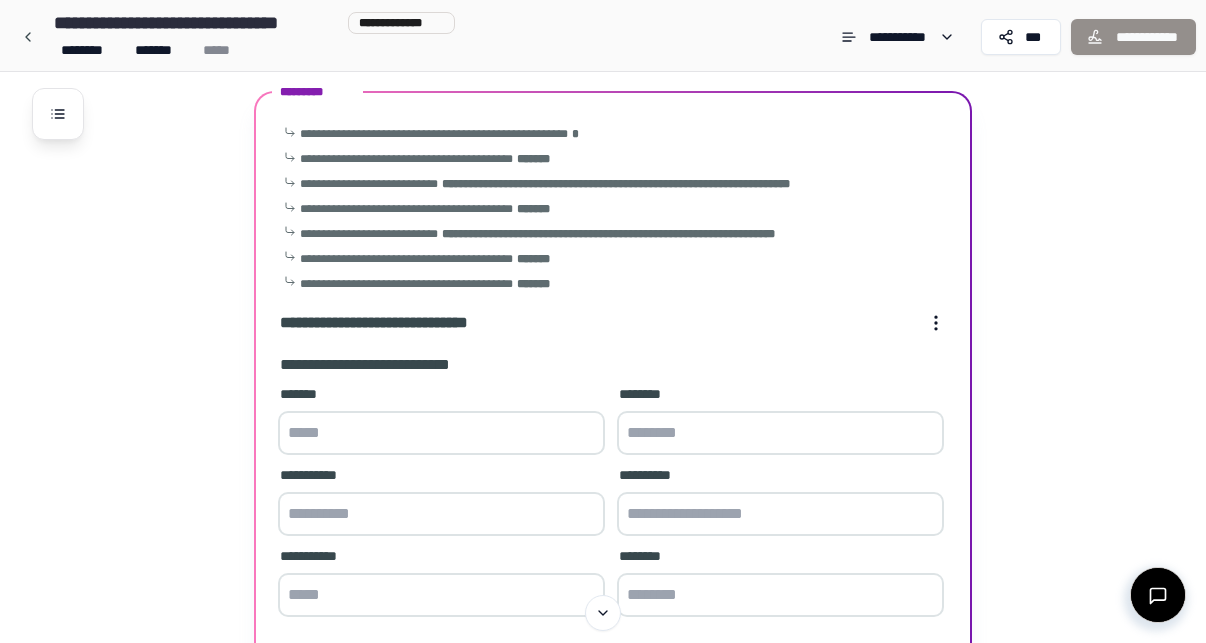 click at bounding box center (441, 433) 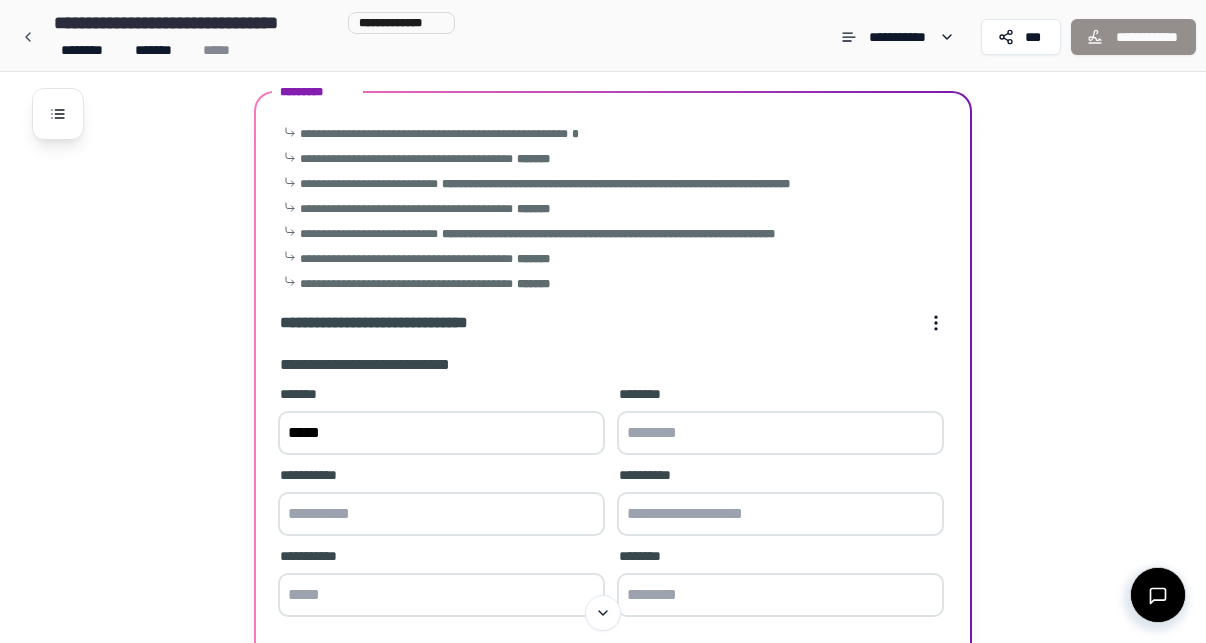 type on "*****" 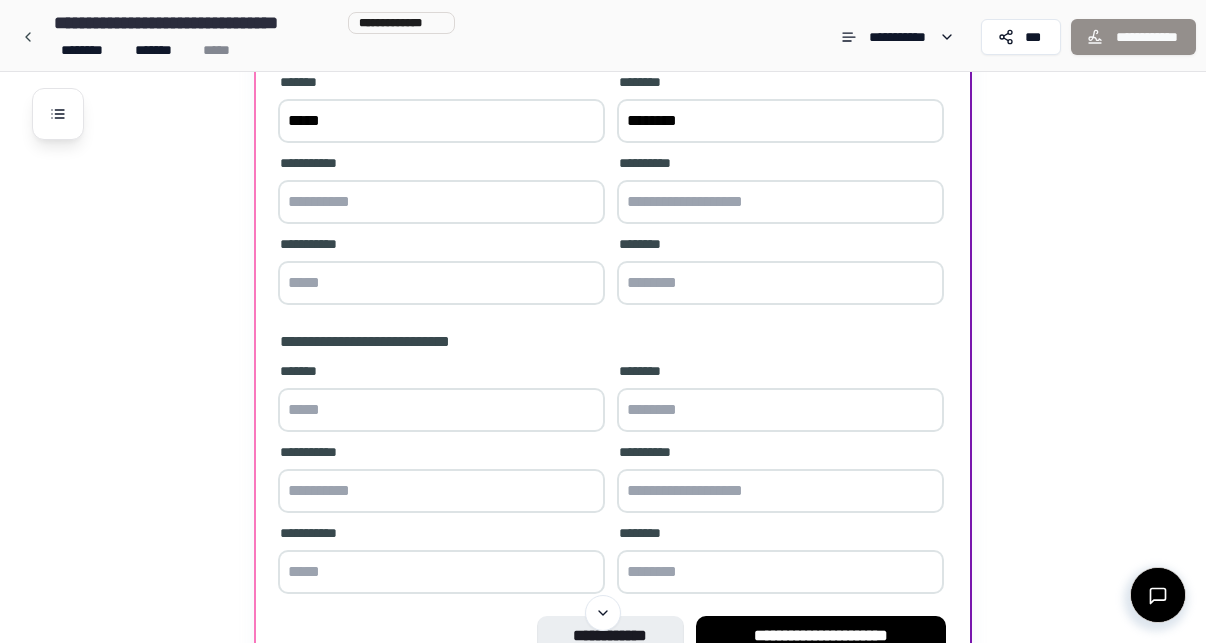scroll, scrollTop: 553, scrollLeft: 0, axis: vertical 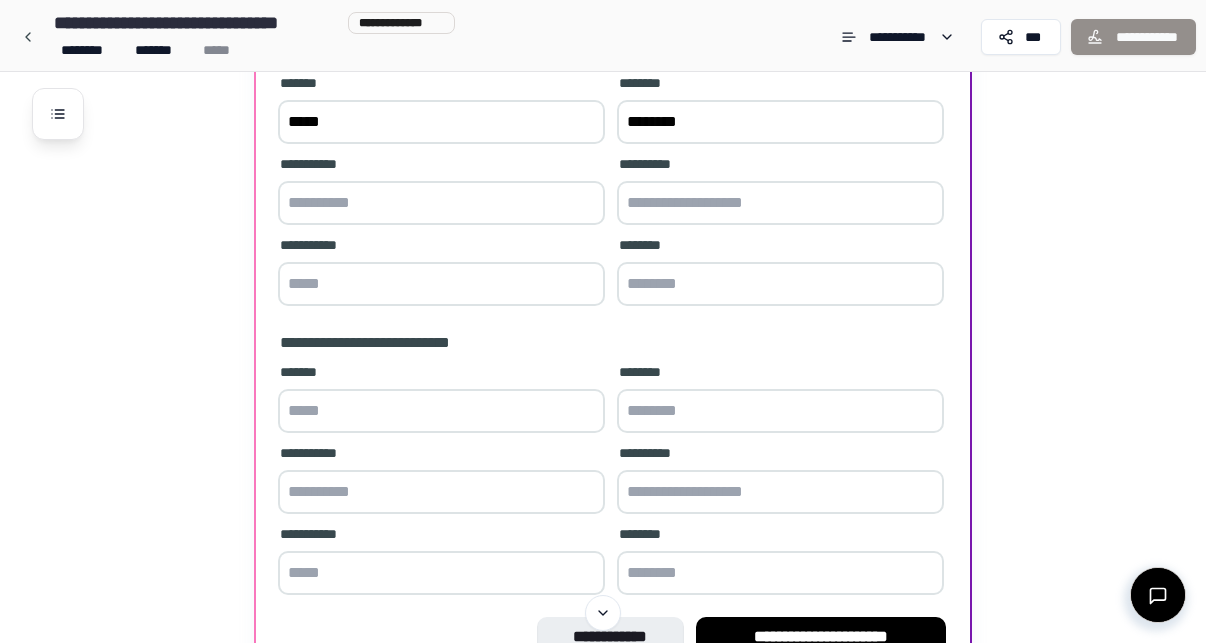 type on "********" 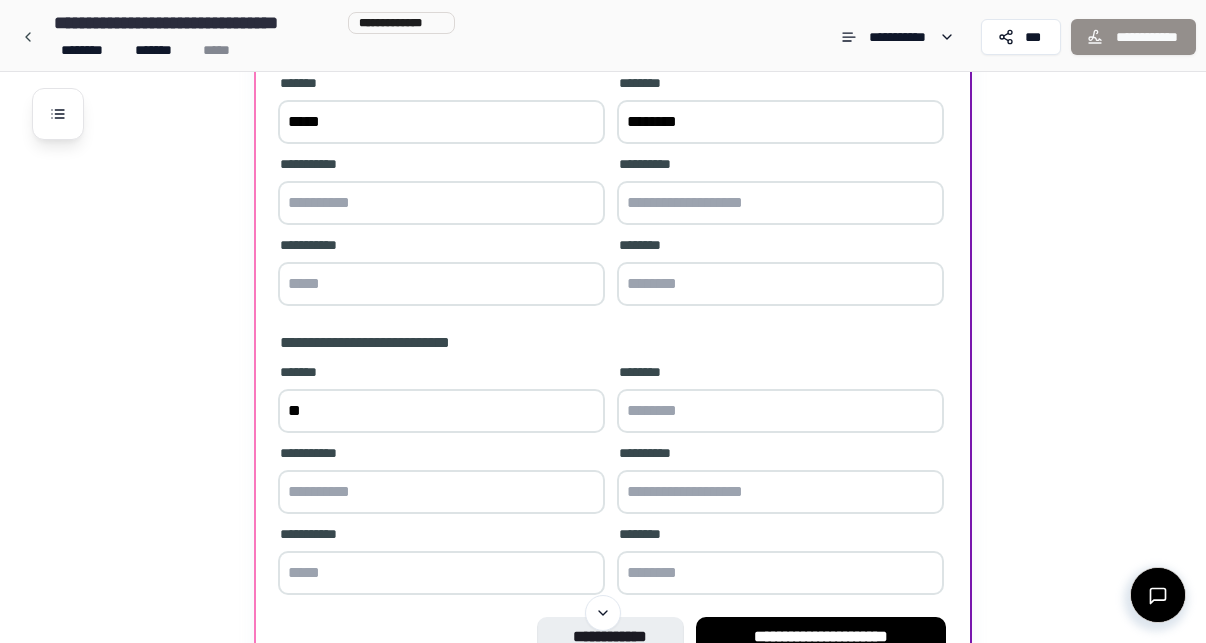 type on "*" 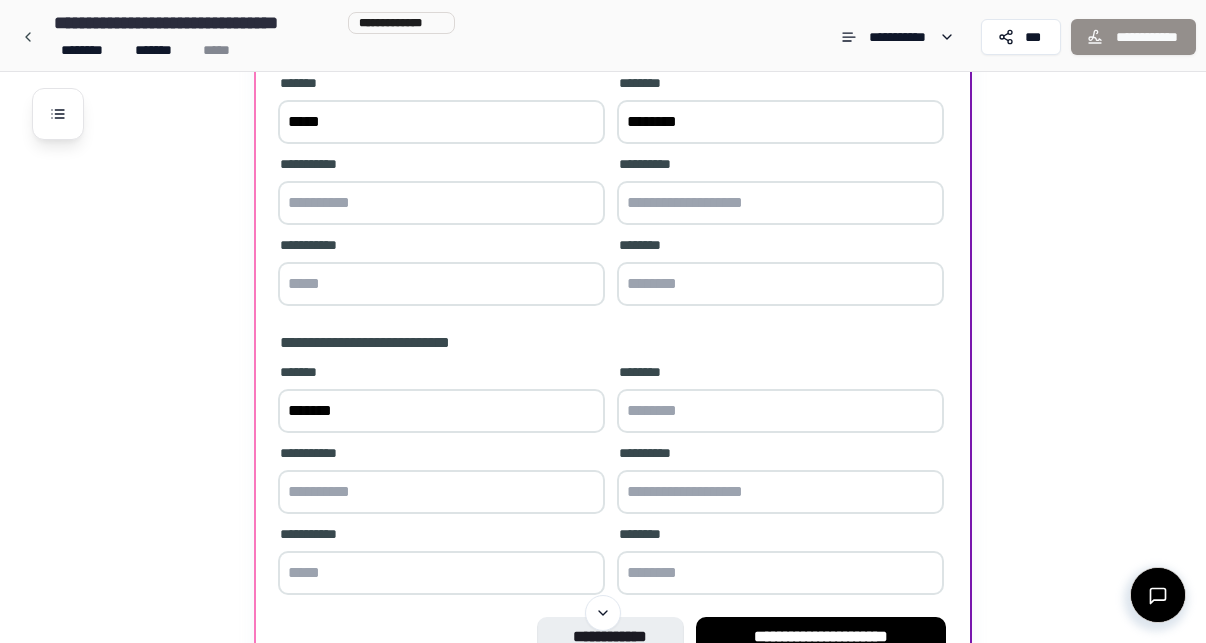 type on "*******" 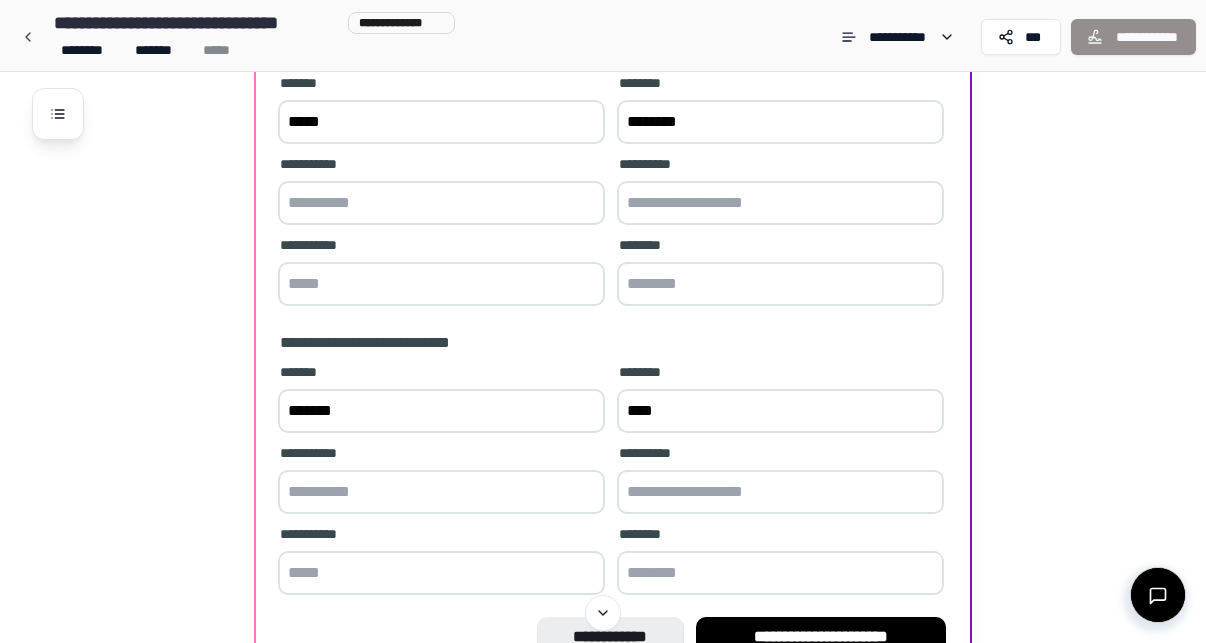 type on "****" 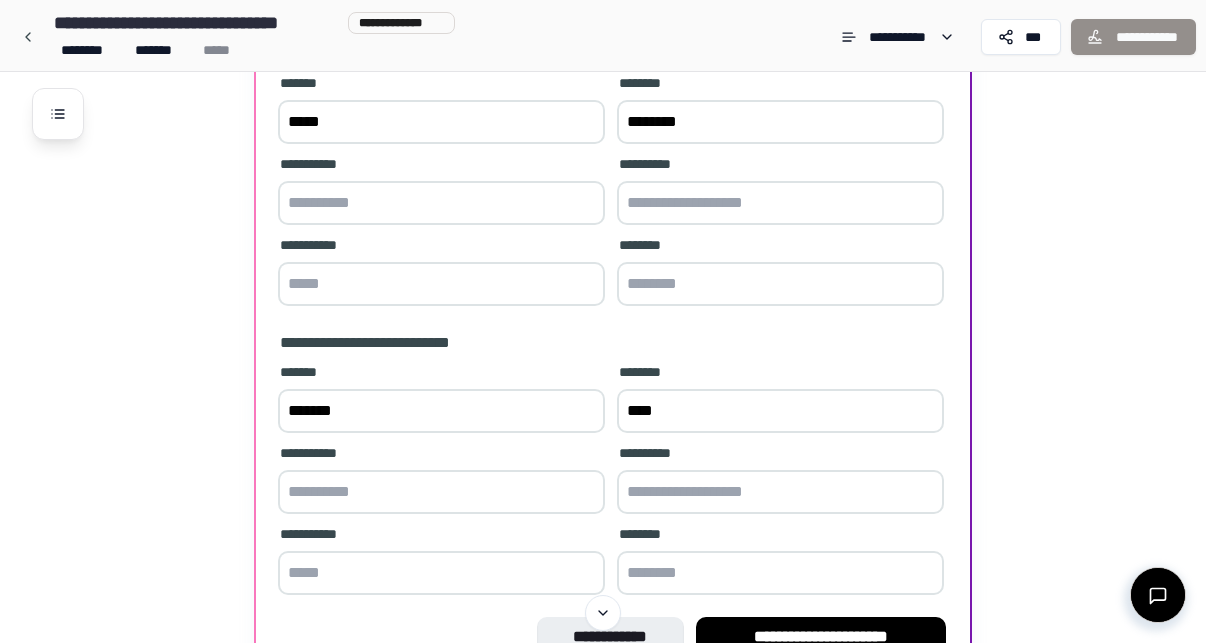 click at bounding box center [441, 492] 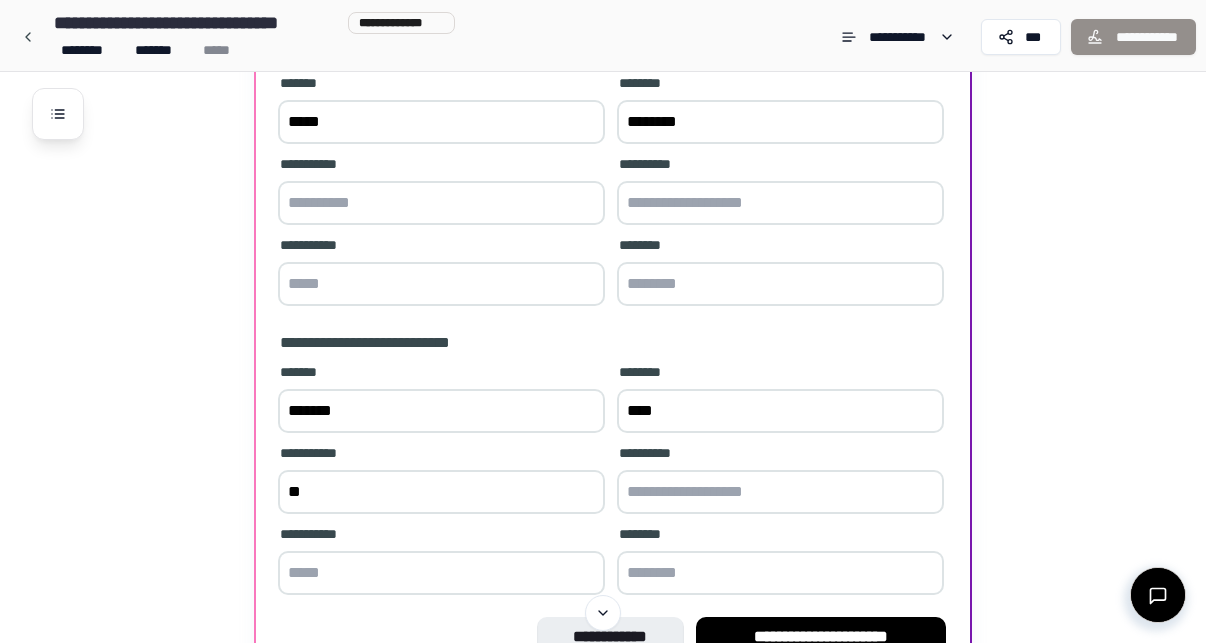 type on "*" 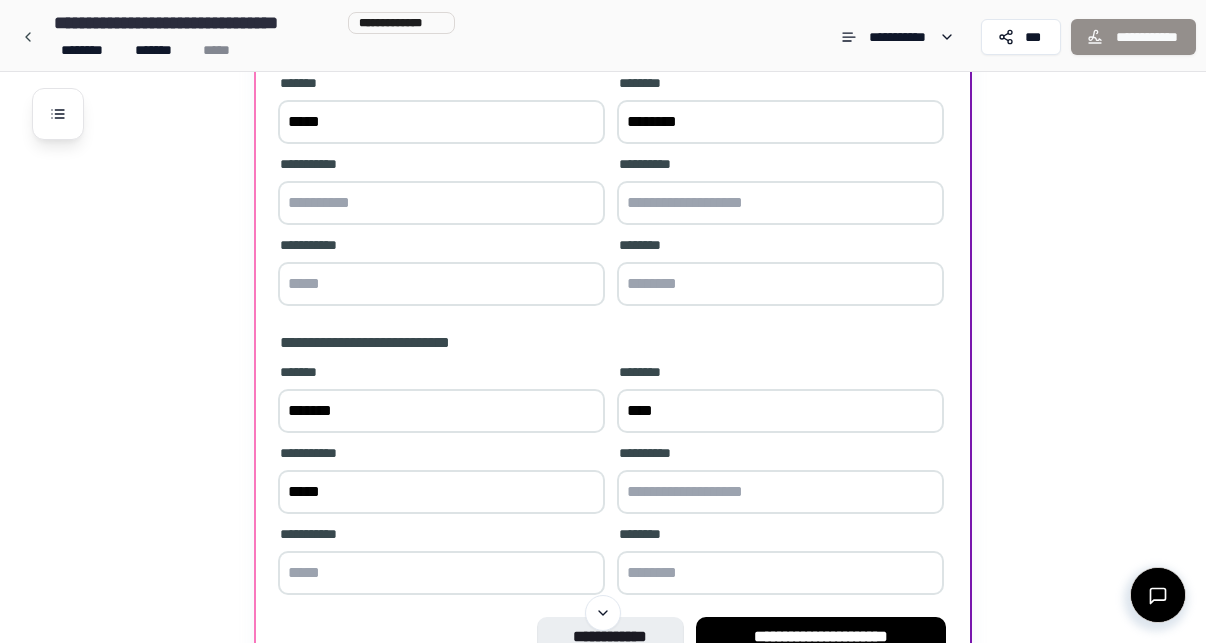 click on "*****" at bounding box center (441, 492) 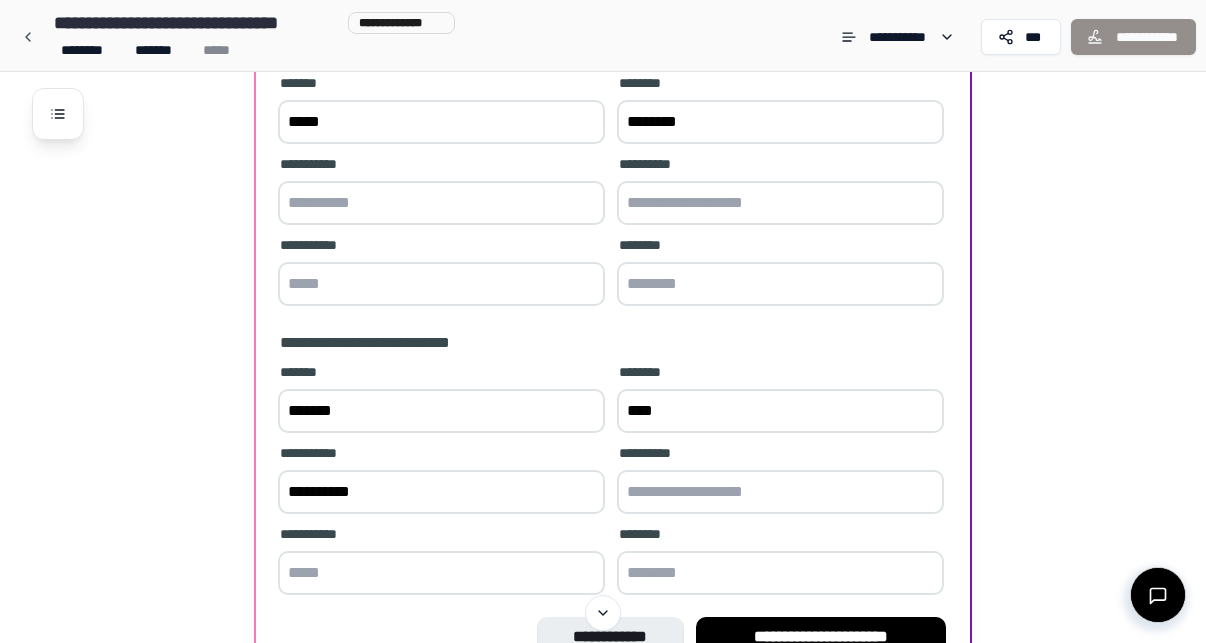 type on "**********" 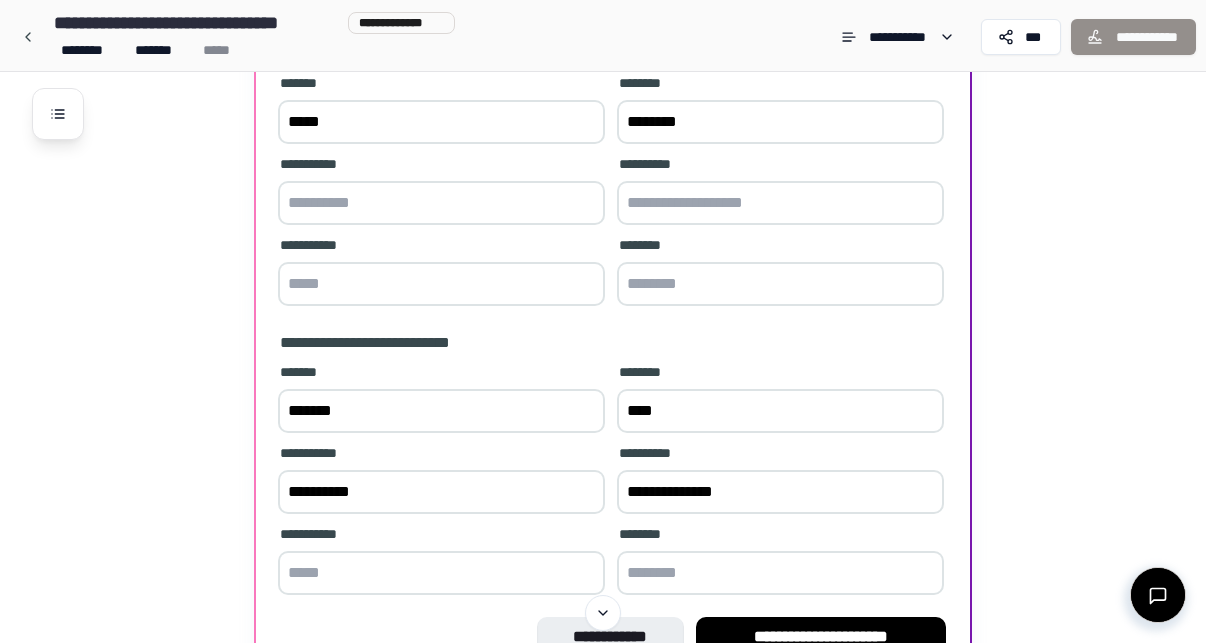 type on "**********" 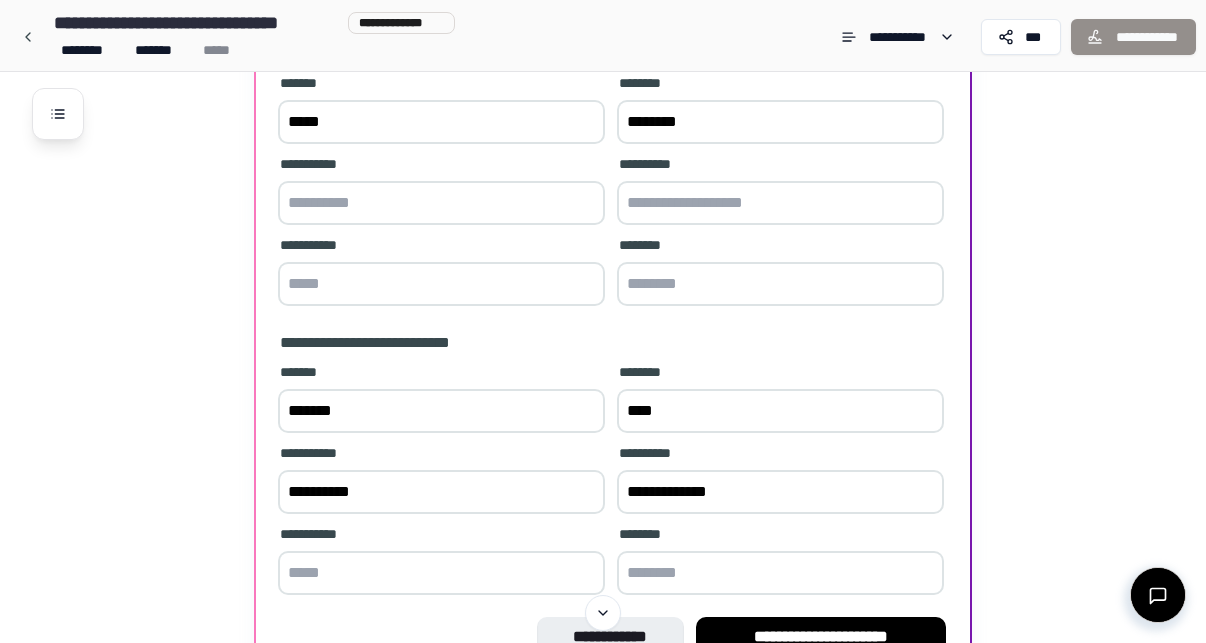 click at bounding box center (441, 573) 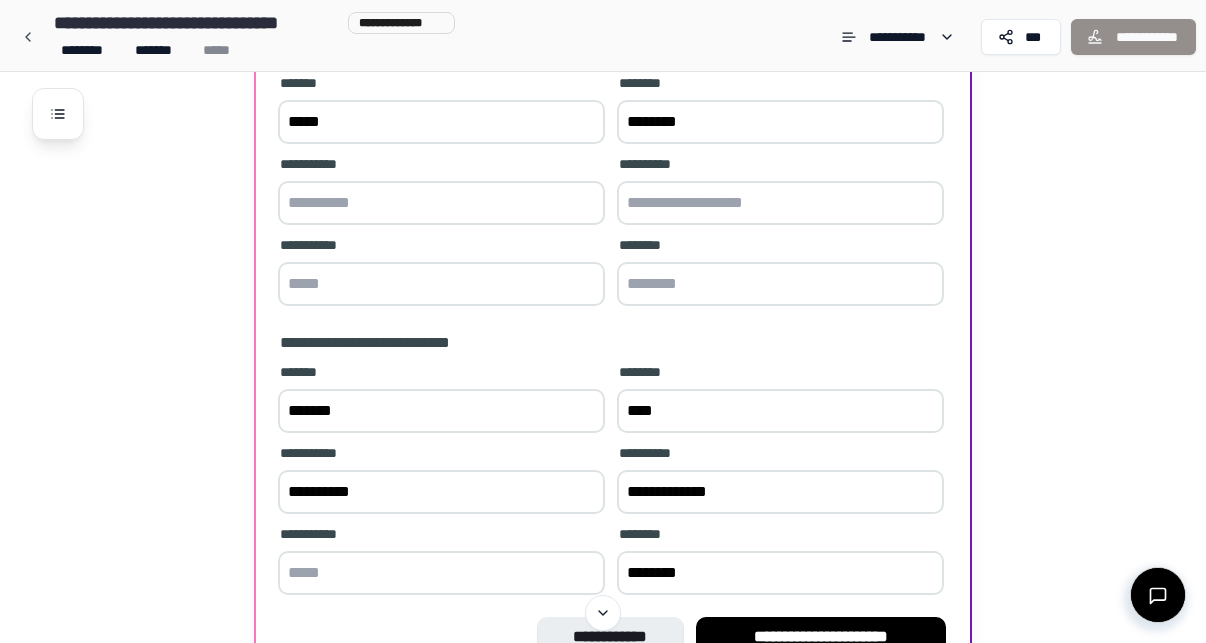 type on "********" 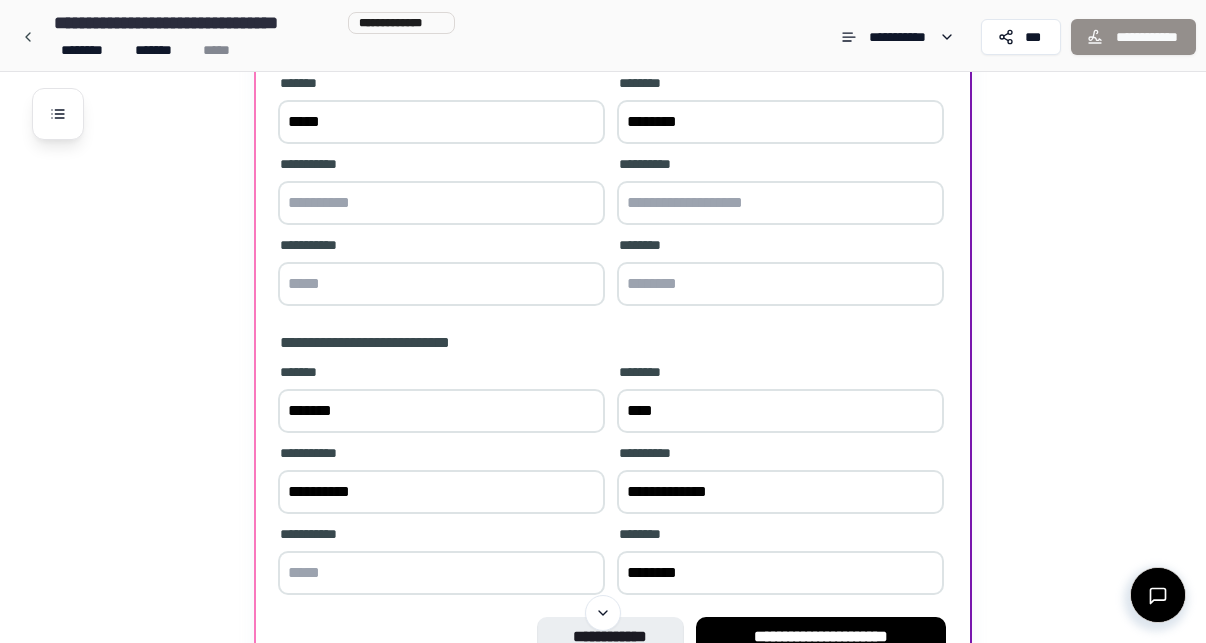 click at bounding box center [780, 203] 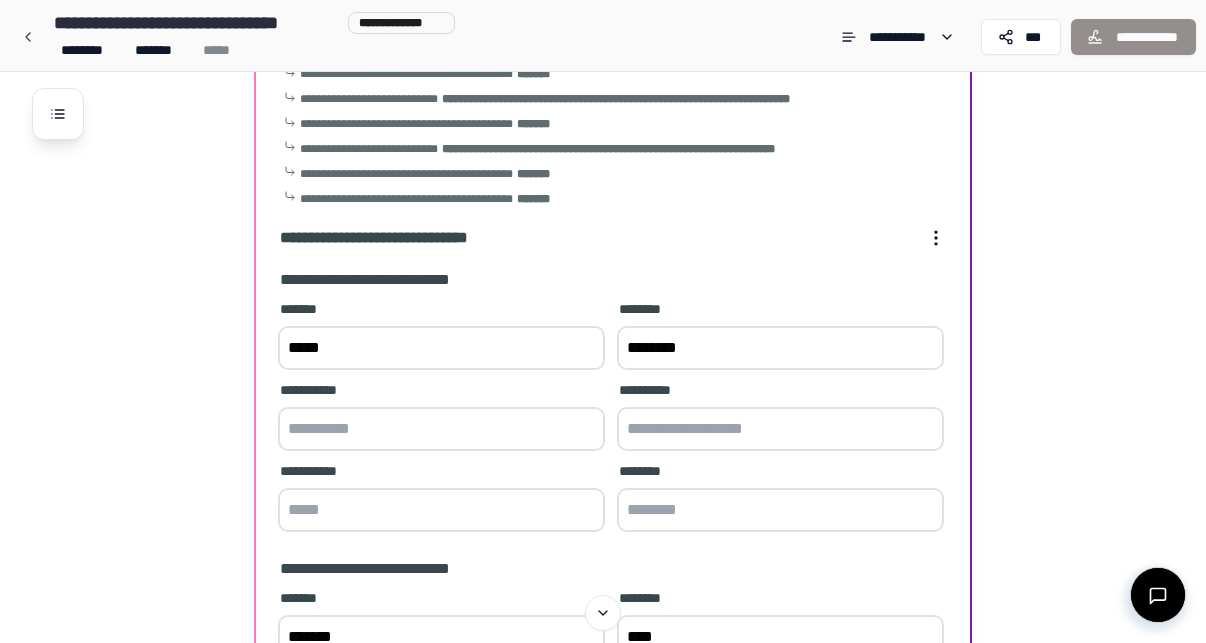 scroll, scrollTop: 320, scrollLeft: 0, axis: vertical 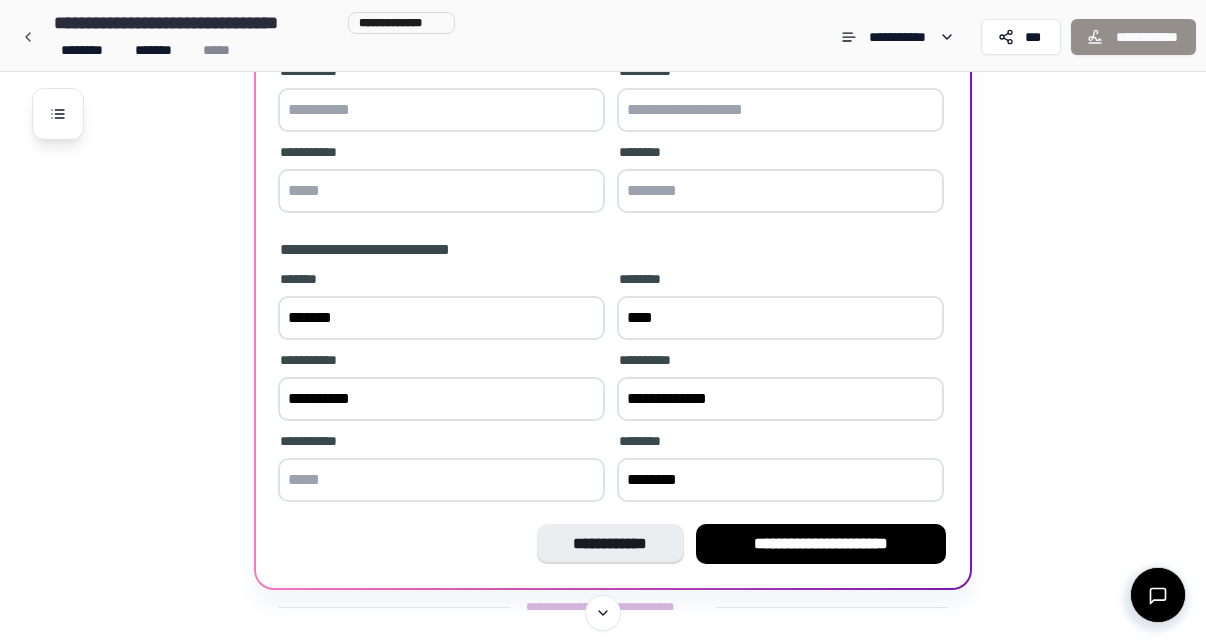 click on "**********" at bounding box center [780, 399] 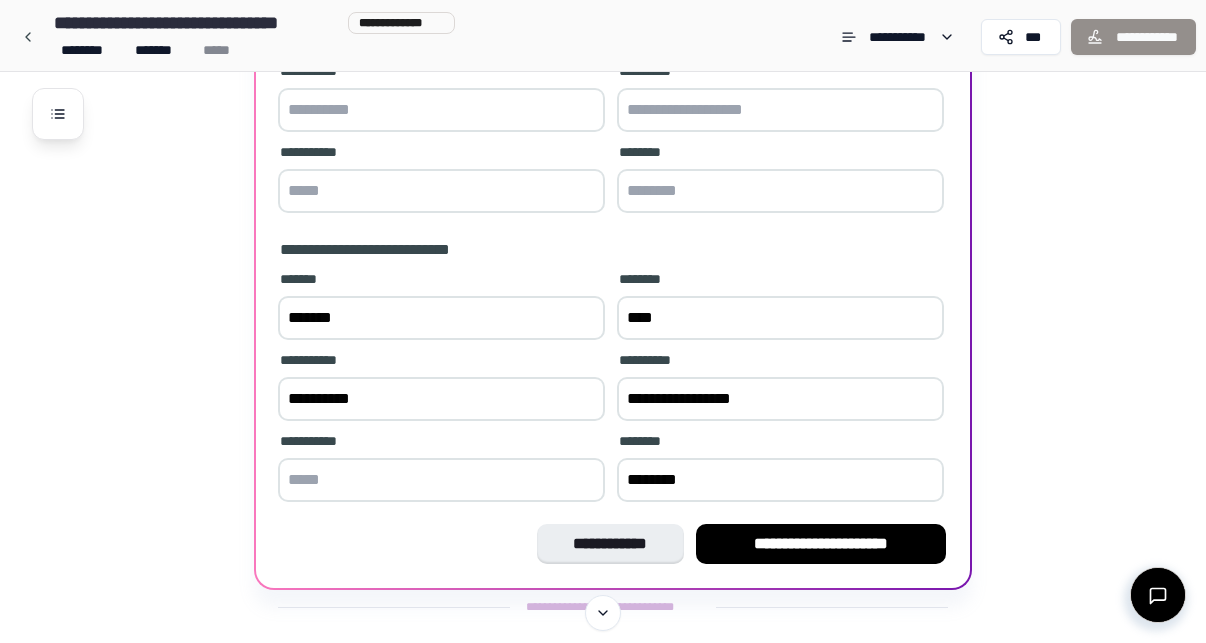 type on "**********" 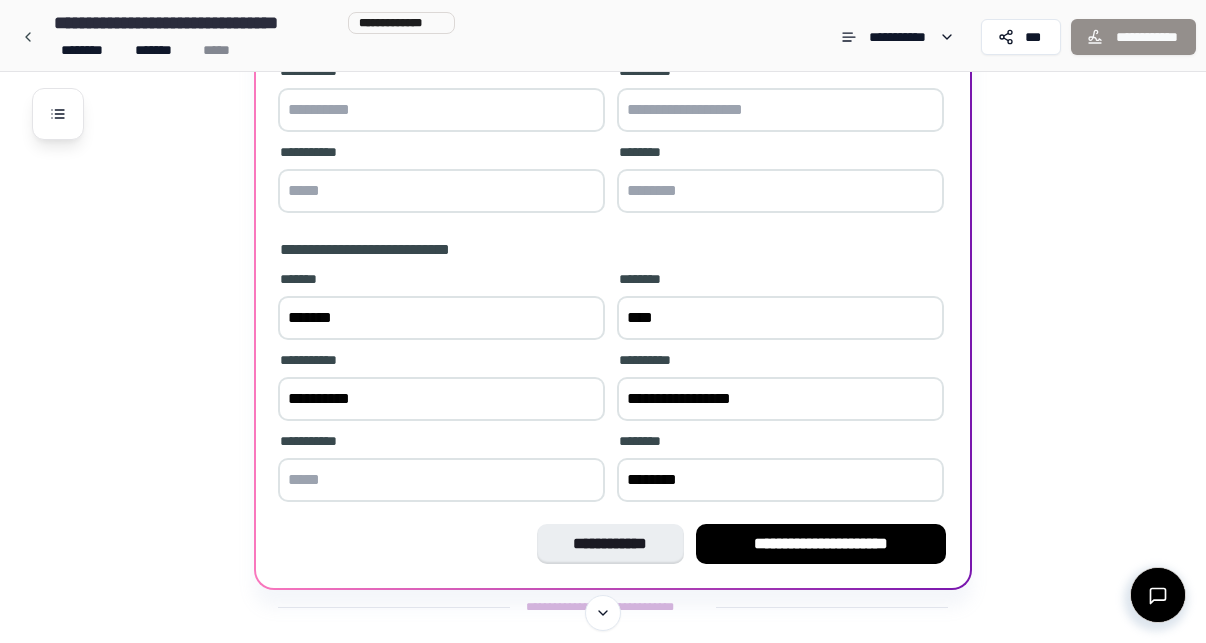 click at bounding box center (441, 480) 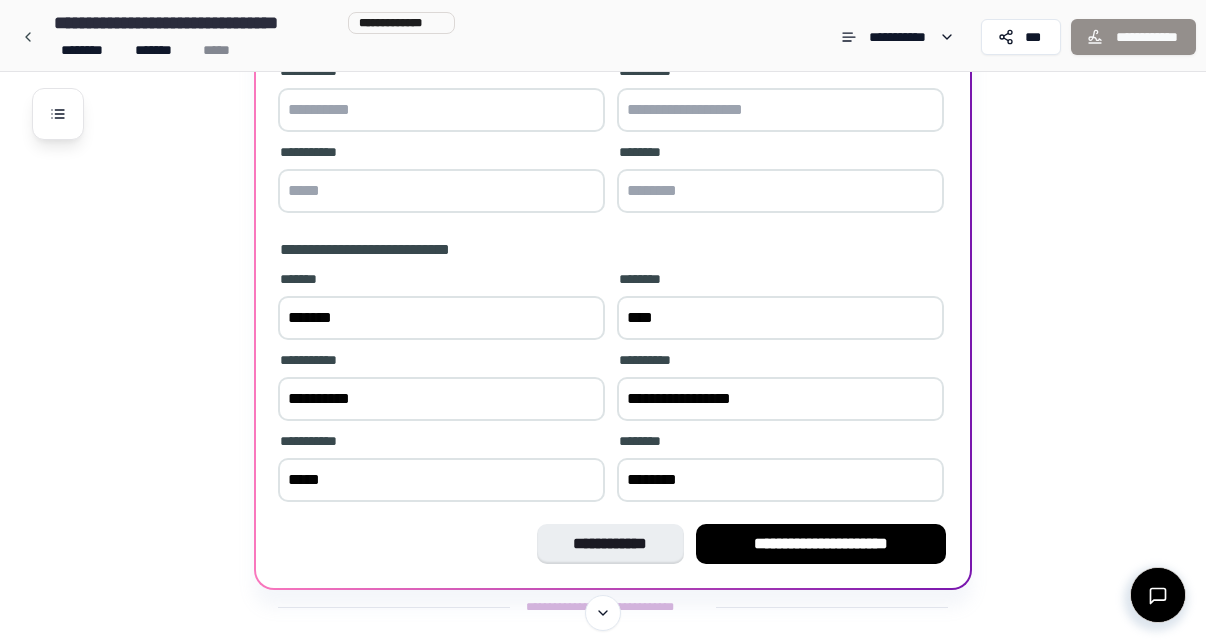 type on "*****" 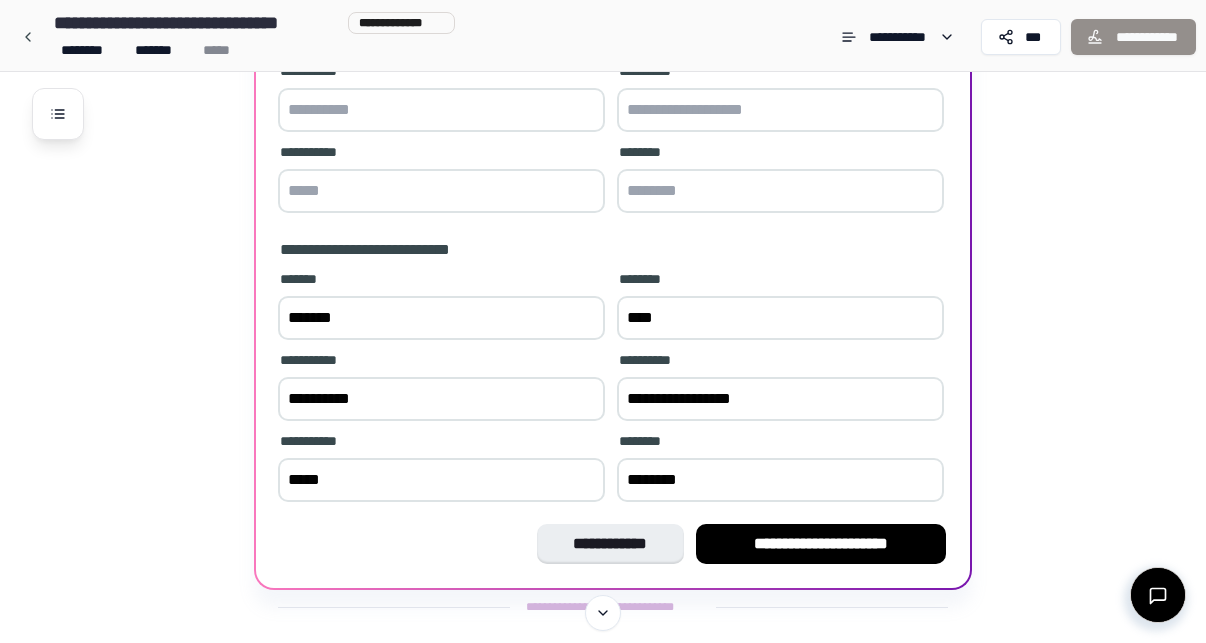 click on "**********" at bounding box center (441, 399) 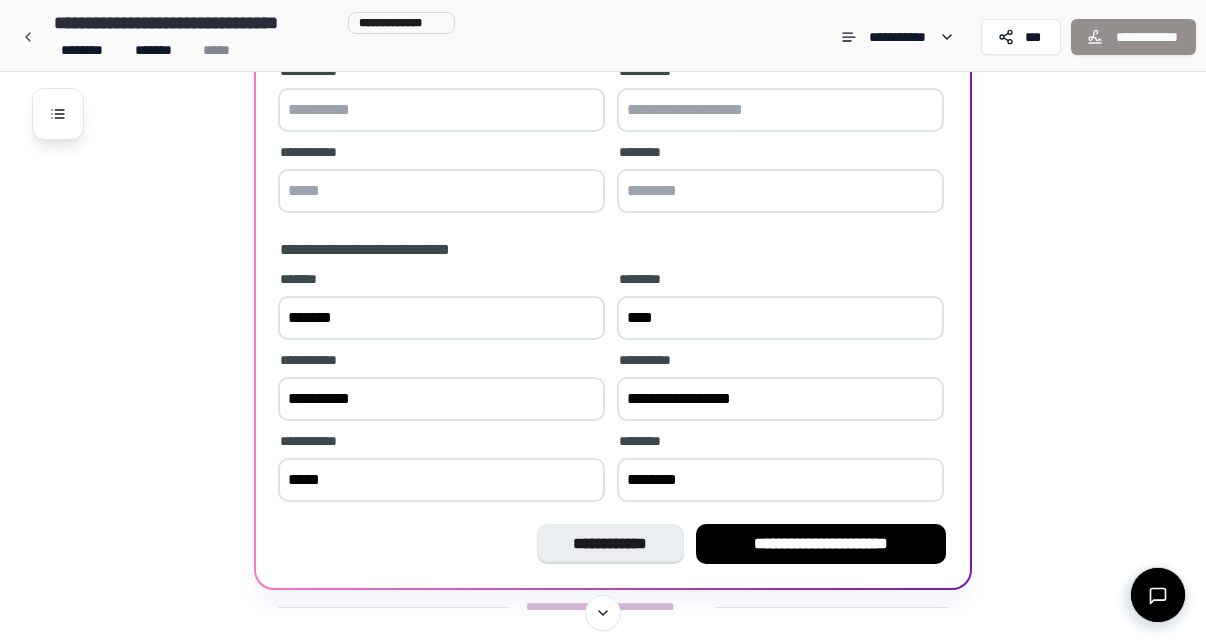 type on "**********" 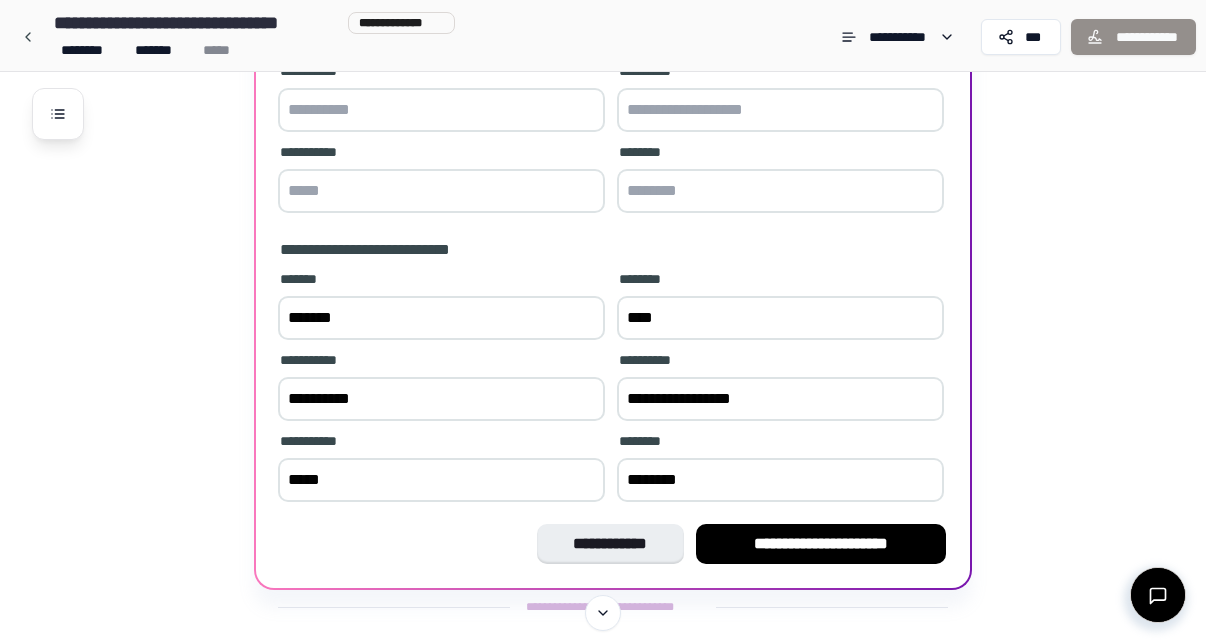click on "*****" at bounding box center (441, 480) 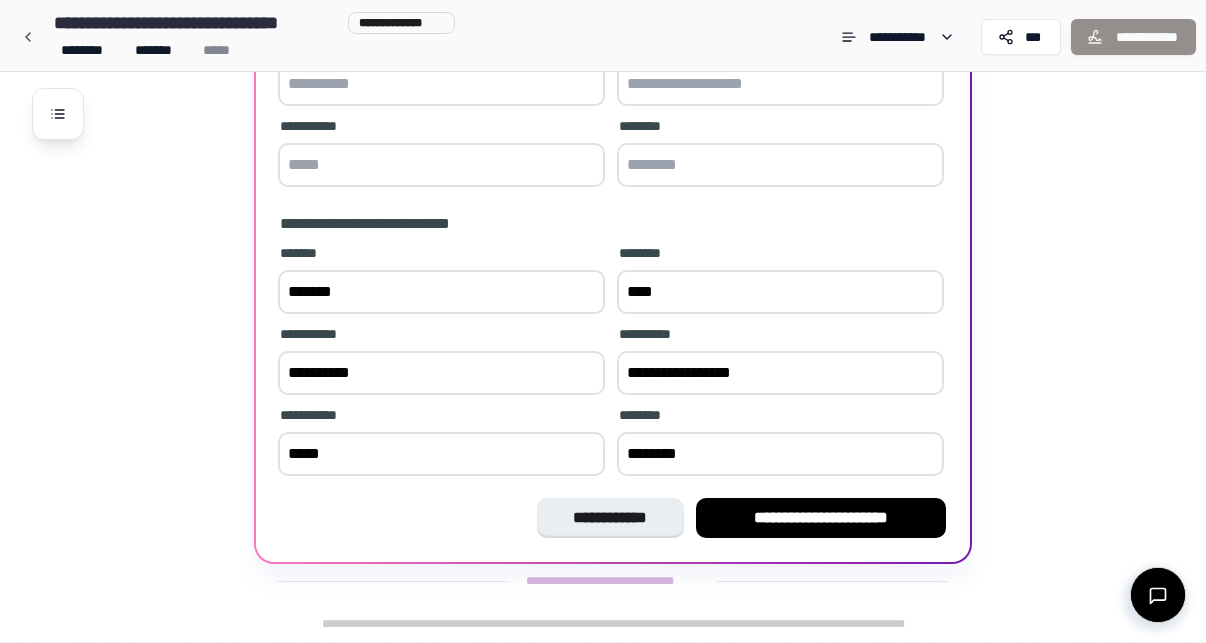 scroll, scrollTop: 679, scrollLeft: 2, axis: both 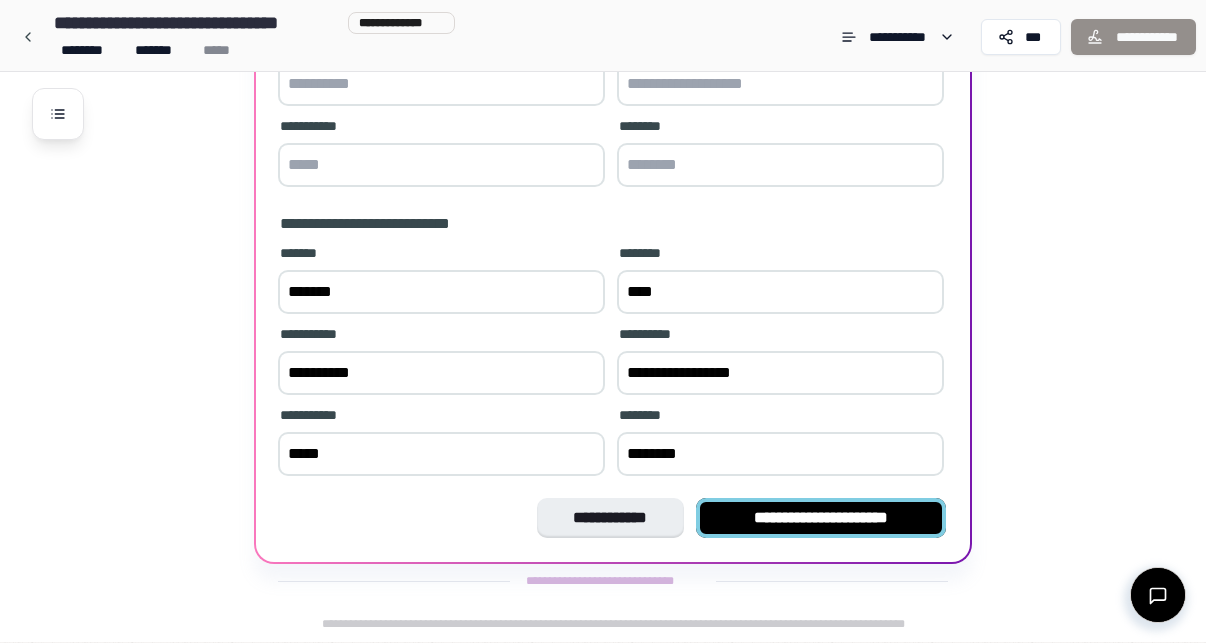 click on "**********" at bounding box center (821, 518) 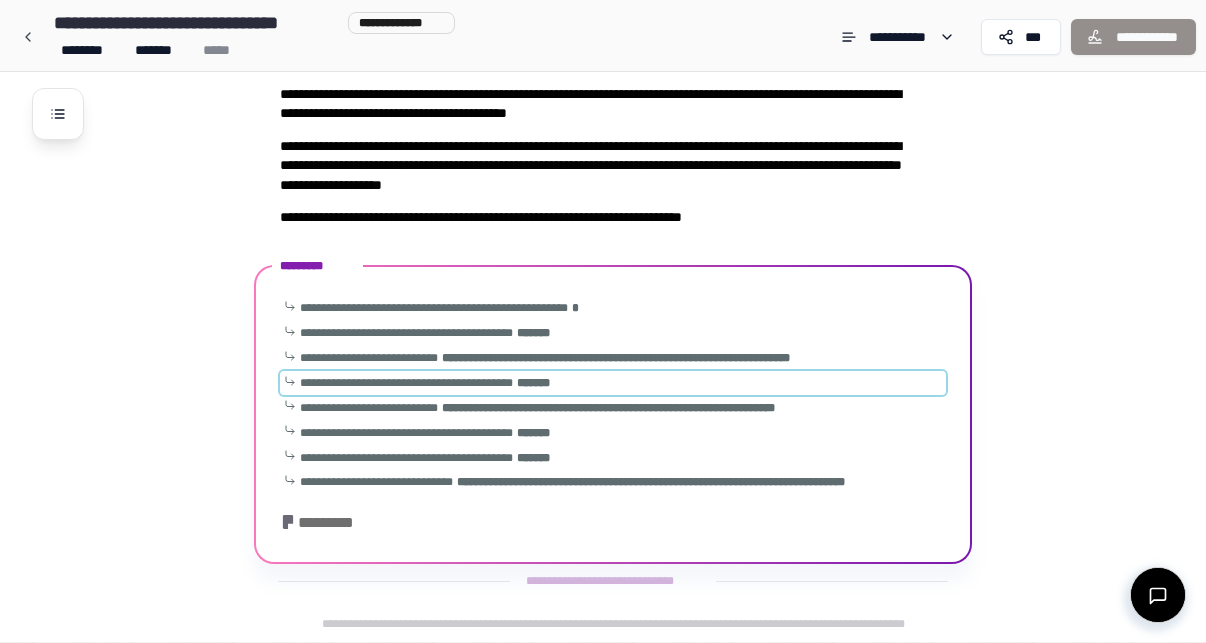 scroll, scrollTop: 111, scrollLeft: 0, axis: vertical 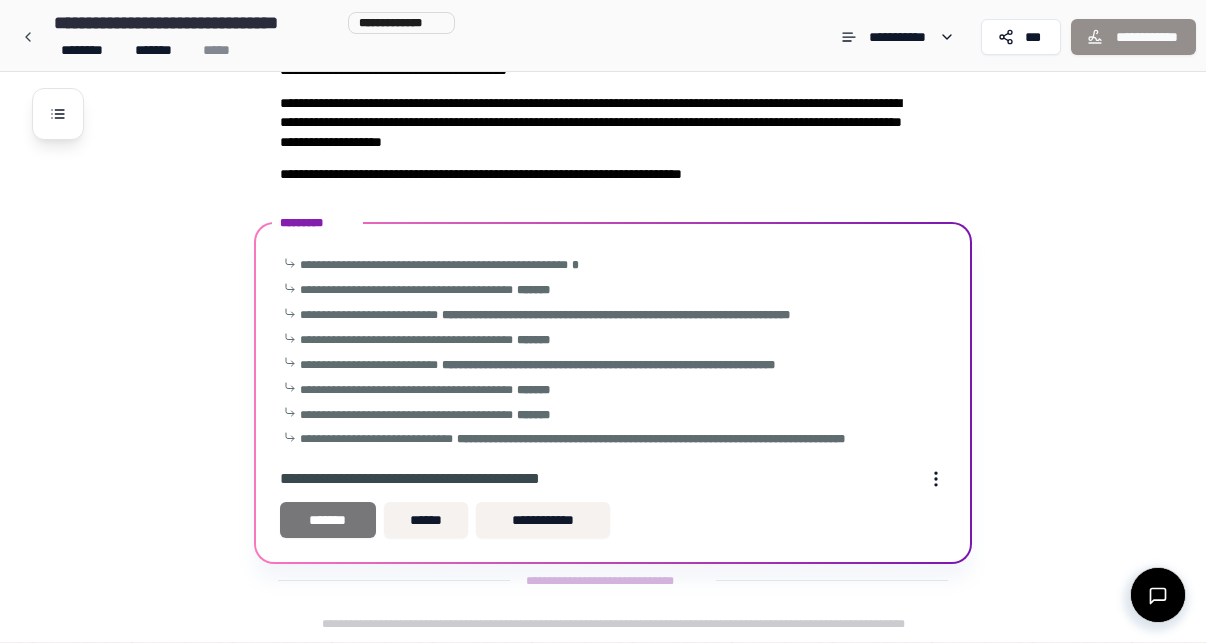 click on "*******" at bounding box center [328, 520] 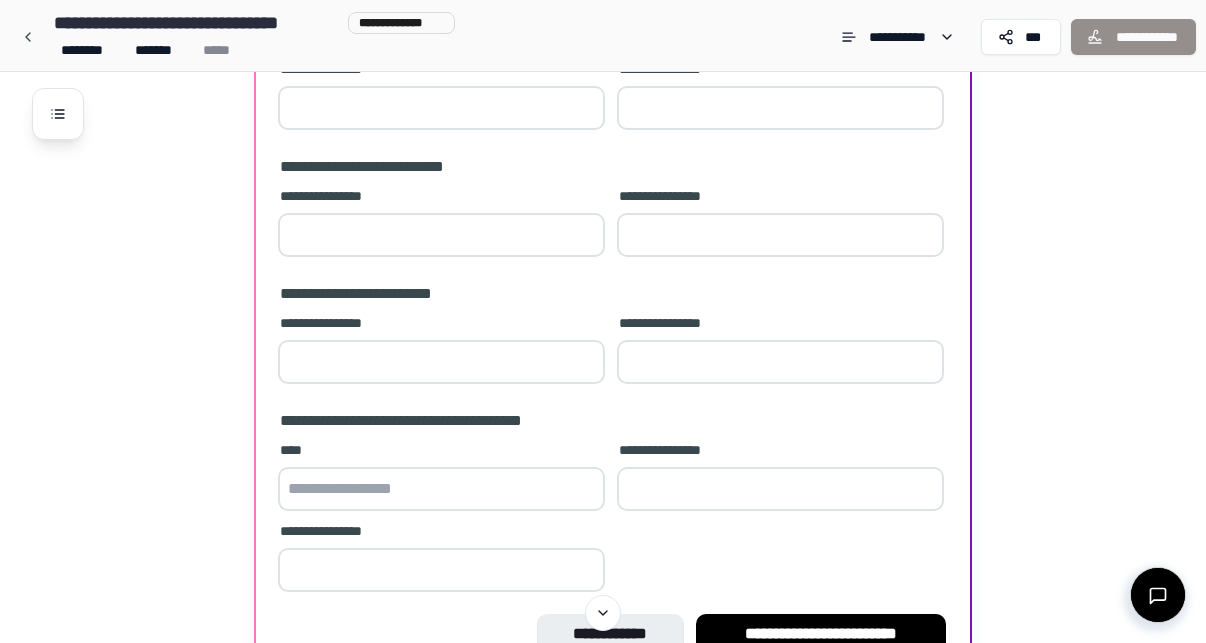 scroll, scrollTop: 1451, scrollLeft: 0, axis: vertical 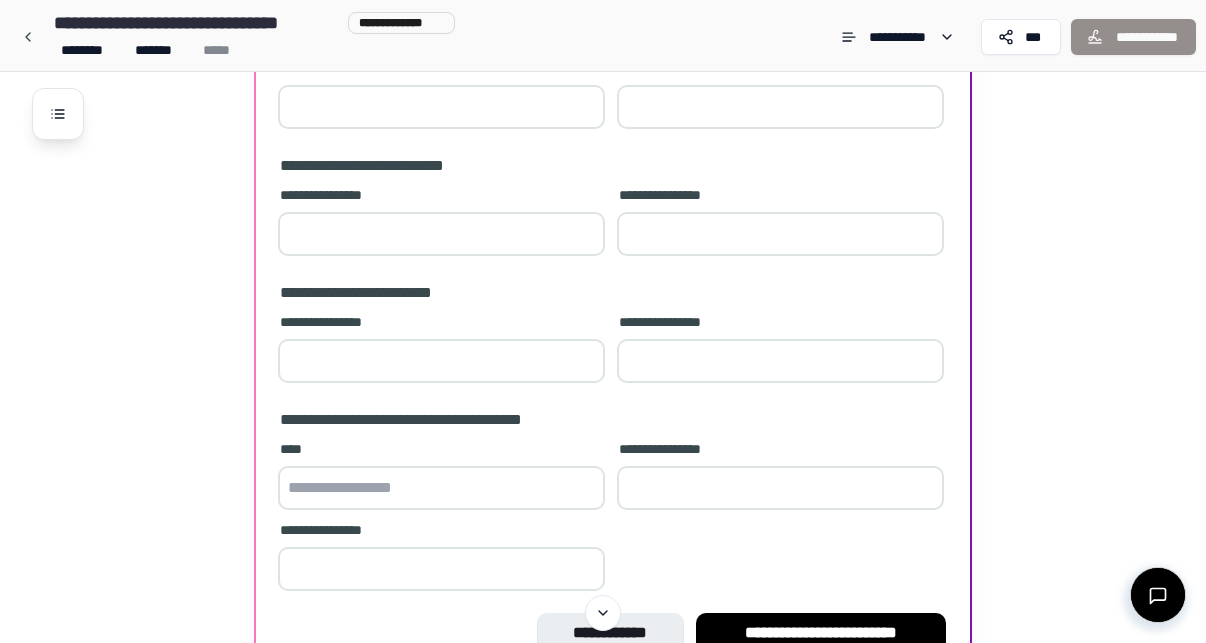 click at bounding box center (441, 488) 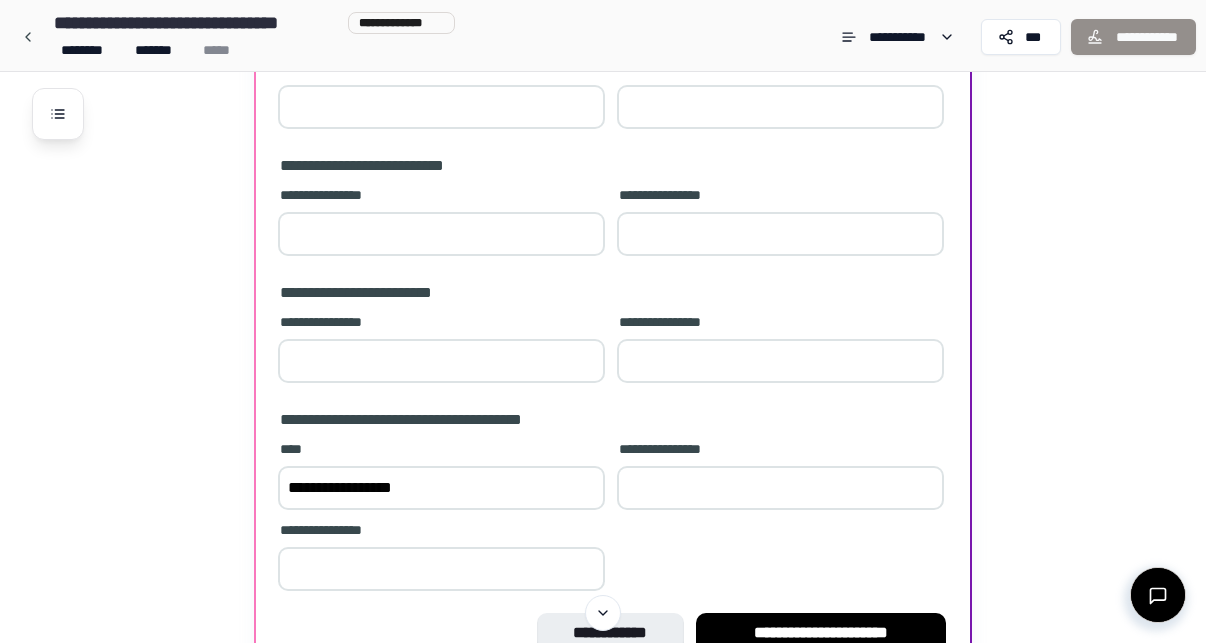 type on "**********" 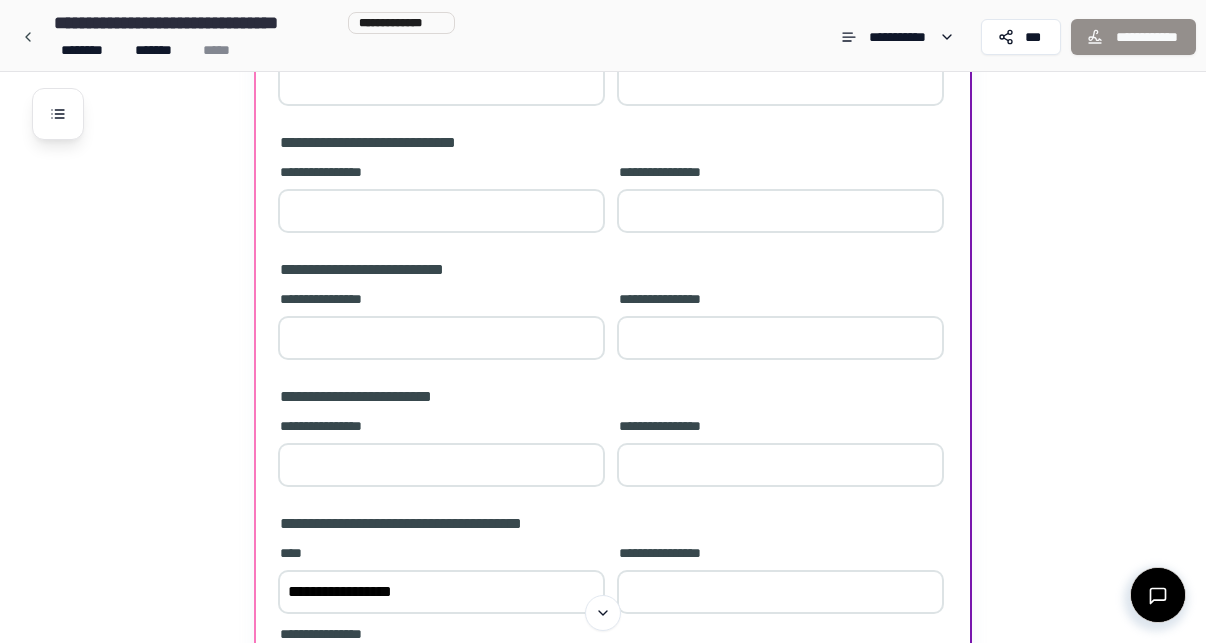 scroll, scrollTop: 1346, scrollLeft: 0, axis: vertical 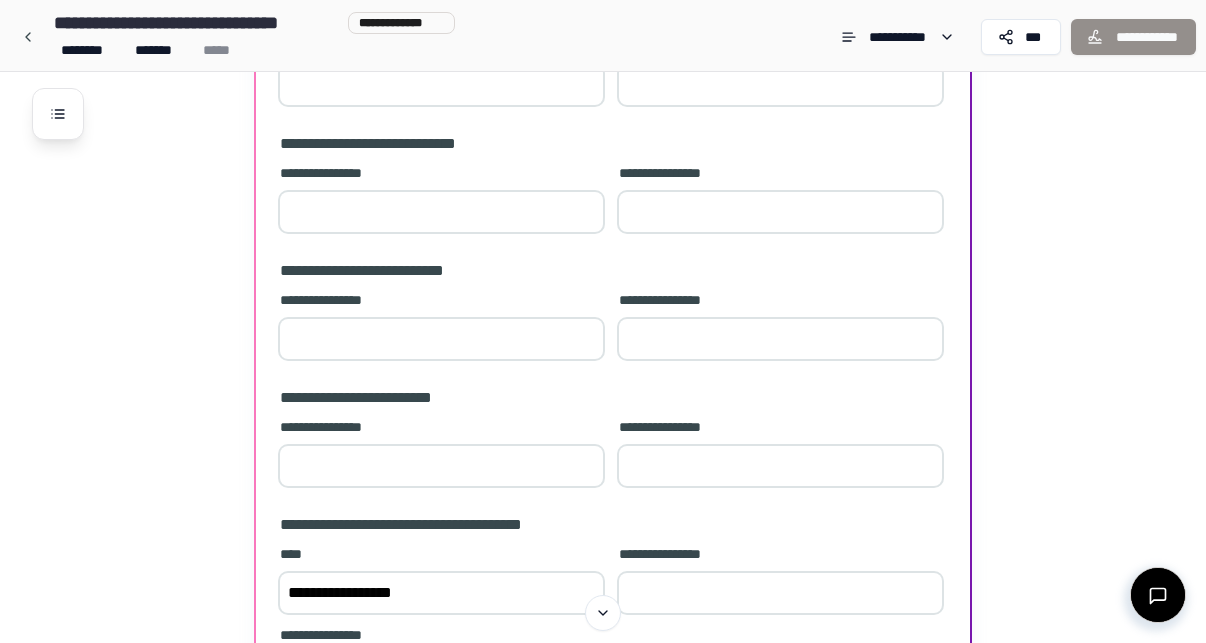 type on "*" 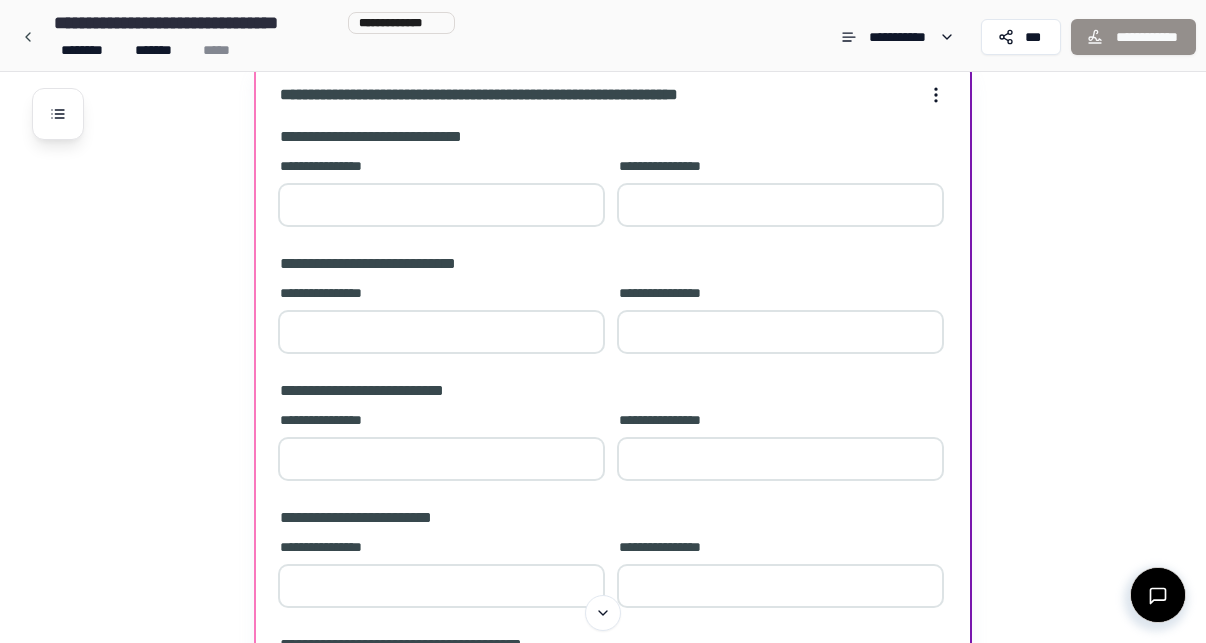 scroll, scrollTop: 1225, scrollLeft: 0, axis: vertical 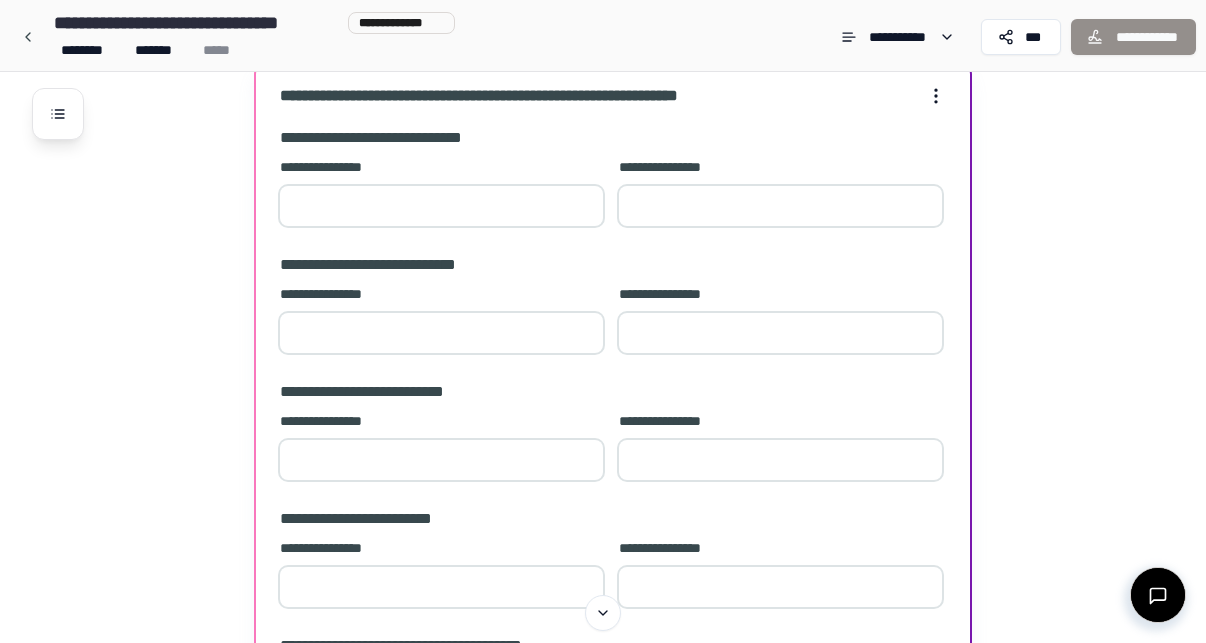 click at bounding box center [441, 206] 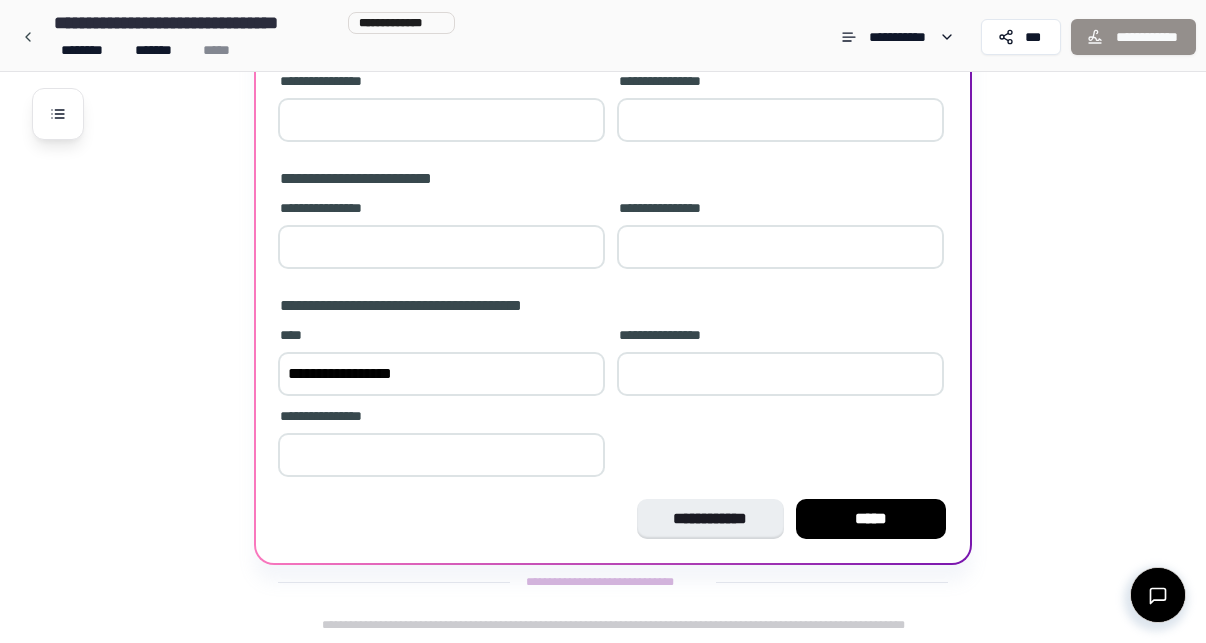 scroll, scrollTop: 1565, scrollLeft: 0, axis: vertical 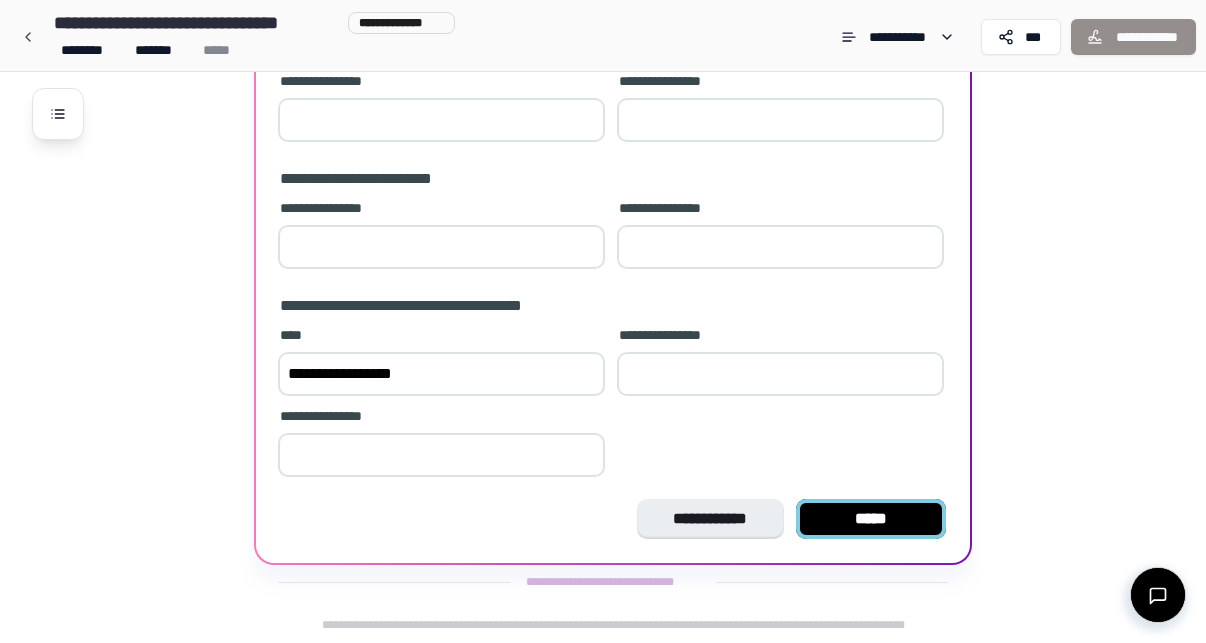 click on "*****" at bounding box center (871, 519) 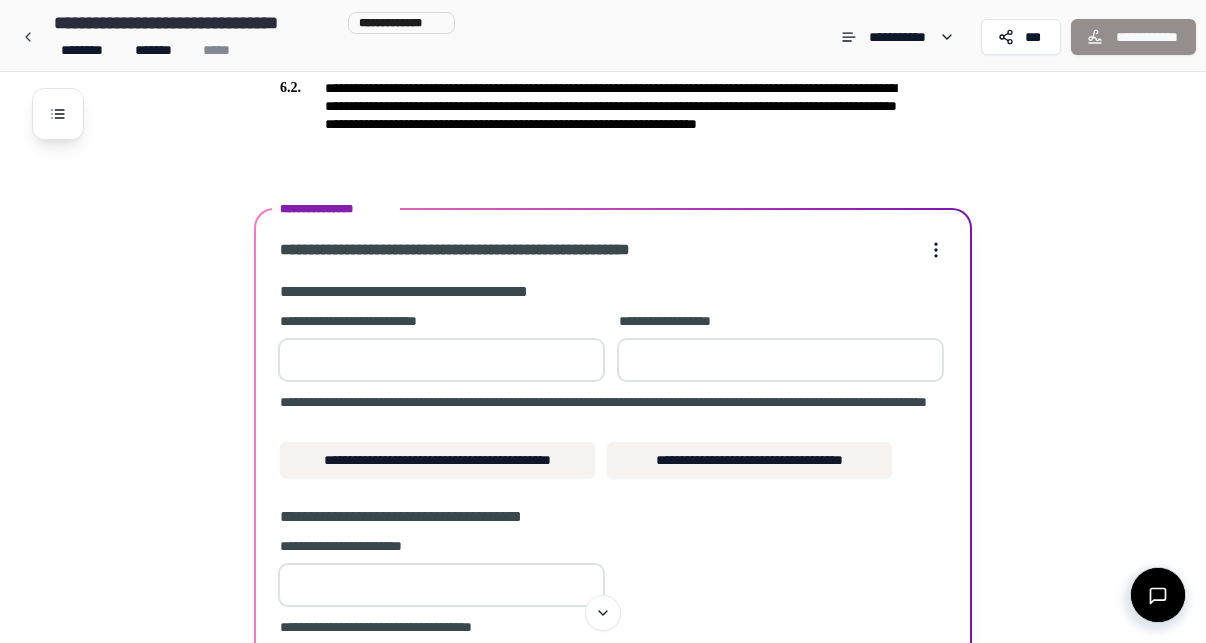 scroll, scrollTop: 1658, scrollLeft: 0, axis: vertical 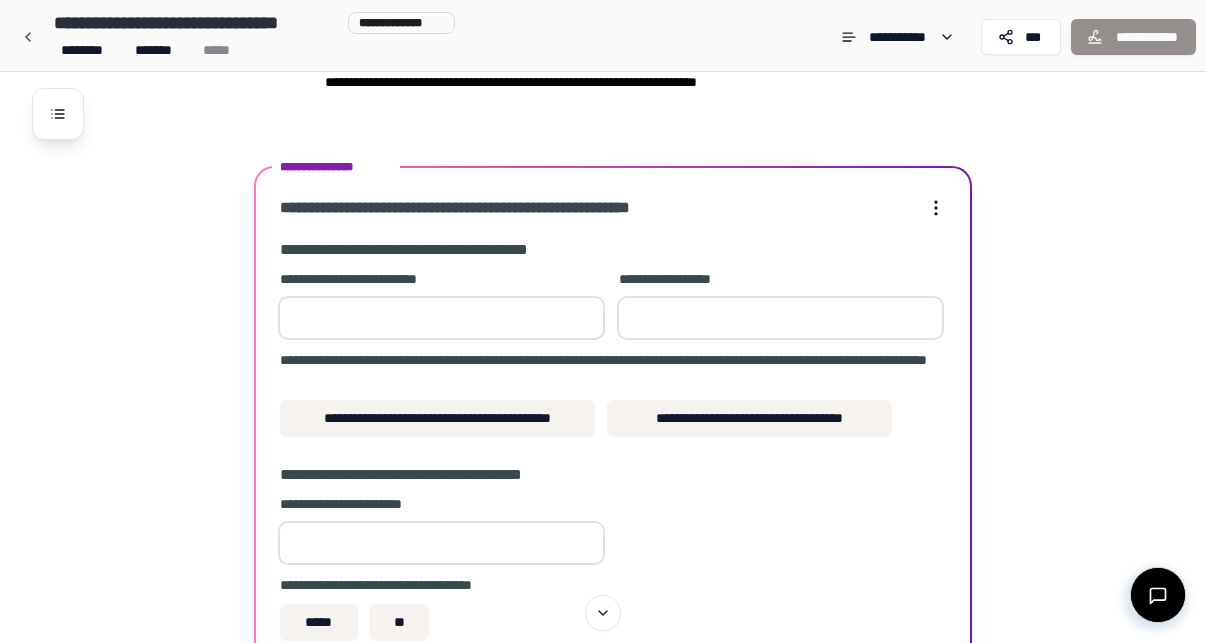 click at bounding box center (441, 318) 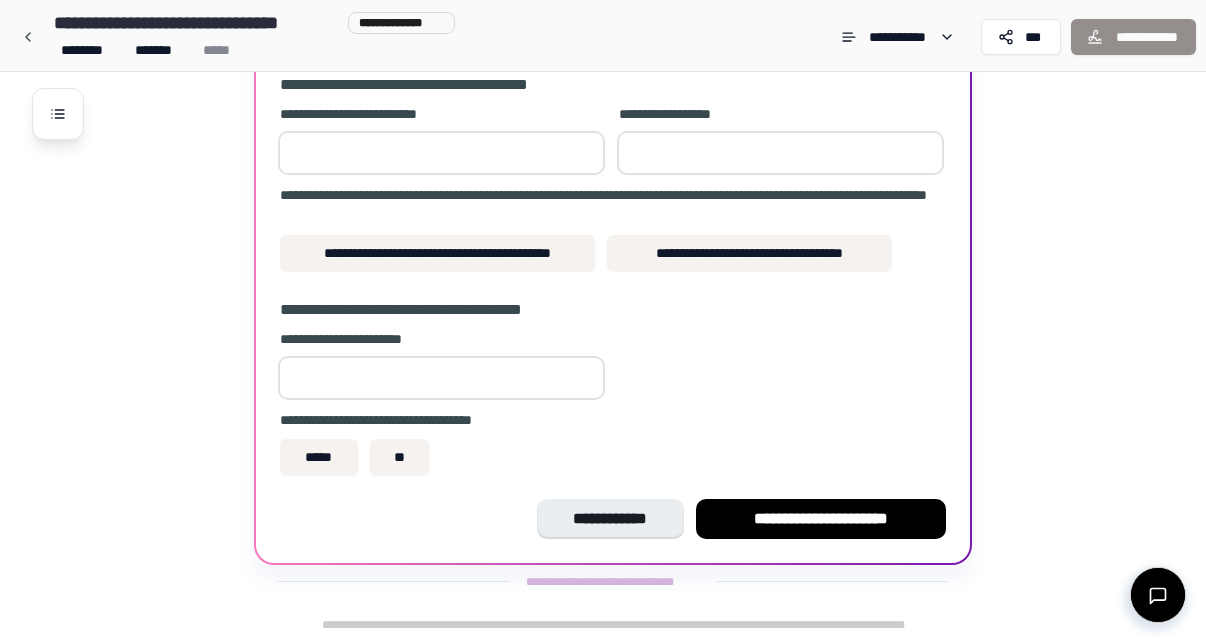 scroll, scrollTop: 1823, scrollLeft: 0, axis: vertical 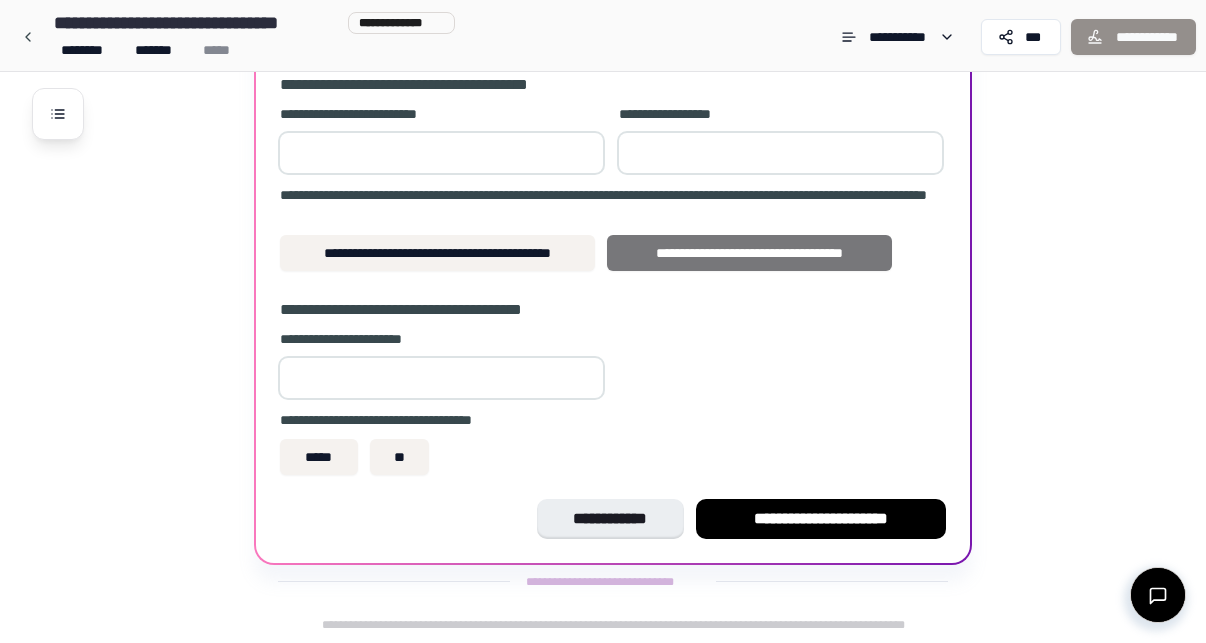 click on "**********" at bounding box center [749, 253] 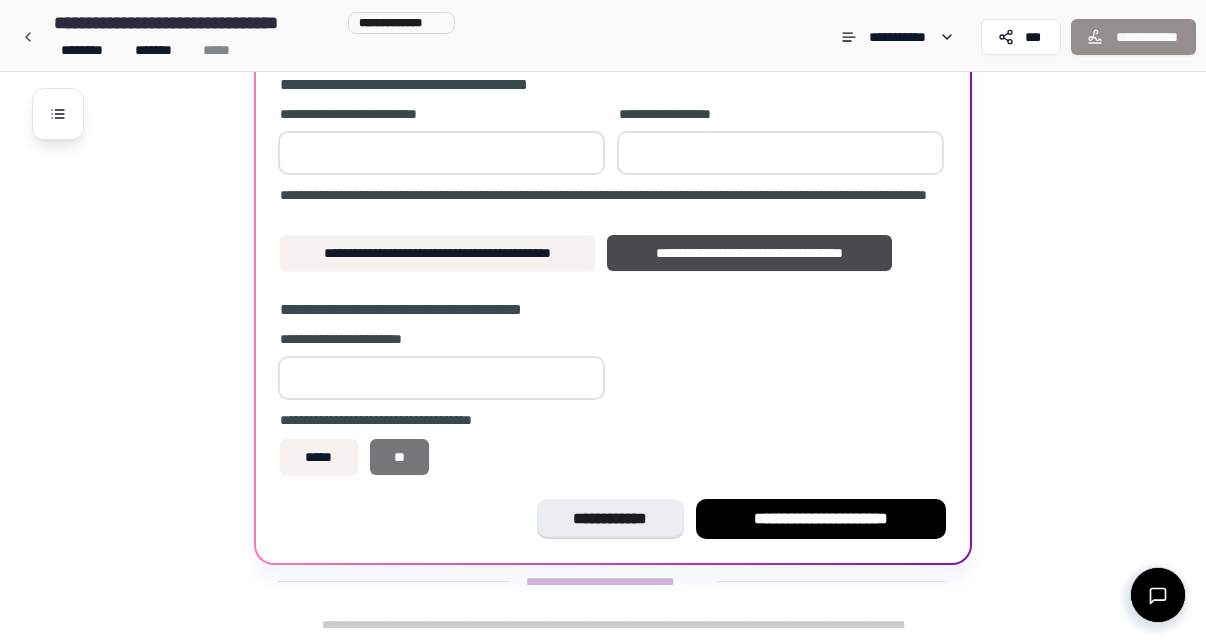 click on "**" at bounding box center [400, 457] 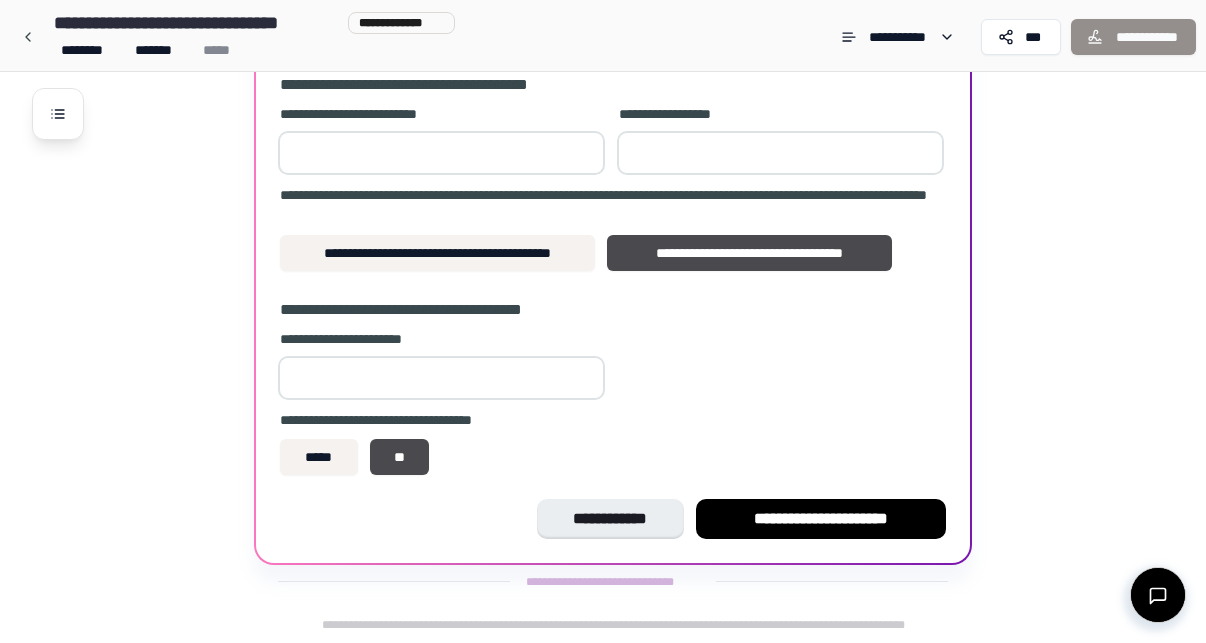 click on "*" at bounding box center [441, 378] 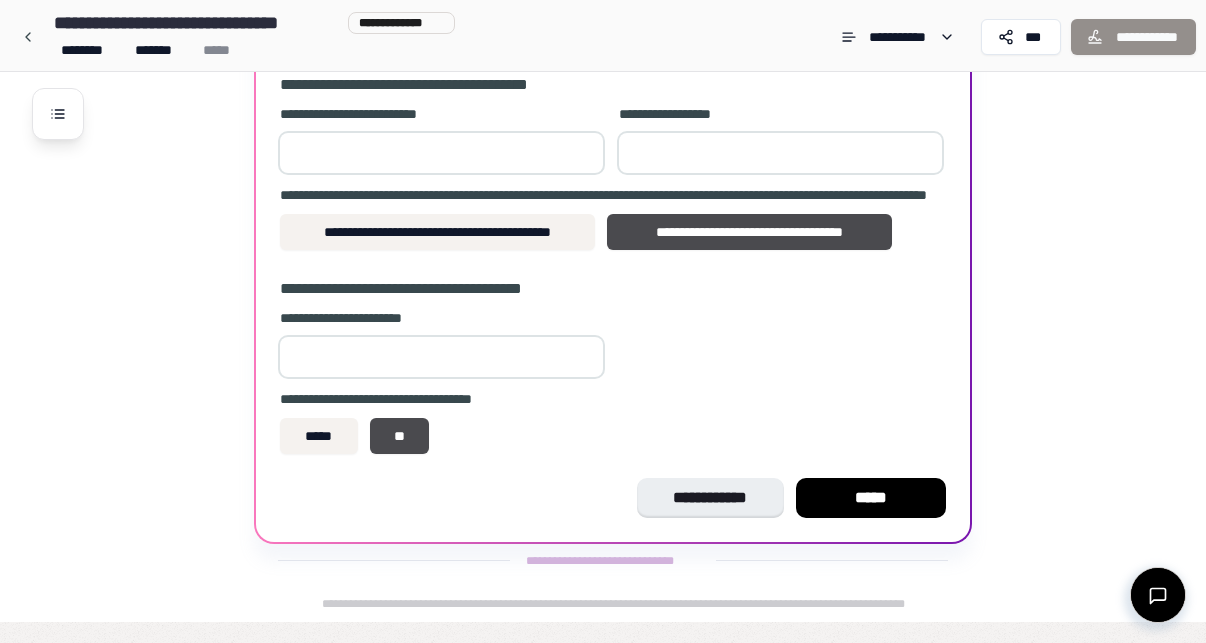 click on "*" at bounding box center [441, 357] 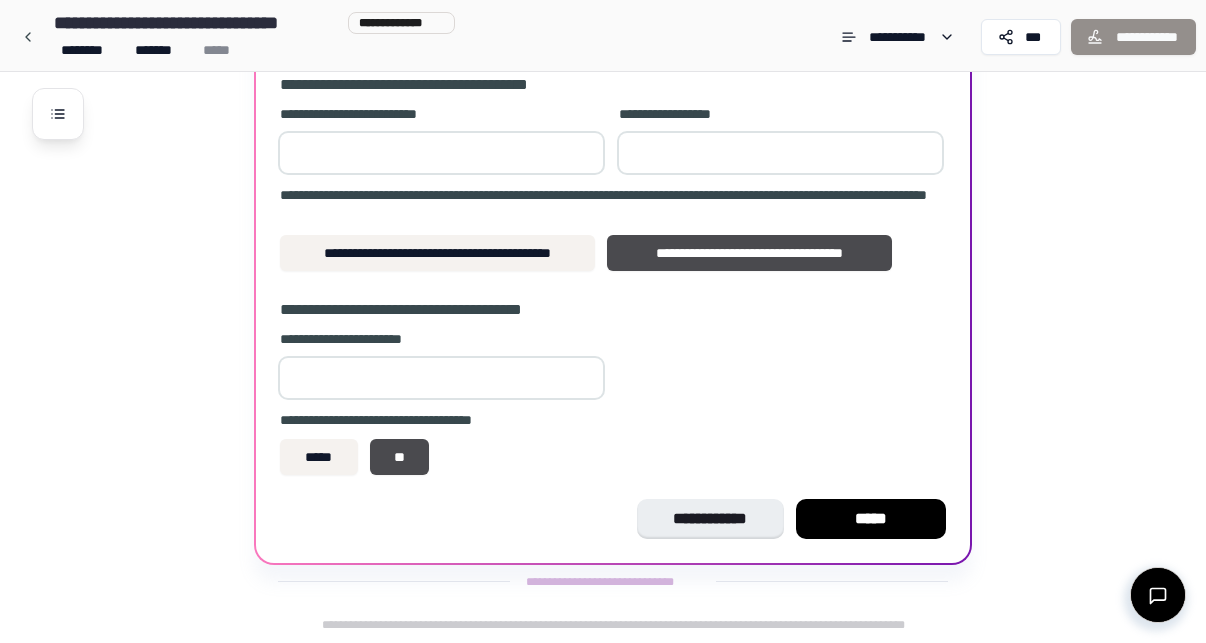 type on "*" 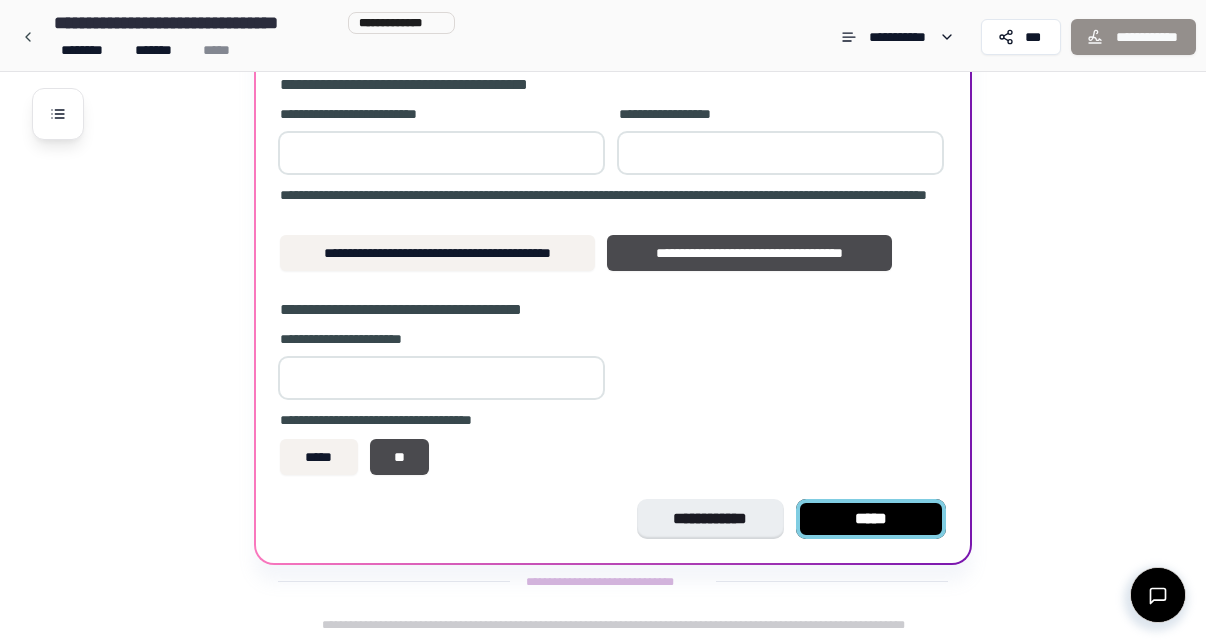 click on "*****" at bounding box center (871, 519) 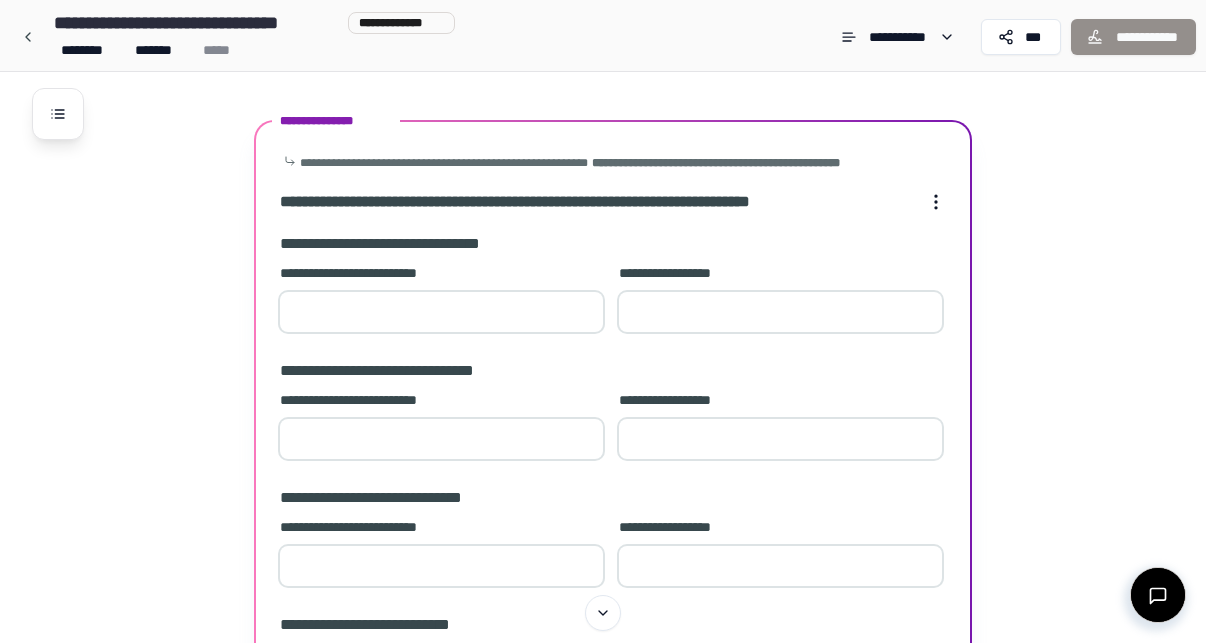 scroll, scrollTop: 1686, scrollLeft: 0, axis: vertical 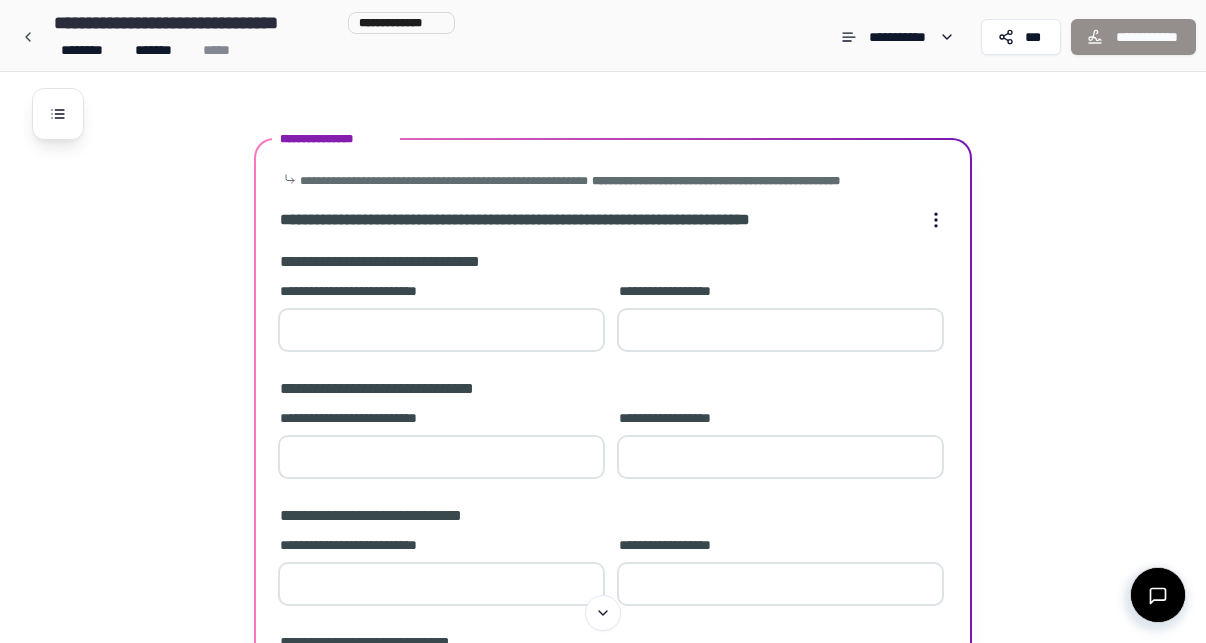 type on "*" 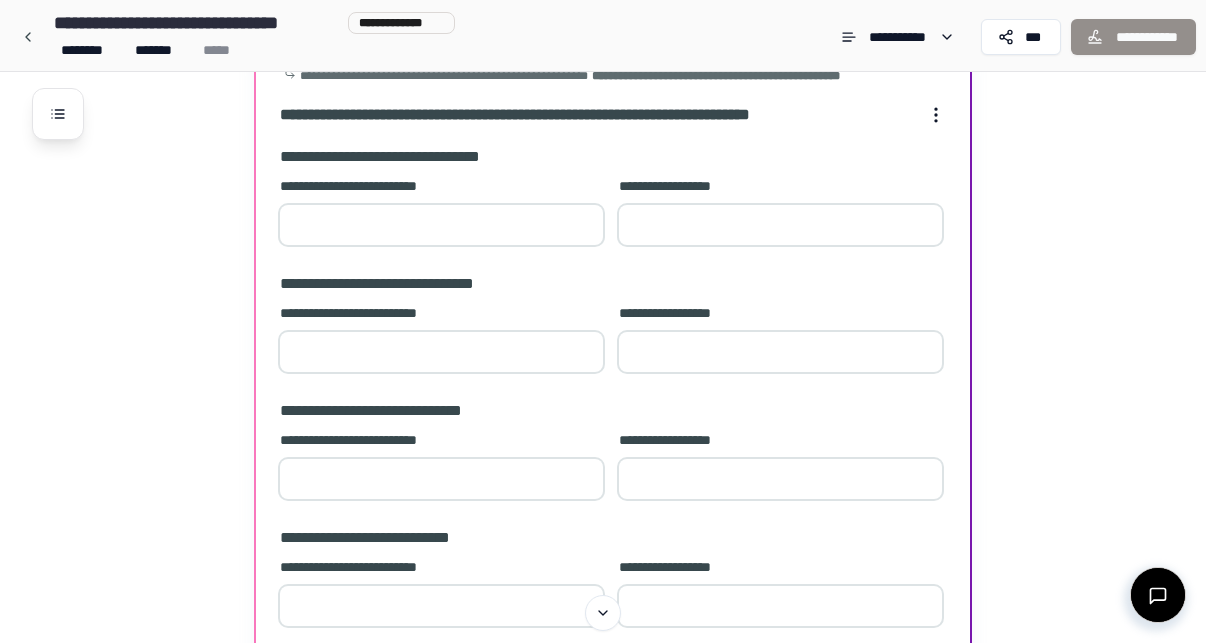 scroll, scrollTop: 1792, scrollLeft: 0, axis: vertical 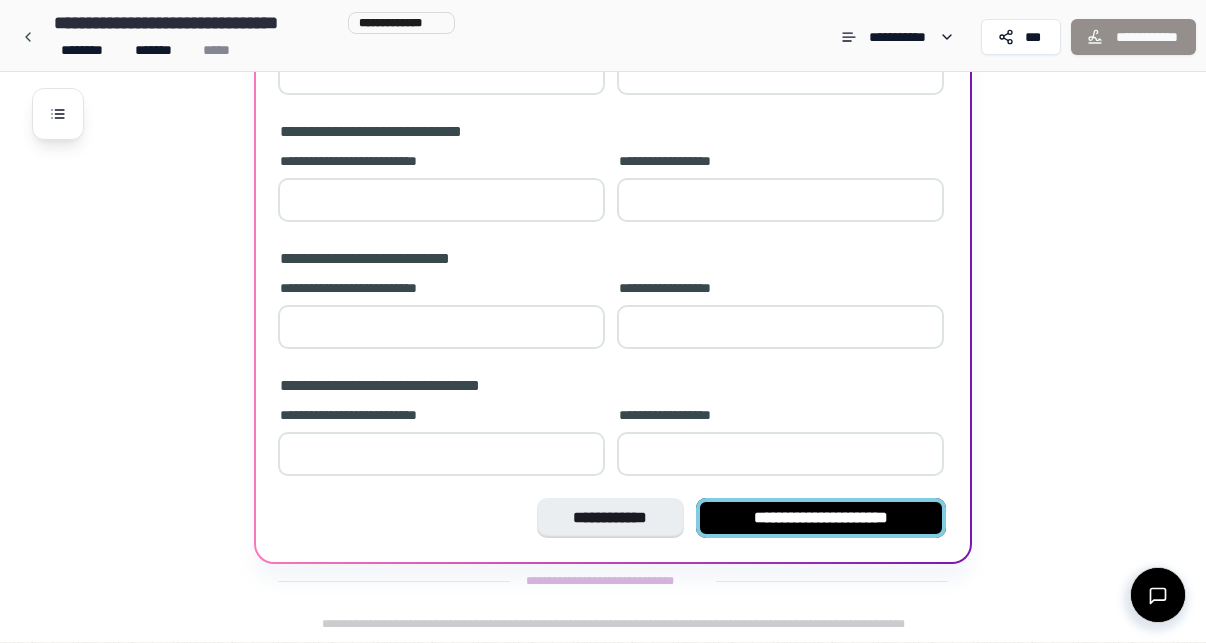 click on "**********" at bounding box center (821, 518) 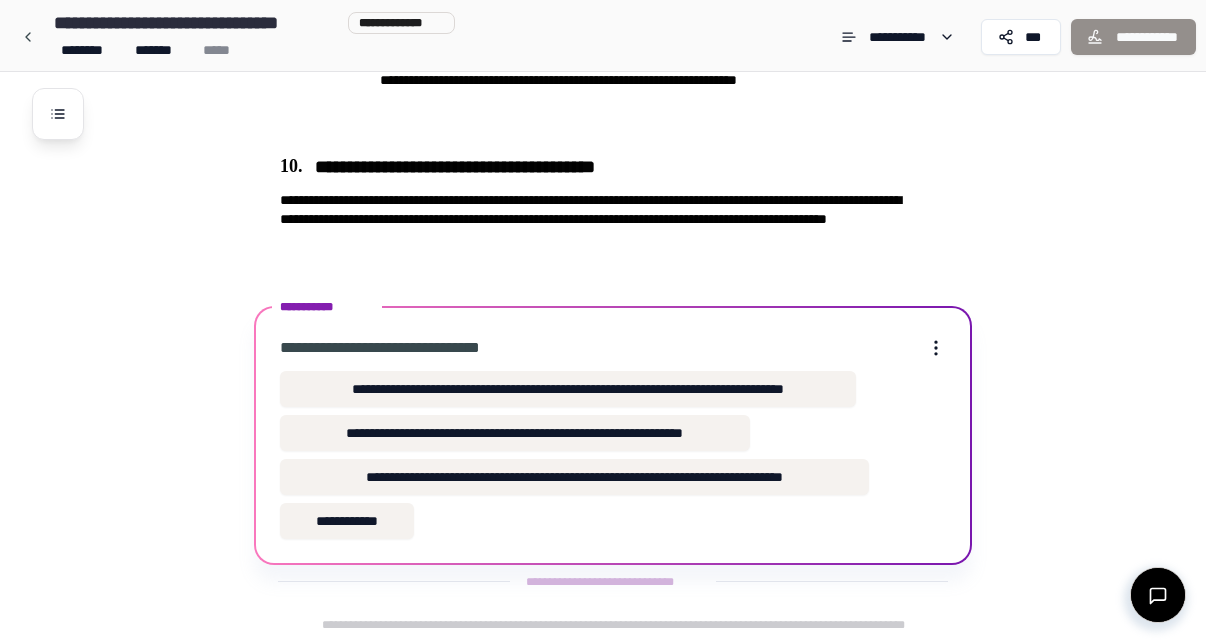 scroll, scrollTop: 3945, scrollLeft: 0, axis: vertical 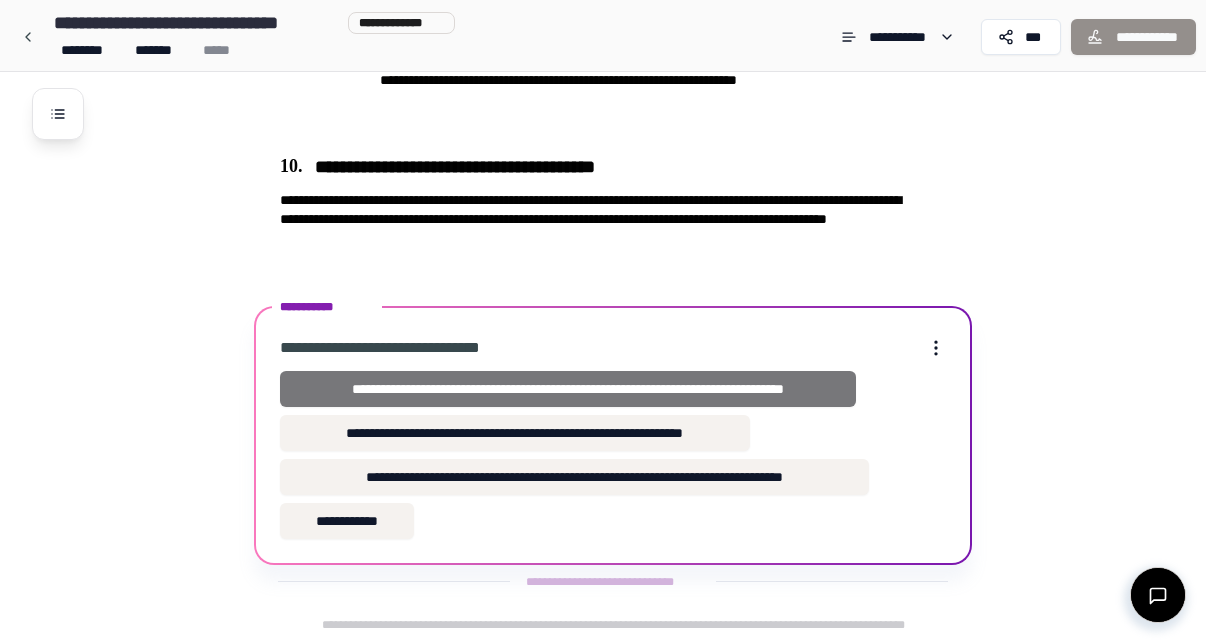 click on "**********" at bounding box center [568, 389] 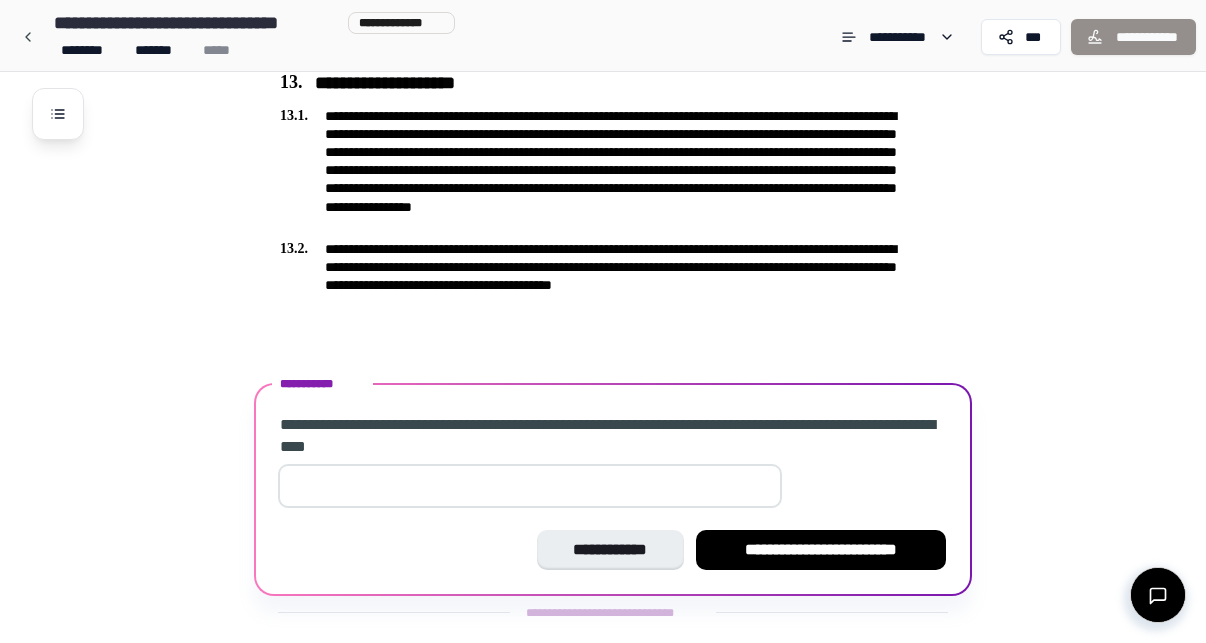 scroll, scrollTop: 4849, scrollLeft: 0, axis: vertical 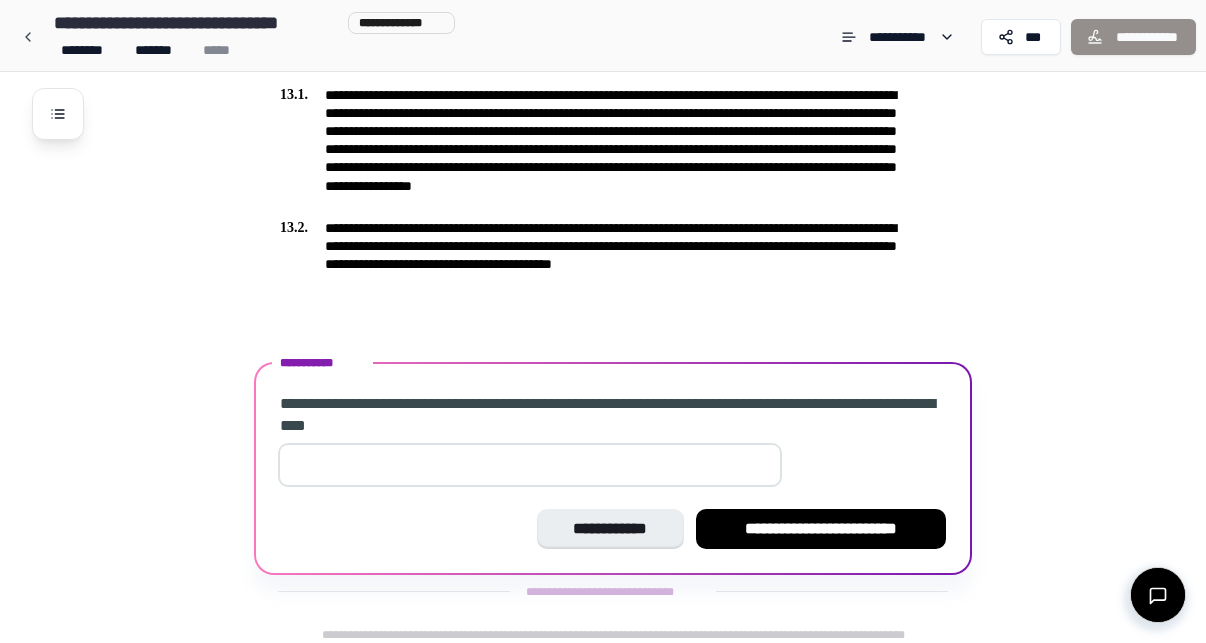 click at bounding box center (530, 465) 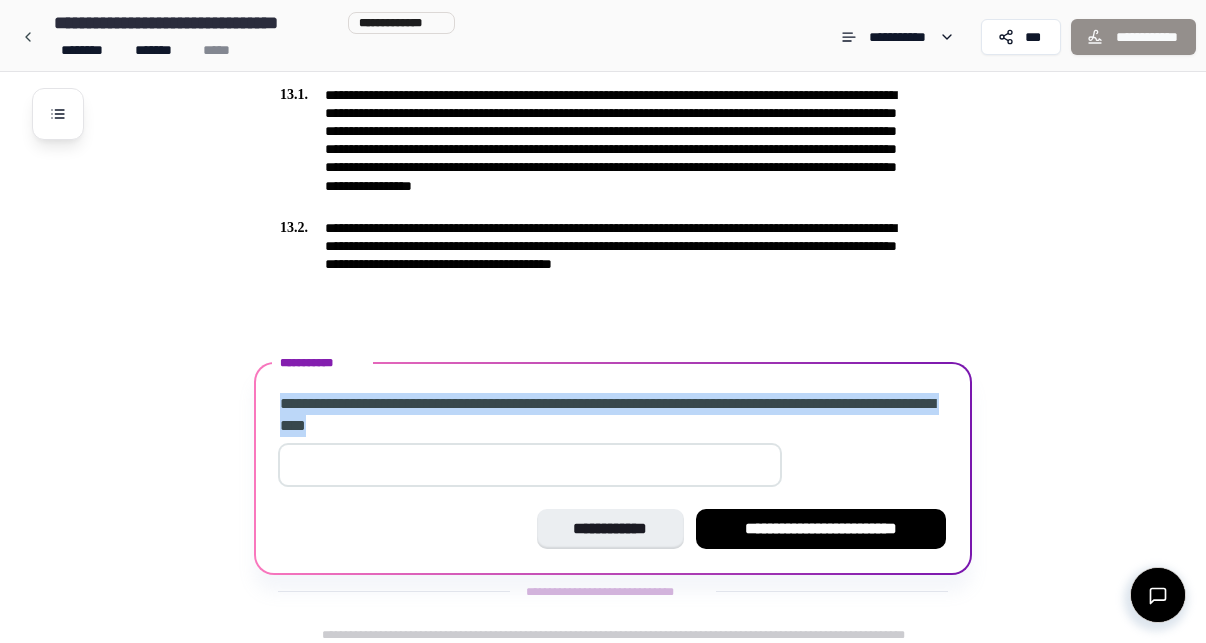 drag, startPoint x: 468, startPoint y: 423, endPoint x: 278, endPoint y: 395, distance: 192.05208 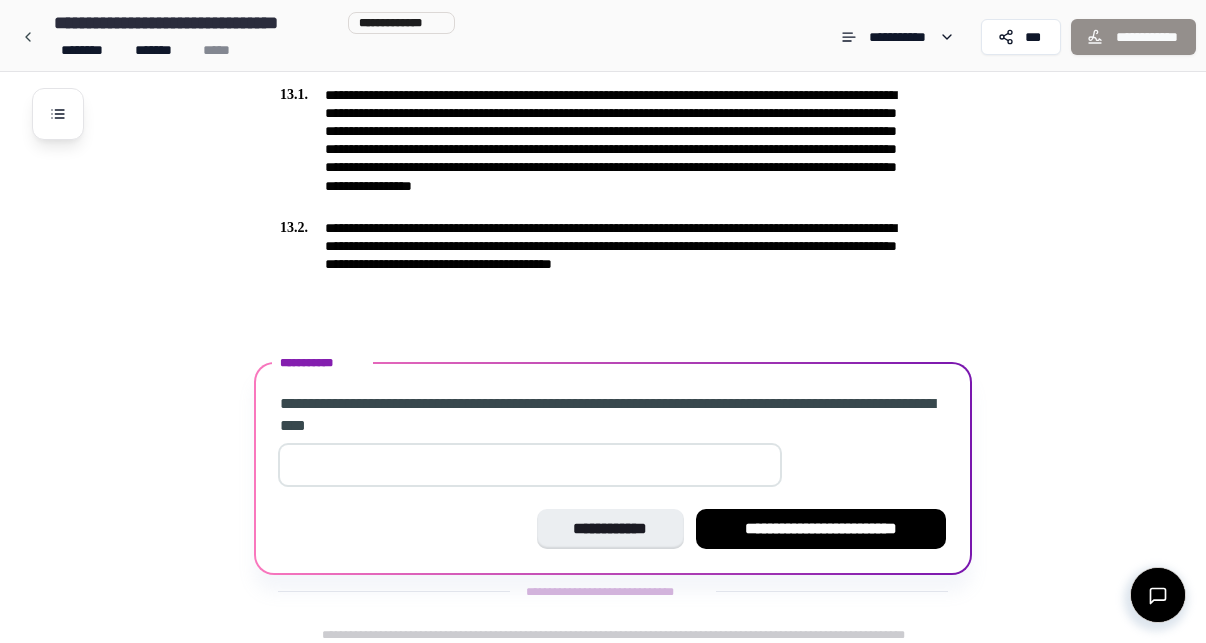 click at bounding box center (530, 465) 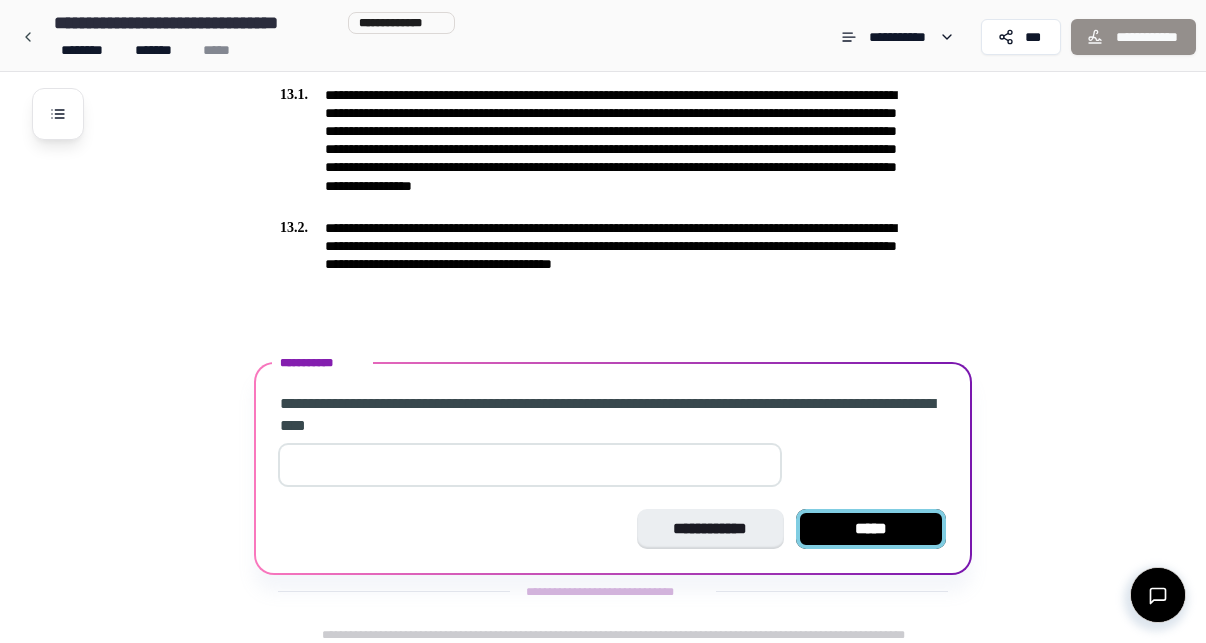 type on "*" 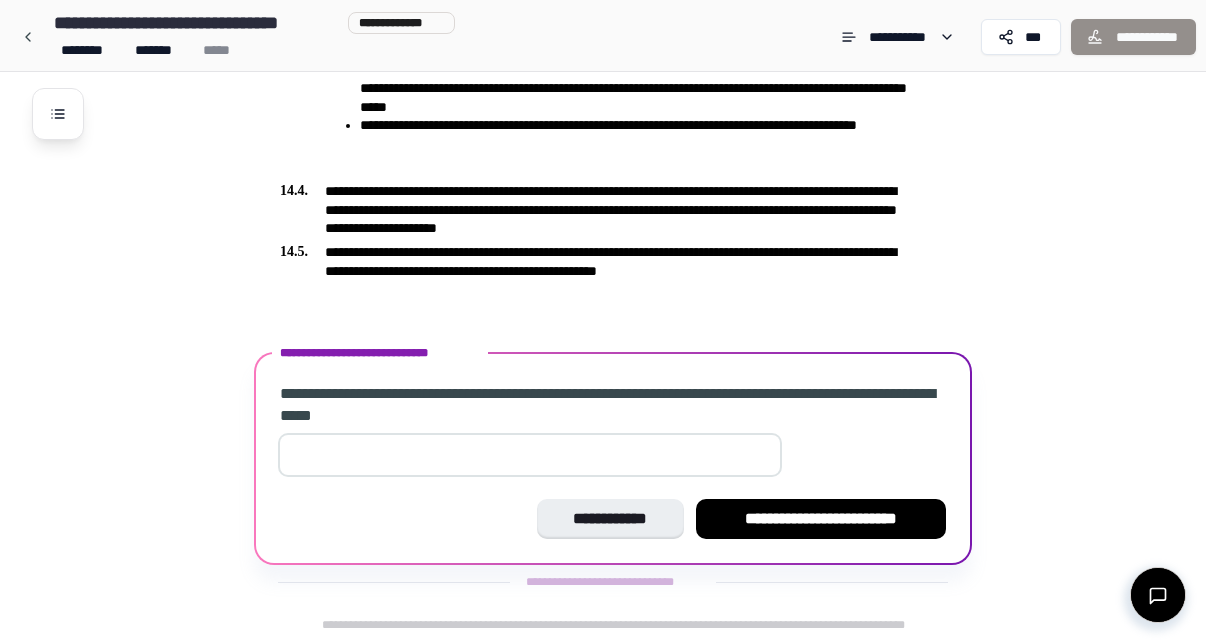 scroll, scrollTop: 5390, scrollLeft: 0, axis: vertical 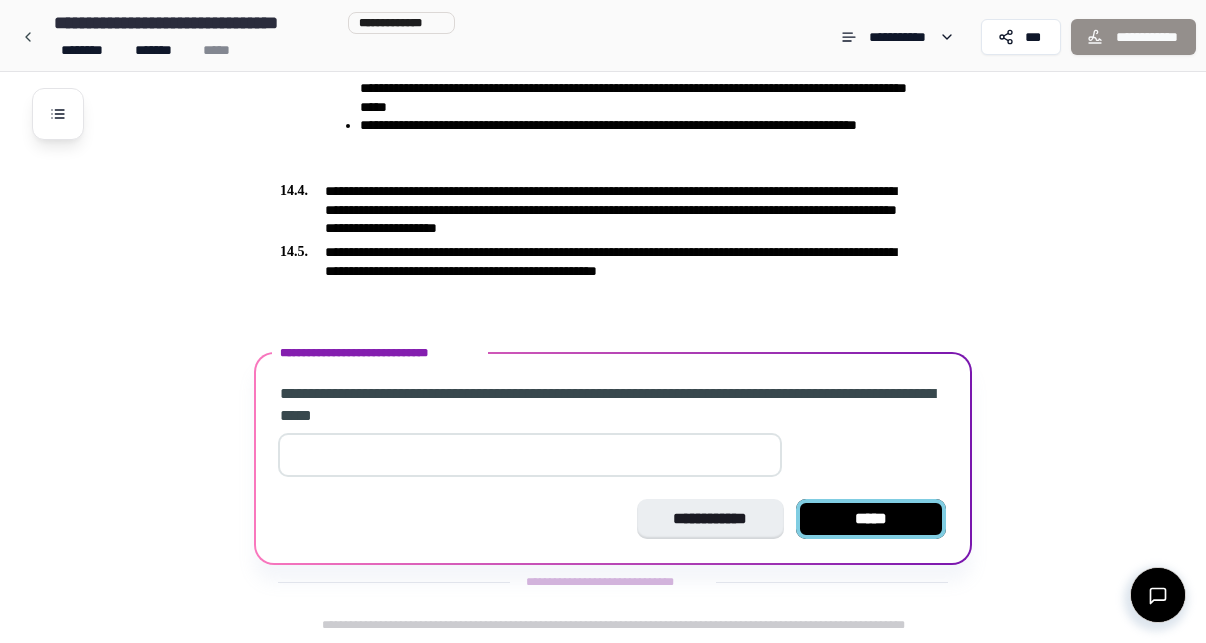 type on "*" 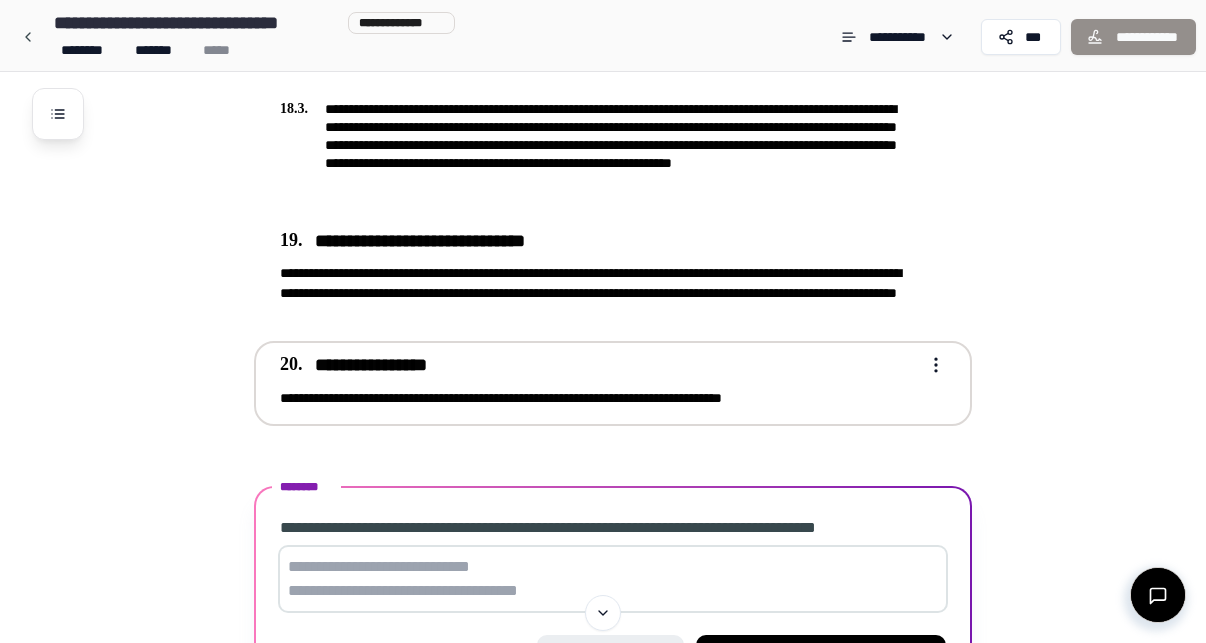 scroll, scrollTop: 7637, scrollLeft: 0, axis: vertical 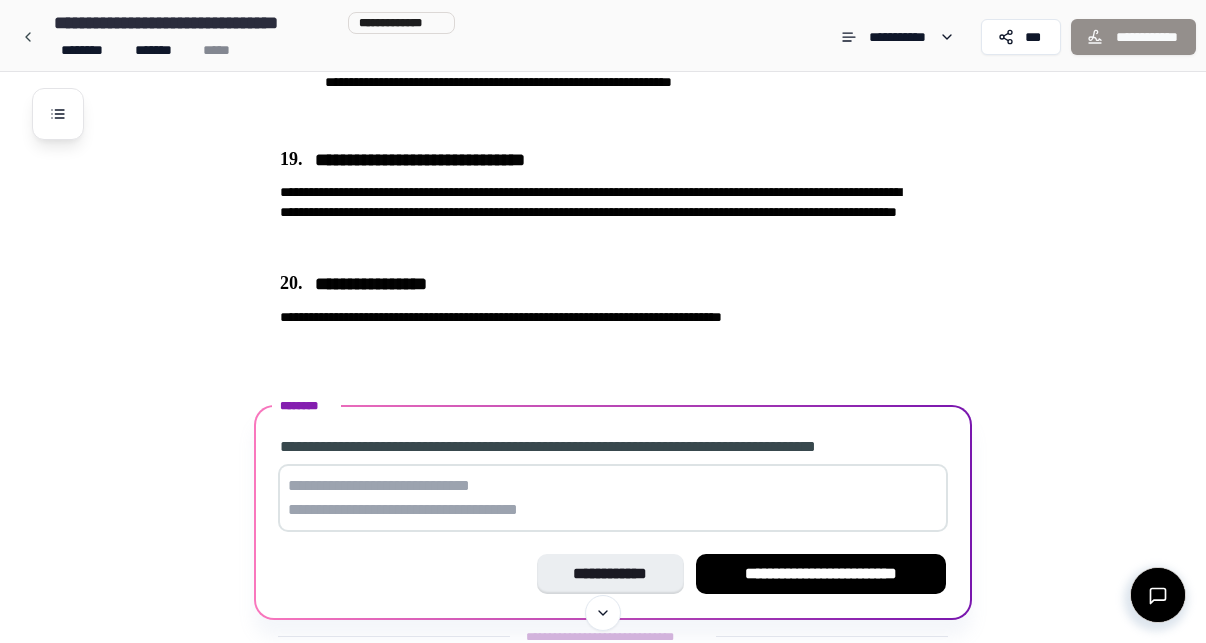click at bounding box center [613, 498] 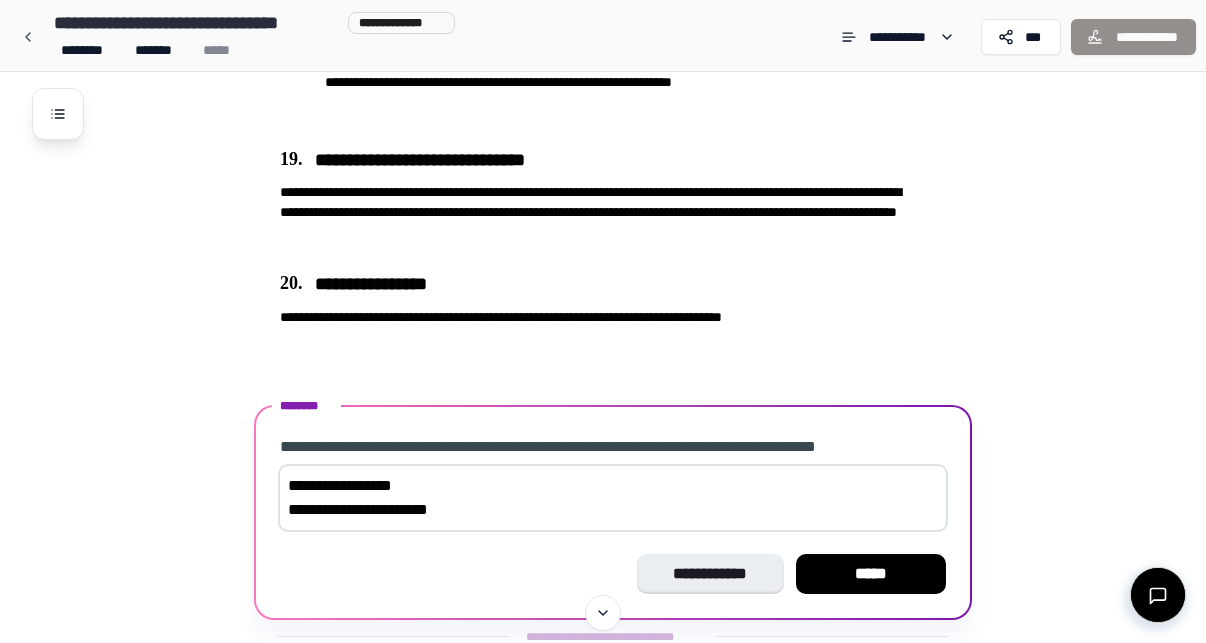 click on "**********" at bounding box center [613, 498] 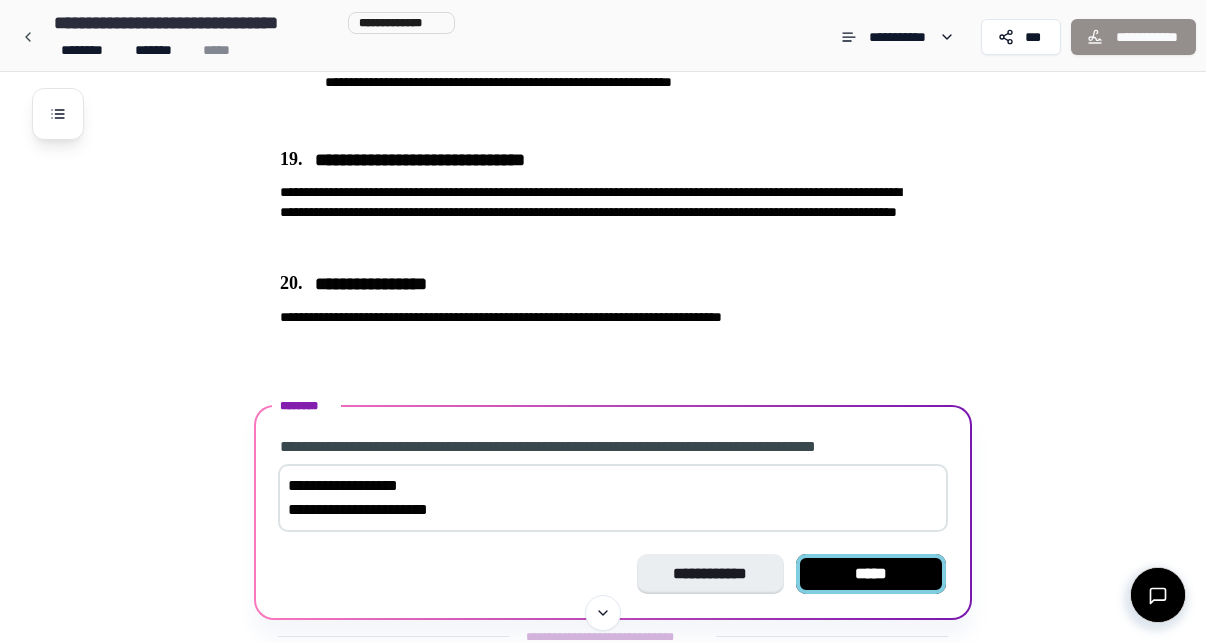 type on "**********" 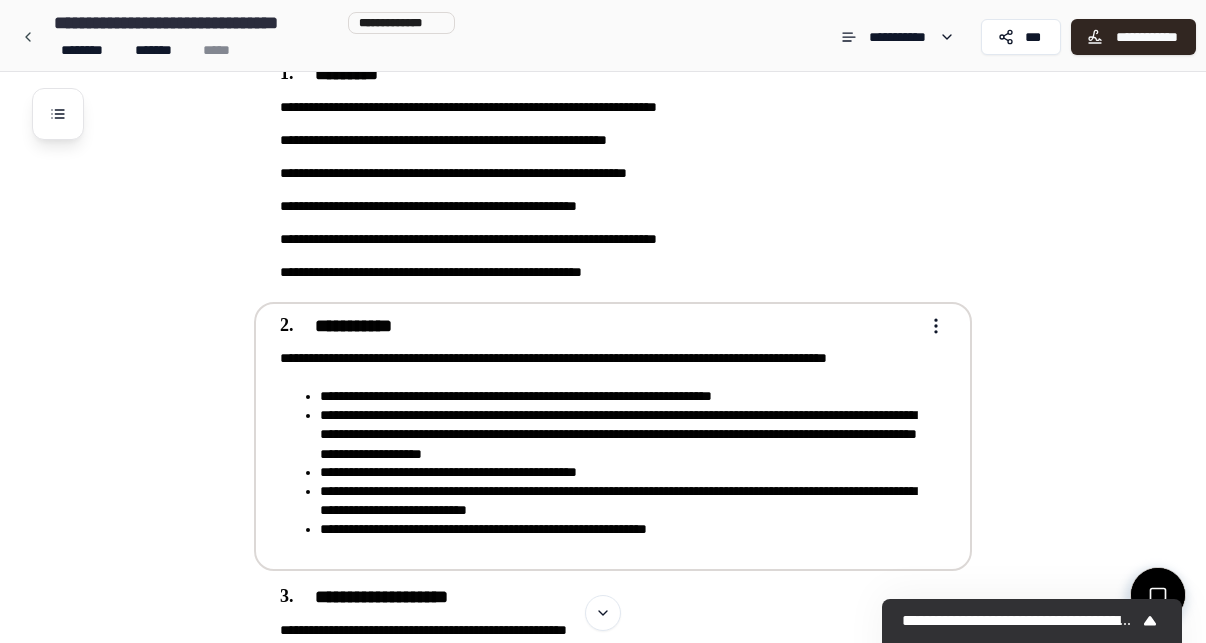 scroll, scrollTop: 263, scrollLeft: 0, axis: vertical 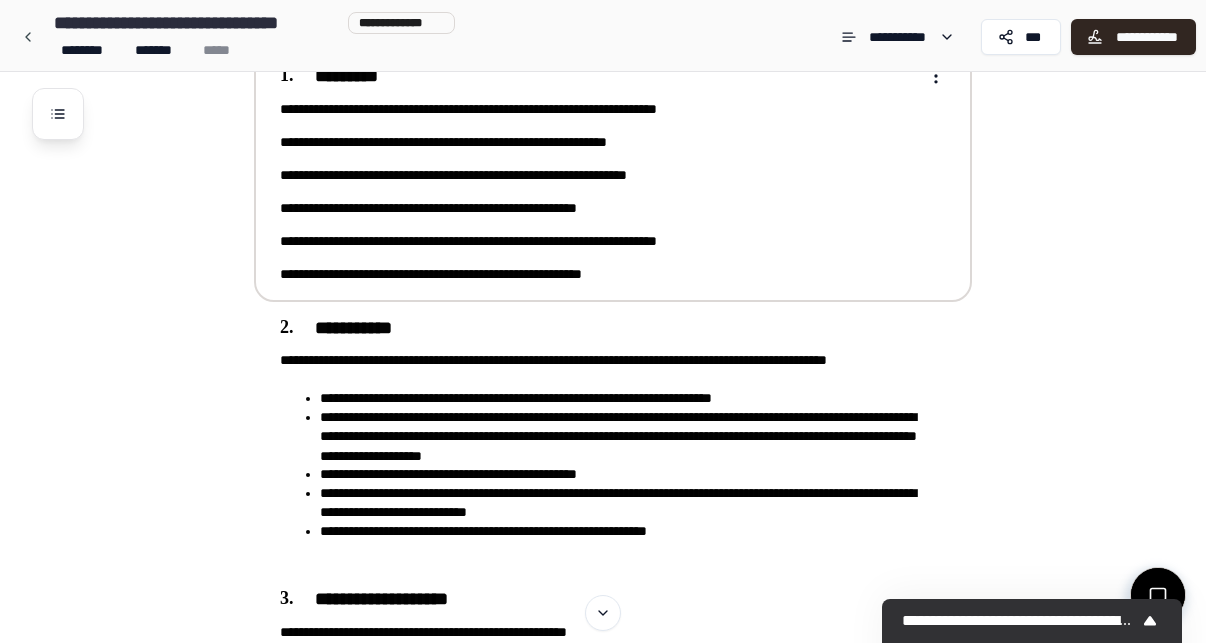 click on "**********" at bounding box center (599, 241) 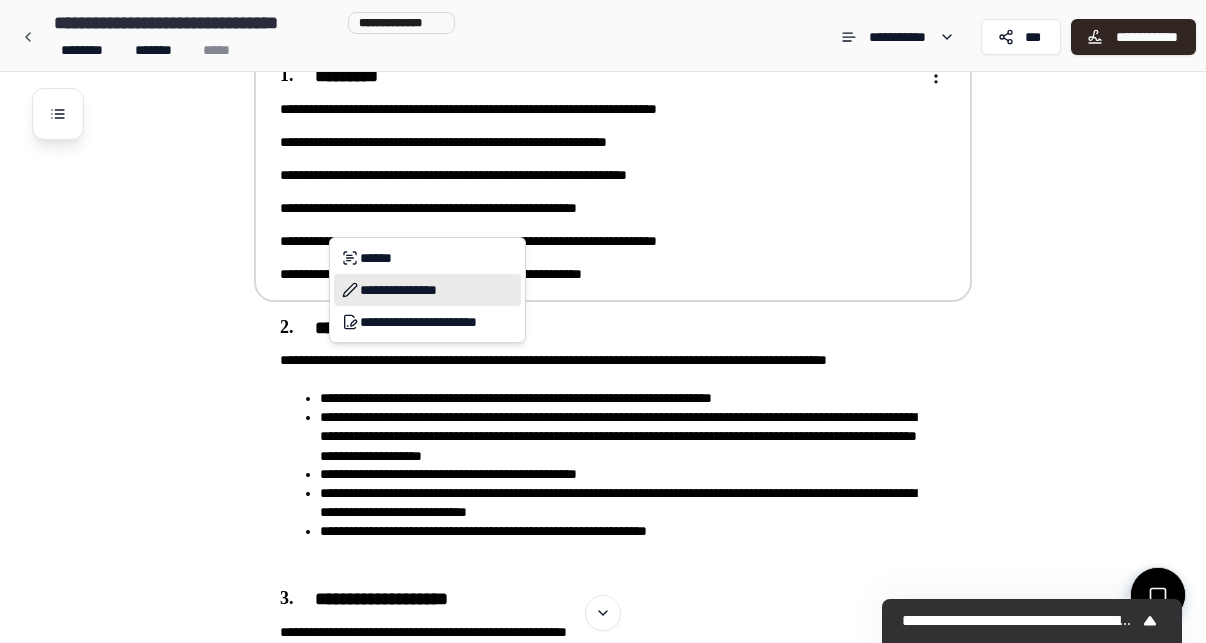 click on "**********" at bounding box center [427, 290] 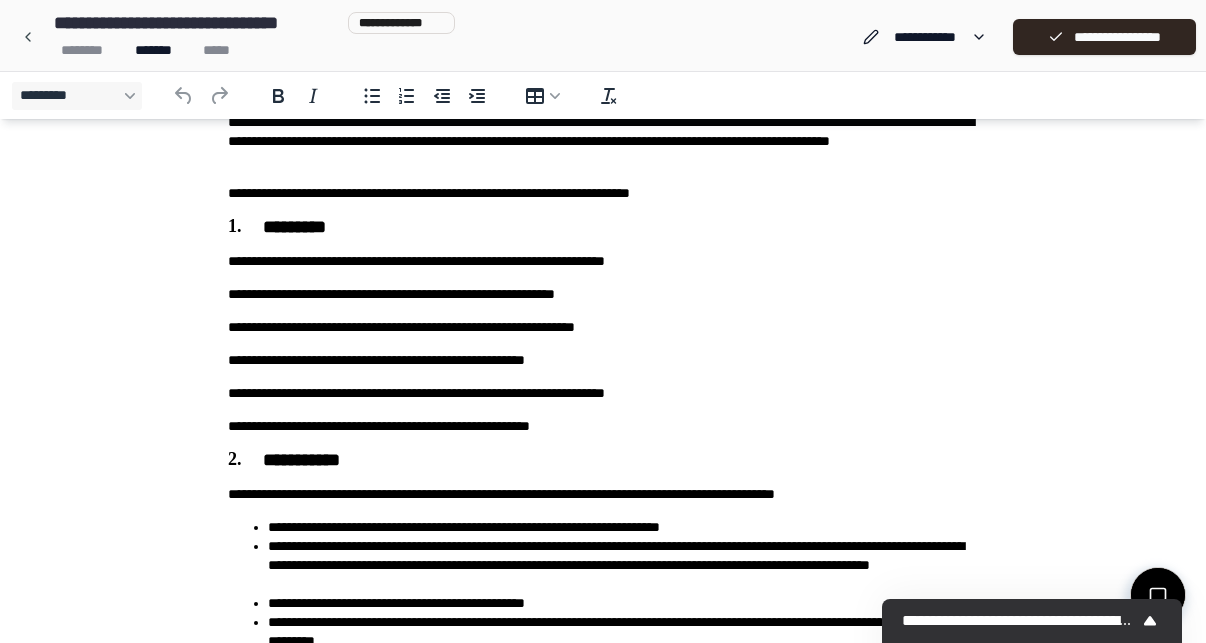 scroll, scrollTop: 144, scrollLeft: 0, axis: vertical 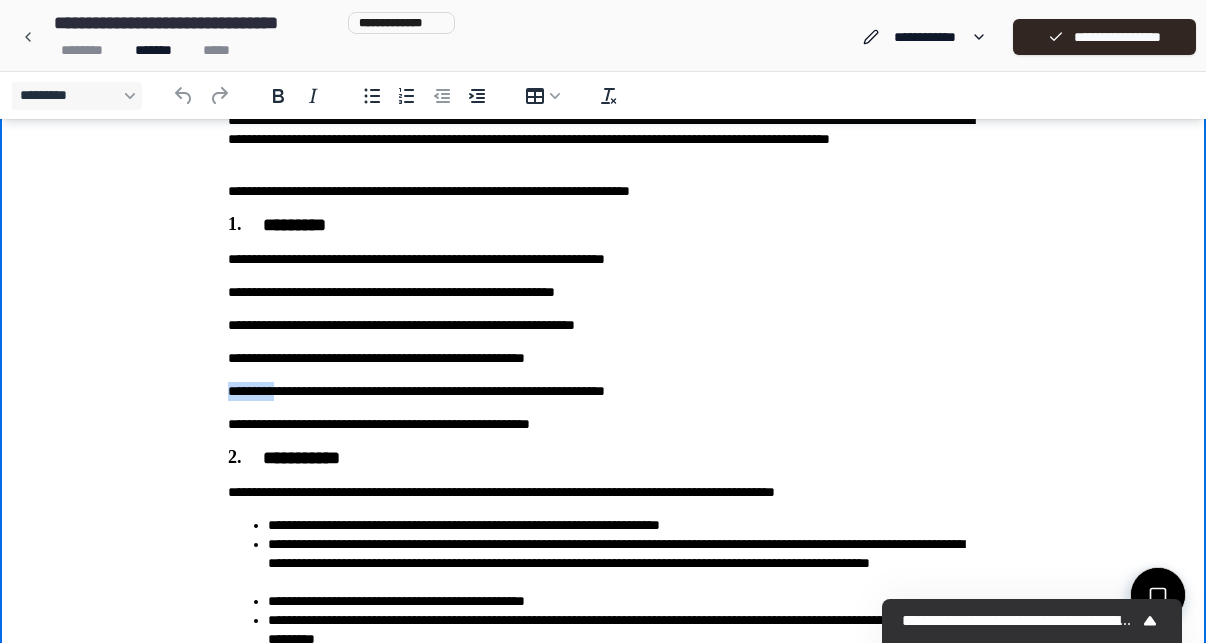 drag, startPoint x: 294, startPoint y: 393, endPoint x: 228, endPoint y: 388, distance: 66.189125 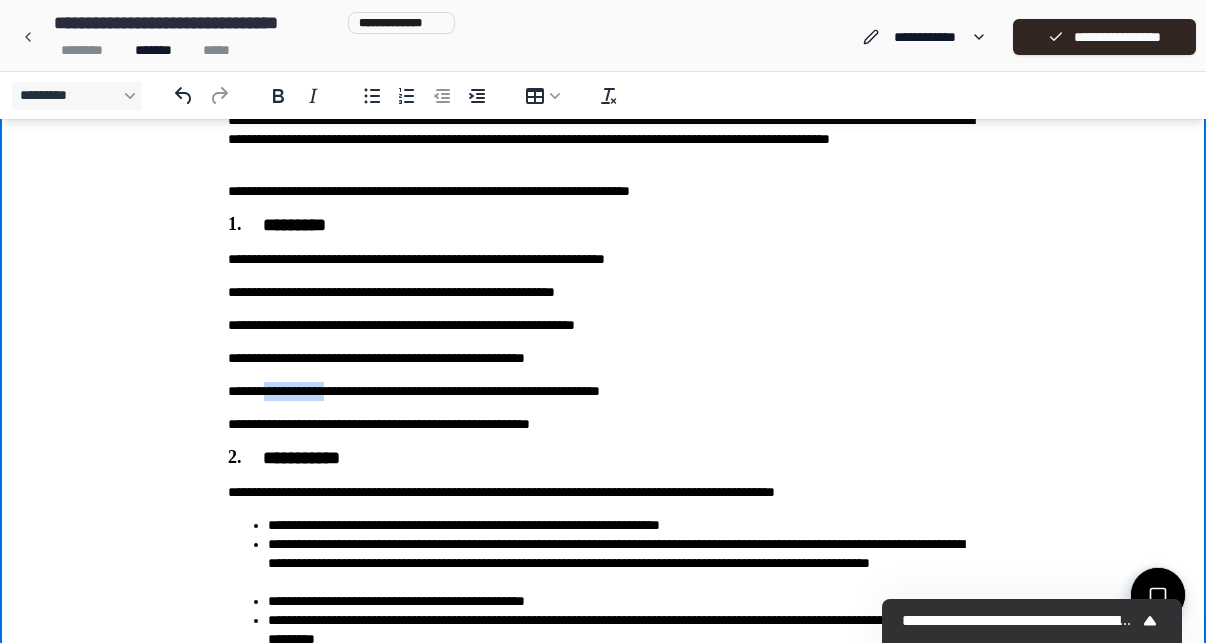 drag, startPoint x: 353, startPoint y: 393, endPoint x: 271, endPoint y: 393, distance: 82 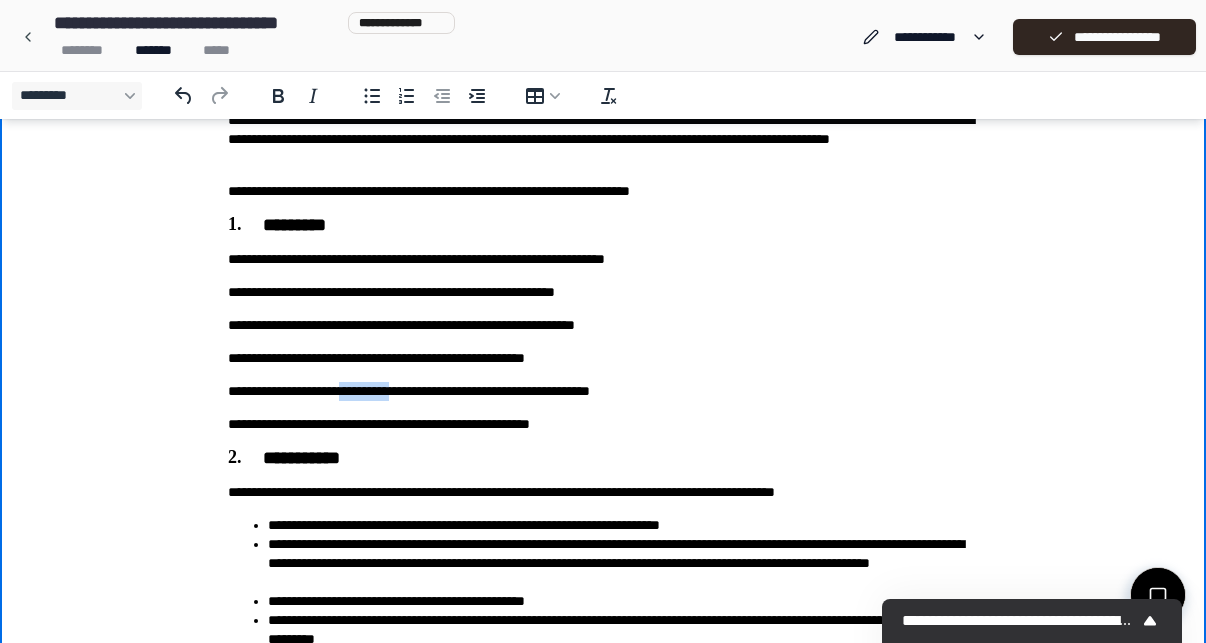 drag, startPoint x: 443, startPoint y: 393, endPoint x: 359, endPoint y: 393, distance: 84 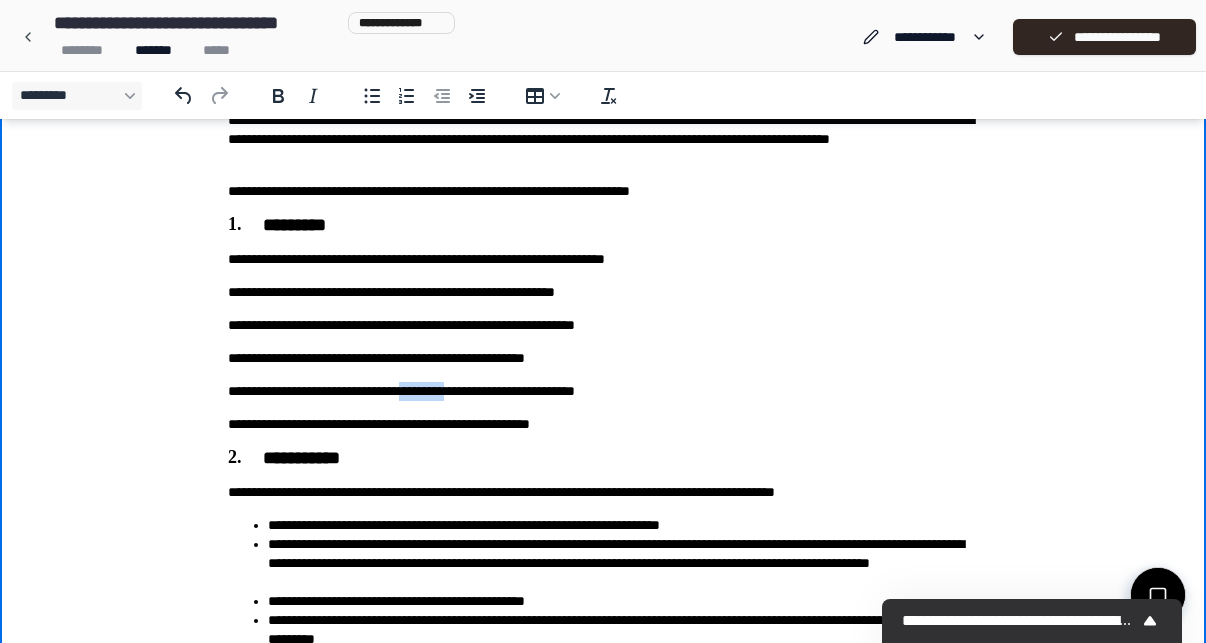 drag, startPoint x: 508, startPoint y: 395, endPoint x: 437, endPoint y: 392, distance: 71.063354 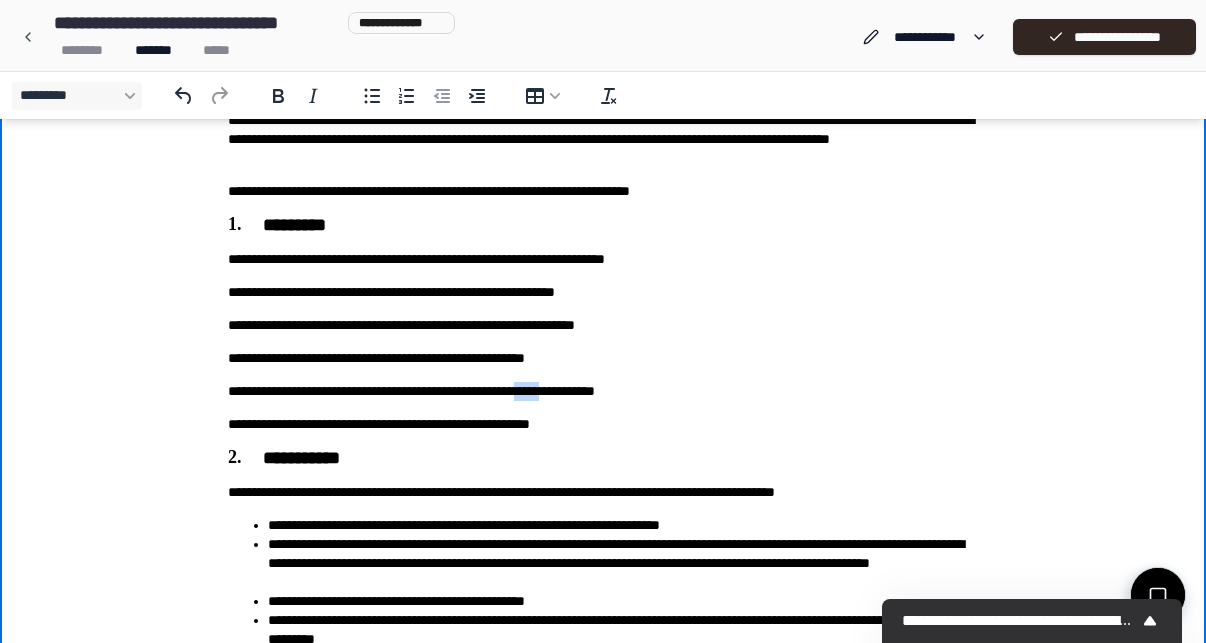 drag, startPoint x: 635, startPoint y: 391, endPoint x: 587, endPoint y: 388, distance: 48.09366 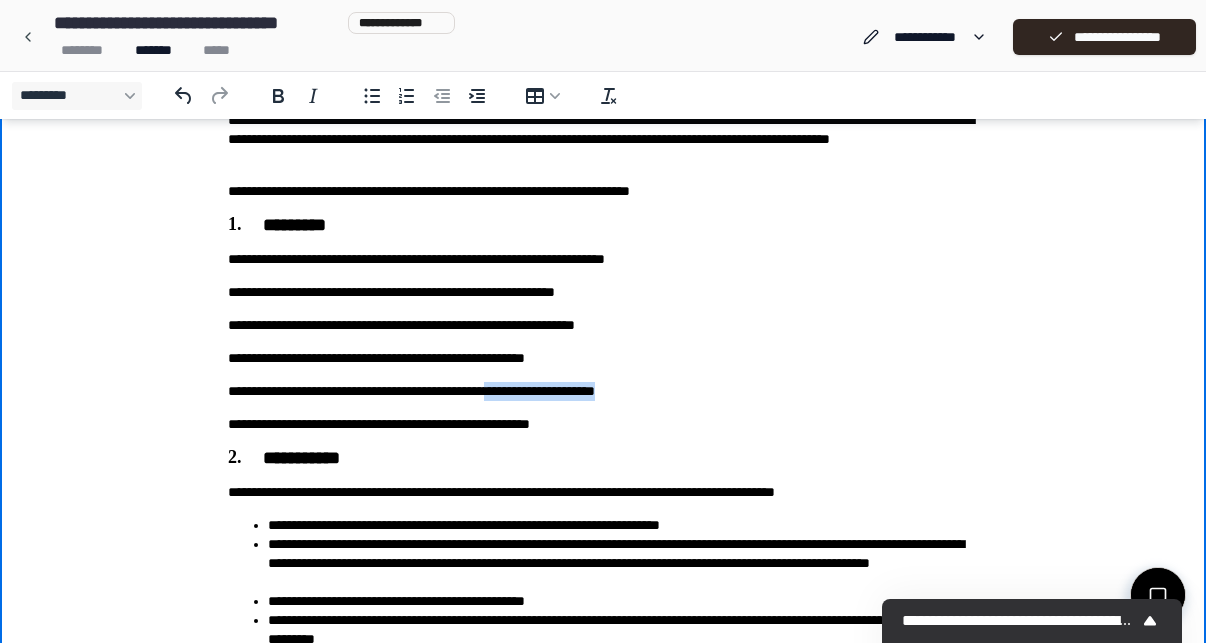 drag, startPoint x: 722, startPoint y: 393, endPoint x: 541, endPoint y: 384, distance: 181.22362 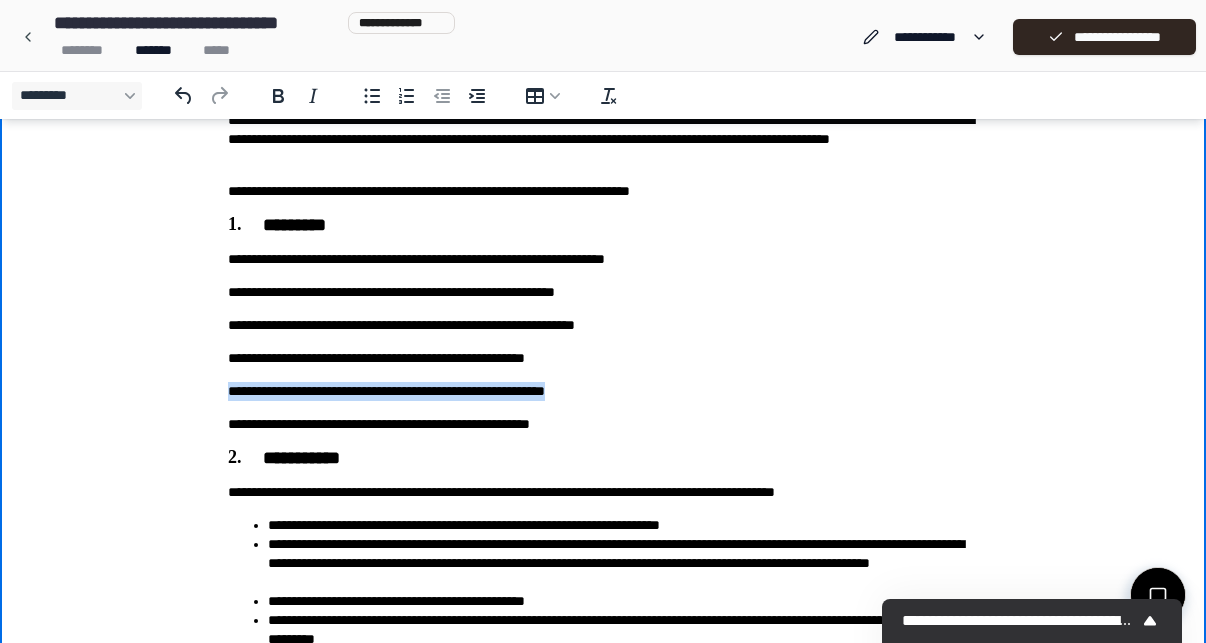 drag, startPoint x: 625, startPoint y: 392, endPoint x: 221, endPoint y: 385, distance: 404.06064 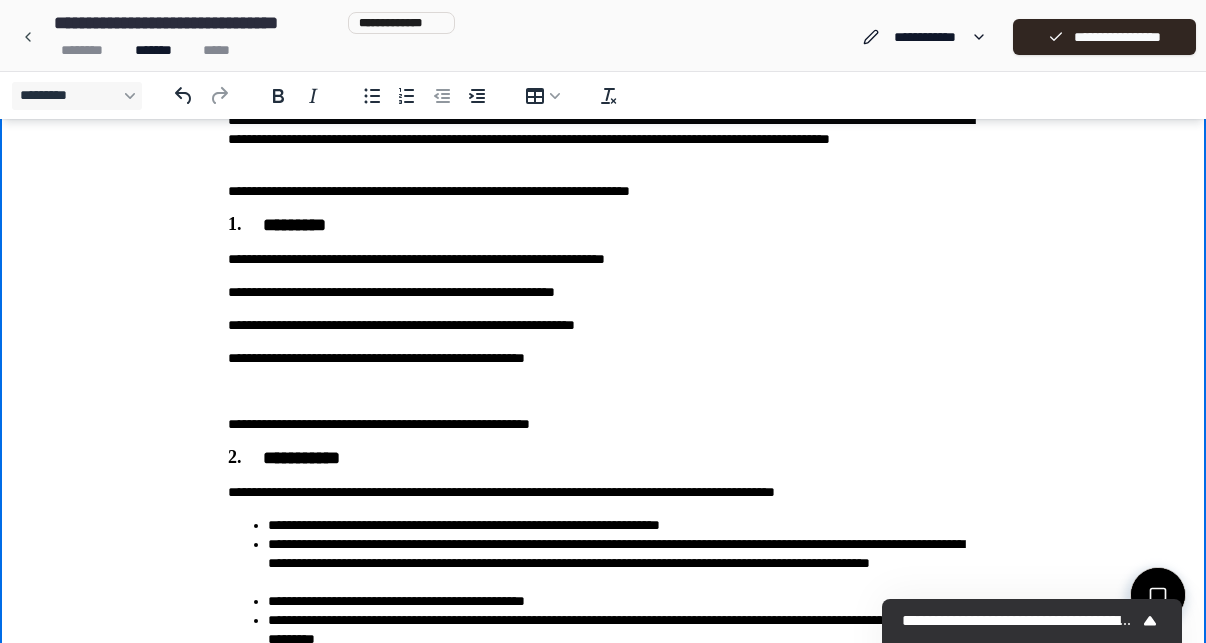 click on "**********" at bounding box center (603, 259) 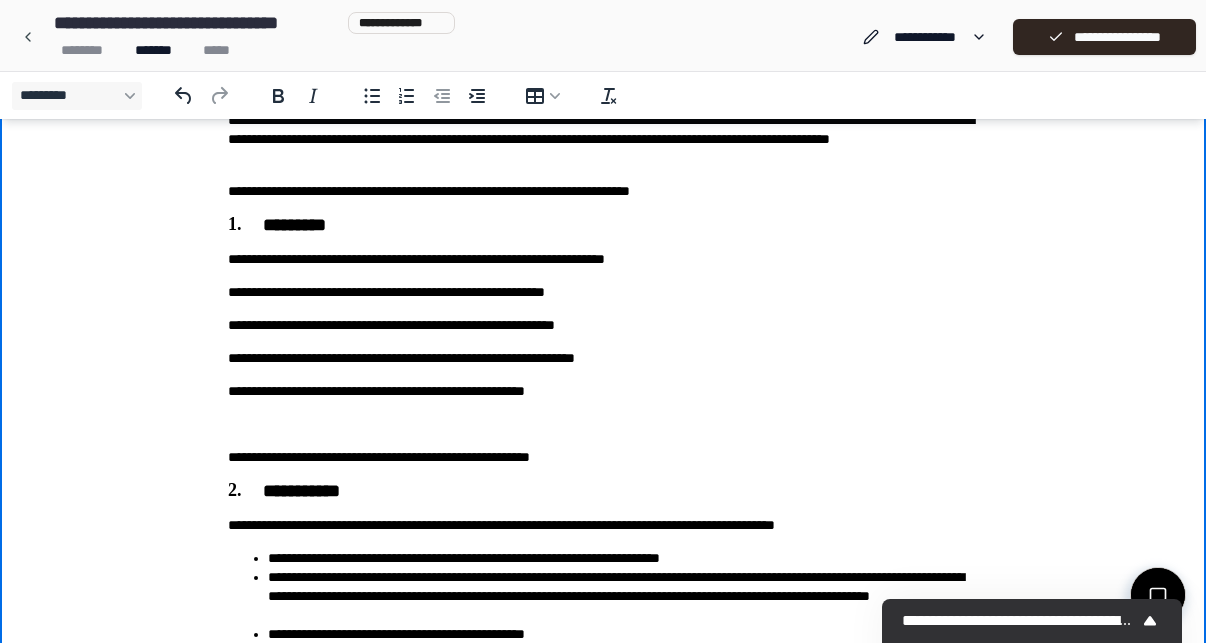 click at bounding box center [603, 424] 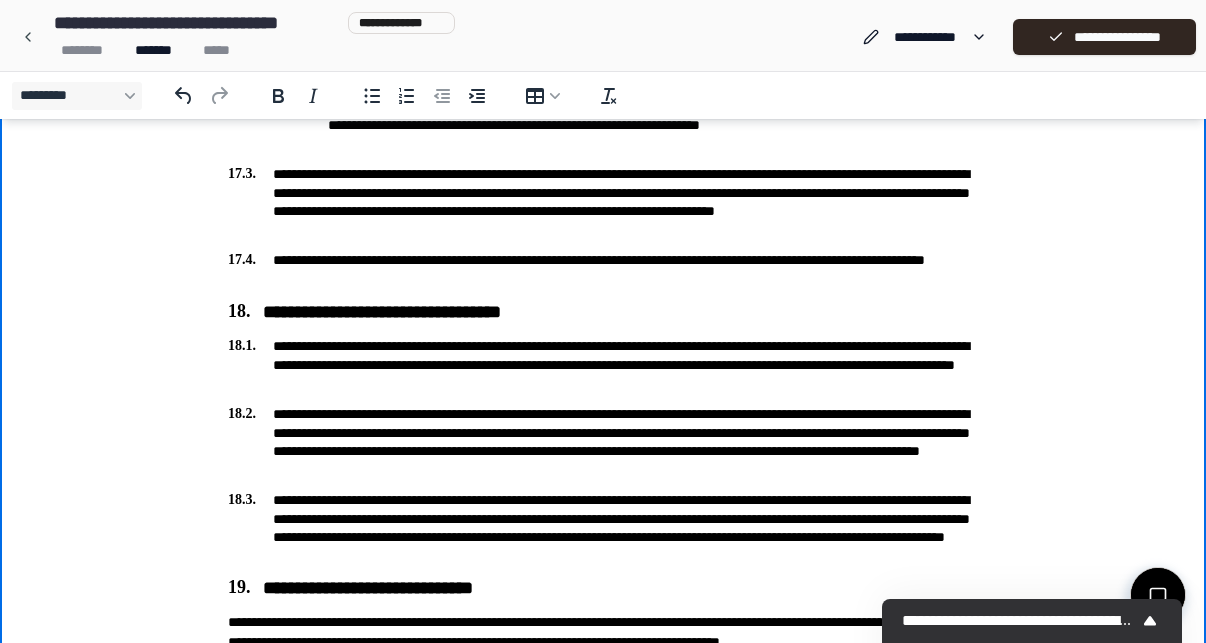 scroll, scrollTop: 6464, scrollLeft: 0, axis: vertical 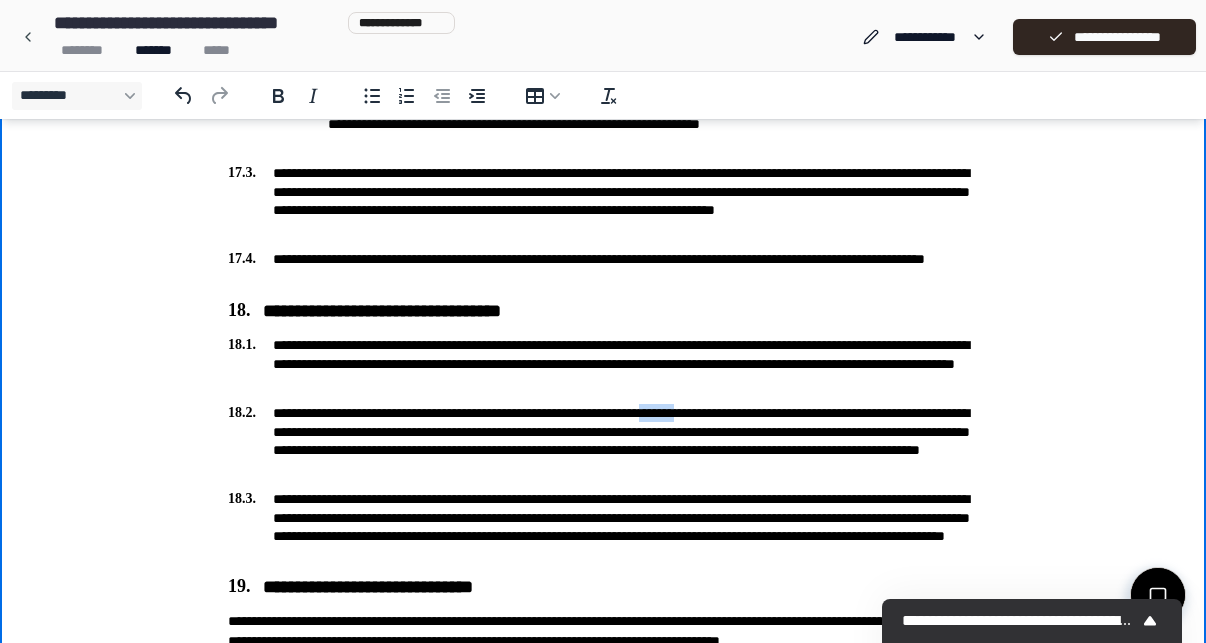 drag, startPoint x: 825, startPoint y: 424, endPoint x: 777, endPoint y: 421, distance: 48.09366 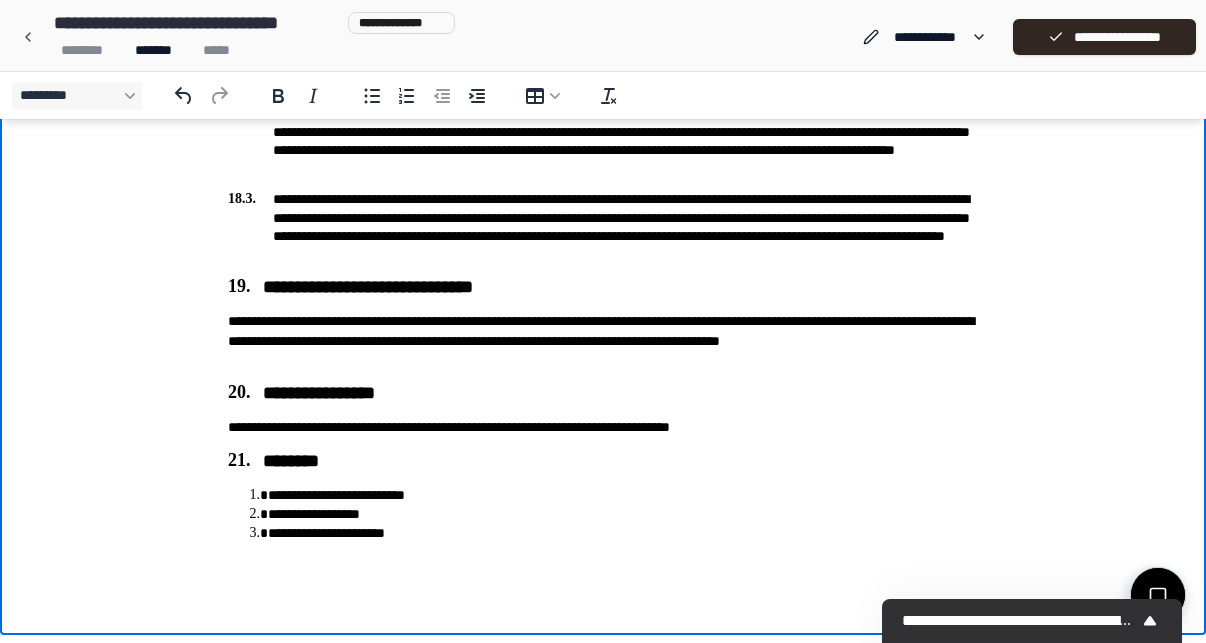 scroll, scrollTop: 6764, scrollLeft: 0, axis: vertical 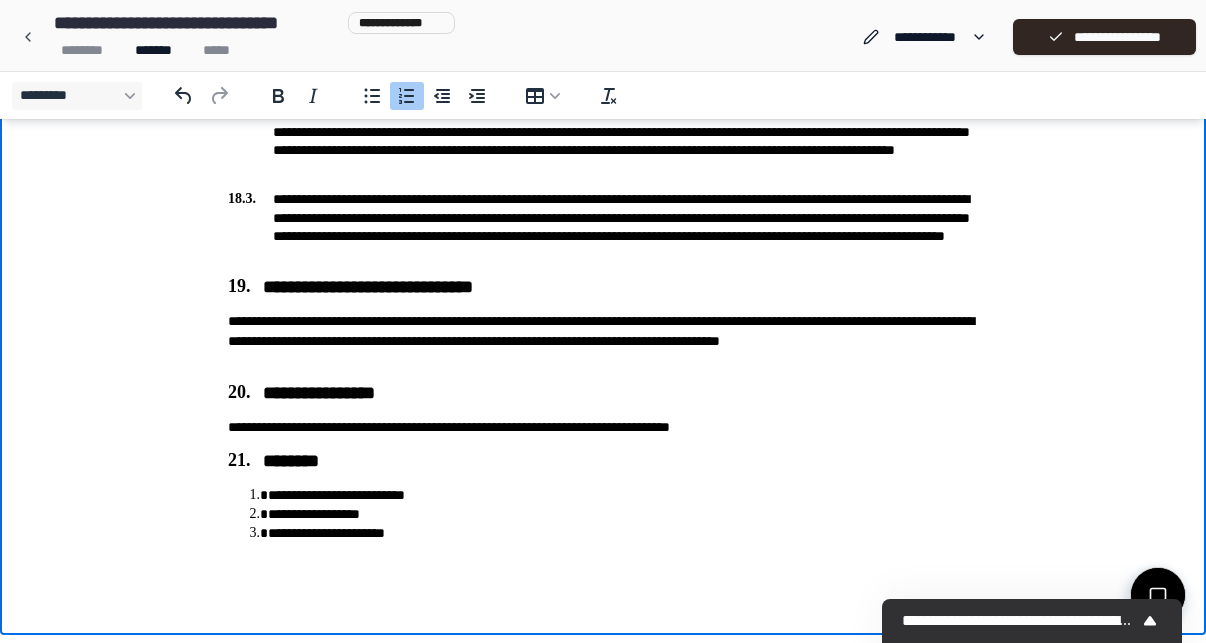 click on "**********" at bounding box center [623, 495] 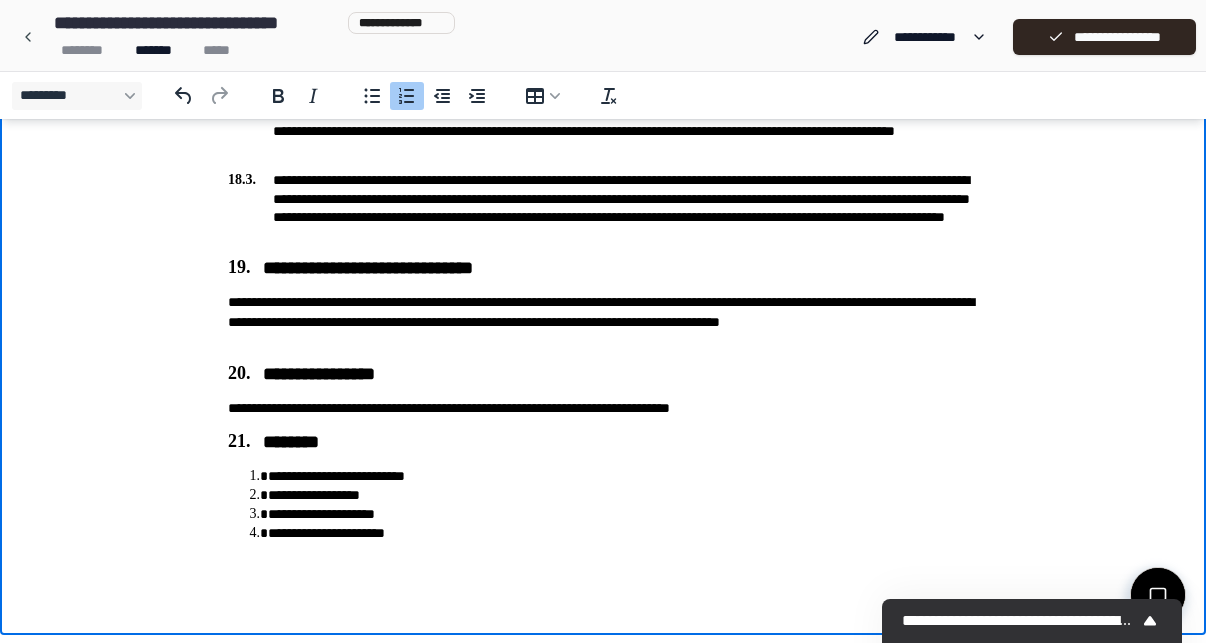 scroll, scrollTop: 6783, scrollLeft: 0, axis: vertical 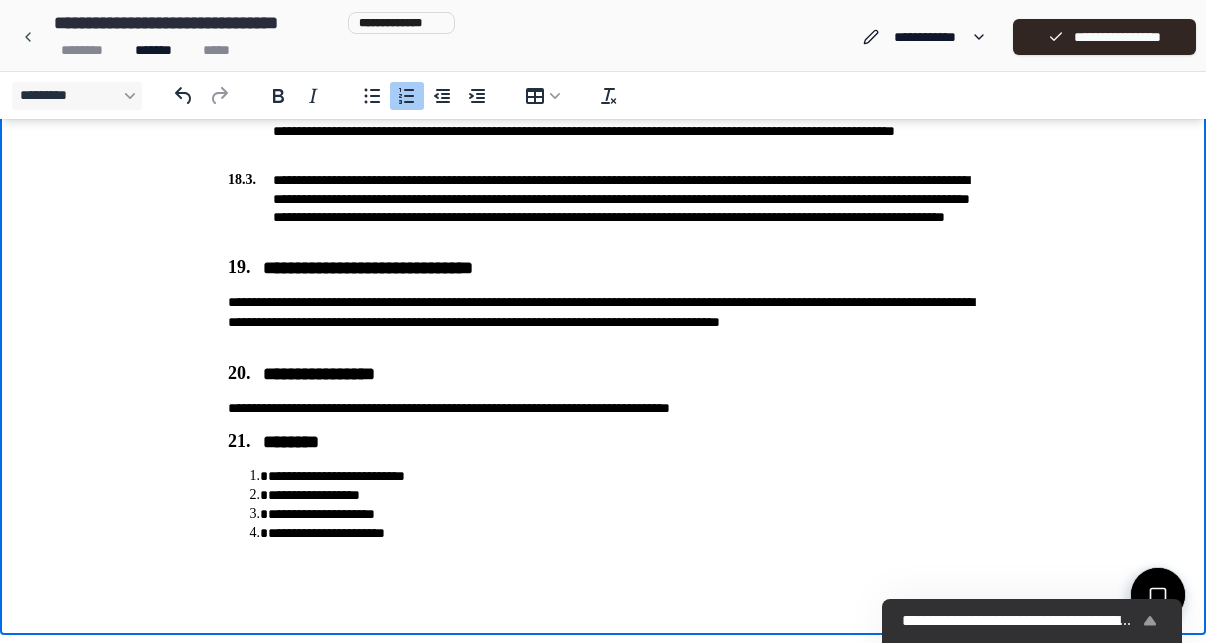 click 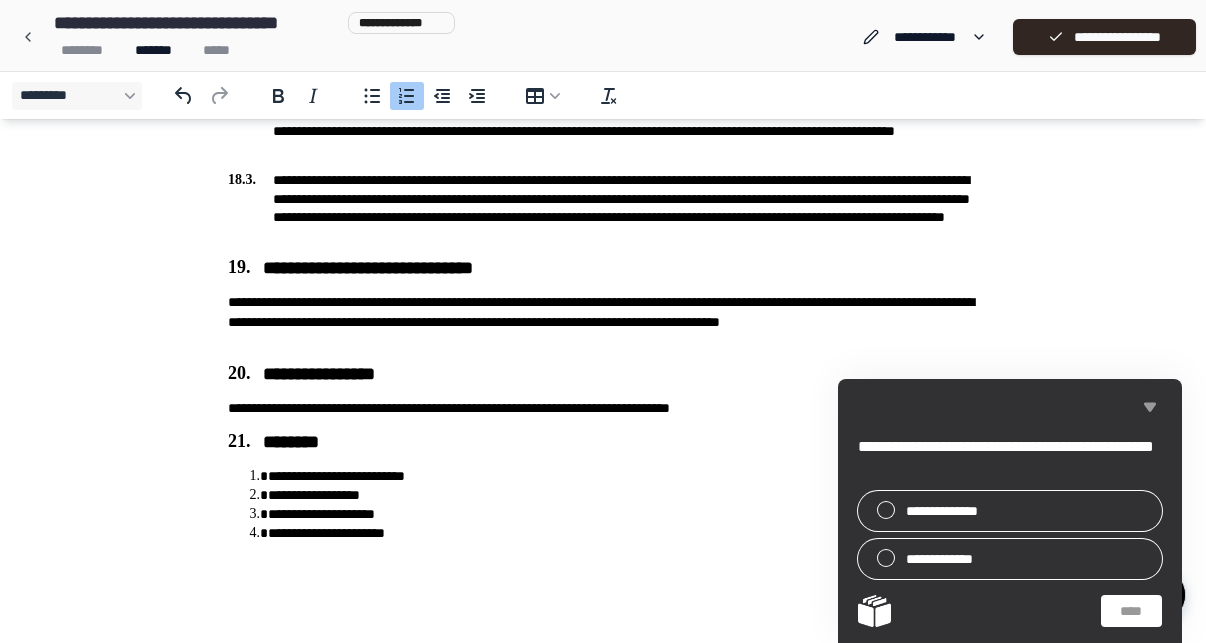click 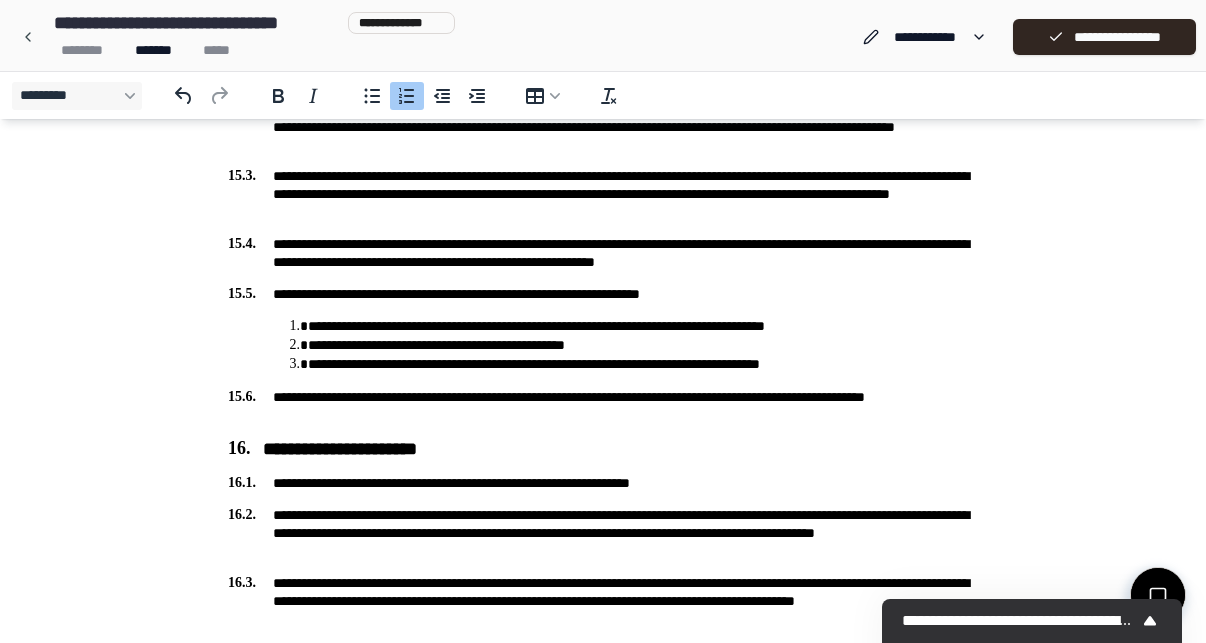 scroll, scrollTop: 4962, scrollLeft: 0, axis: vertical 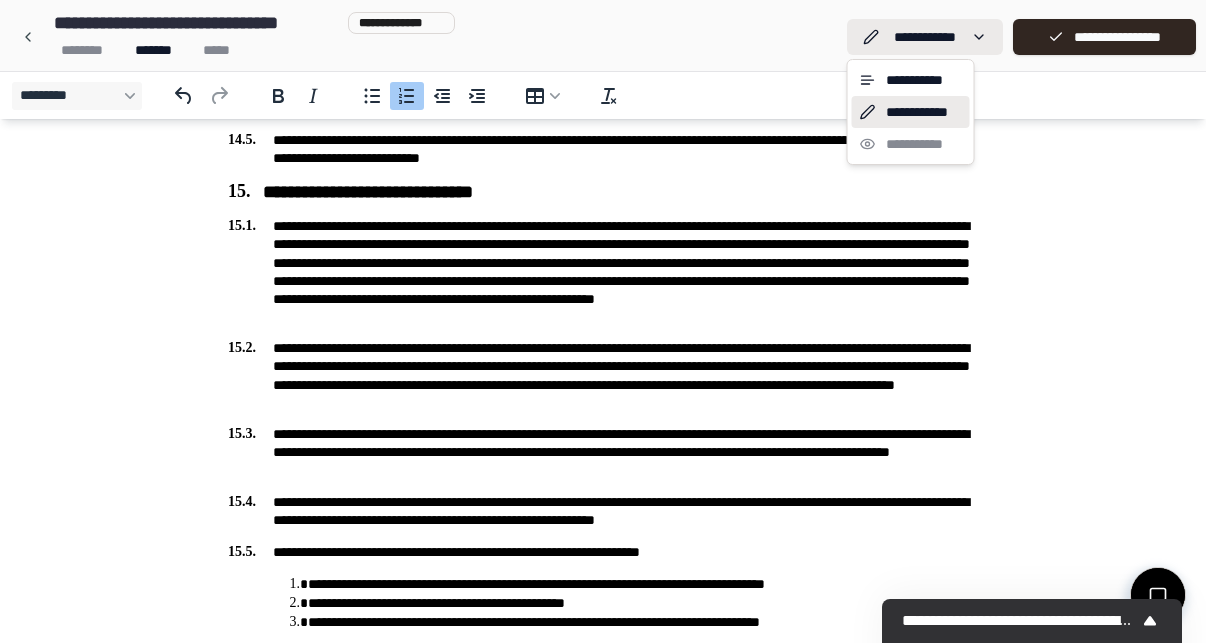 click on "**********" at bounding box center [603, -1249] 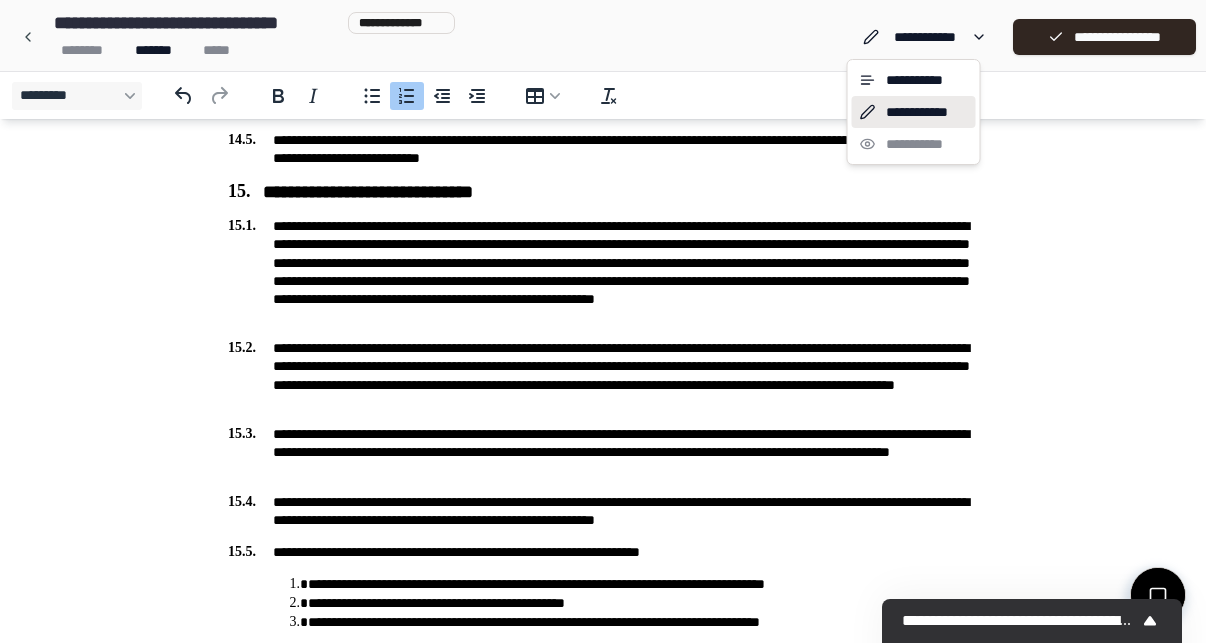 click on "**********" at bounding box center [603, -1249] 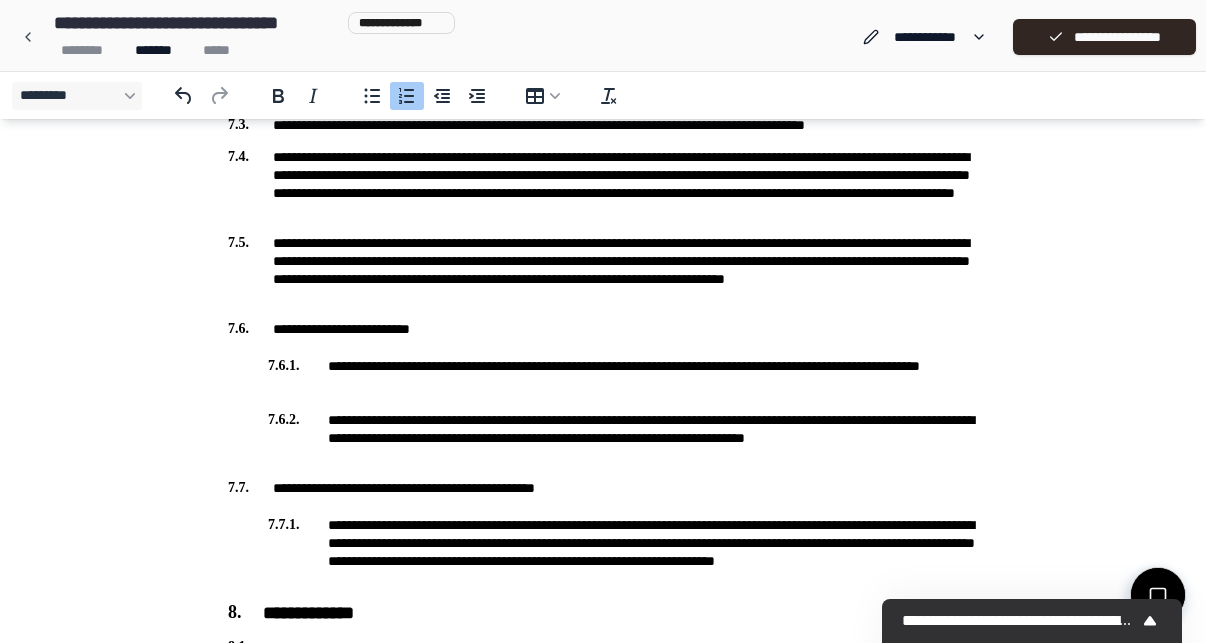 scroll, scrollTop: 1652, scrollLeft: 0, axis: vertical 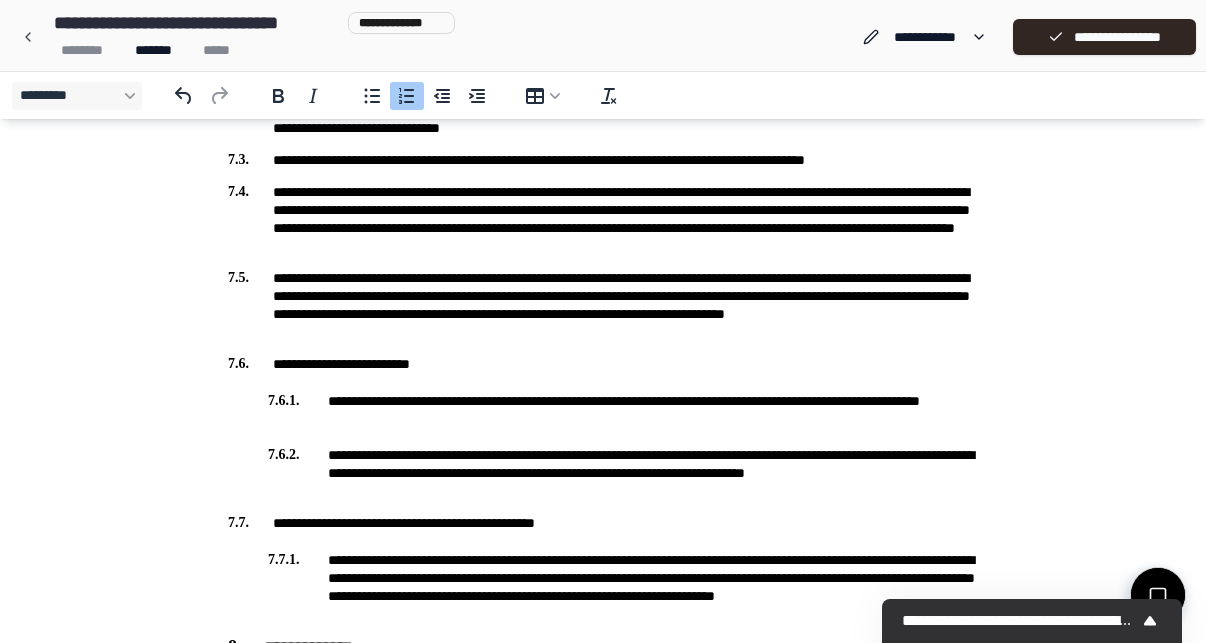 click at bounding box center [1158, 595] 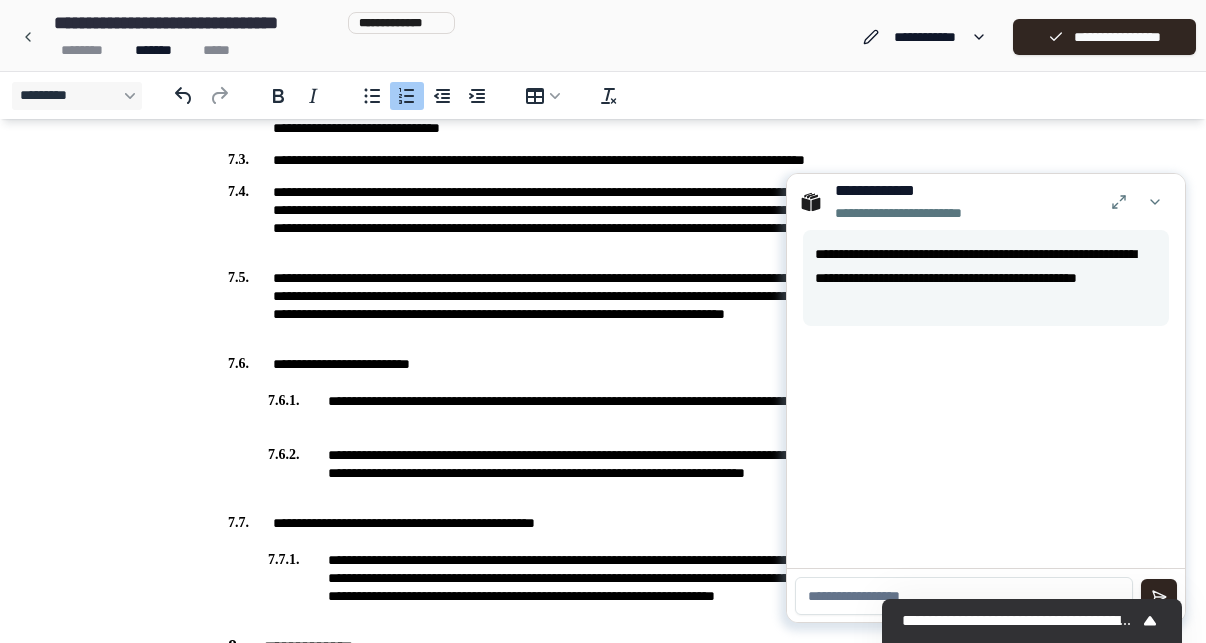 click on "**********" at bounding box center [603, 2085] 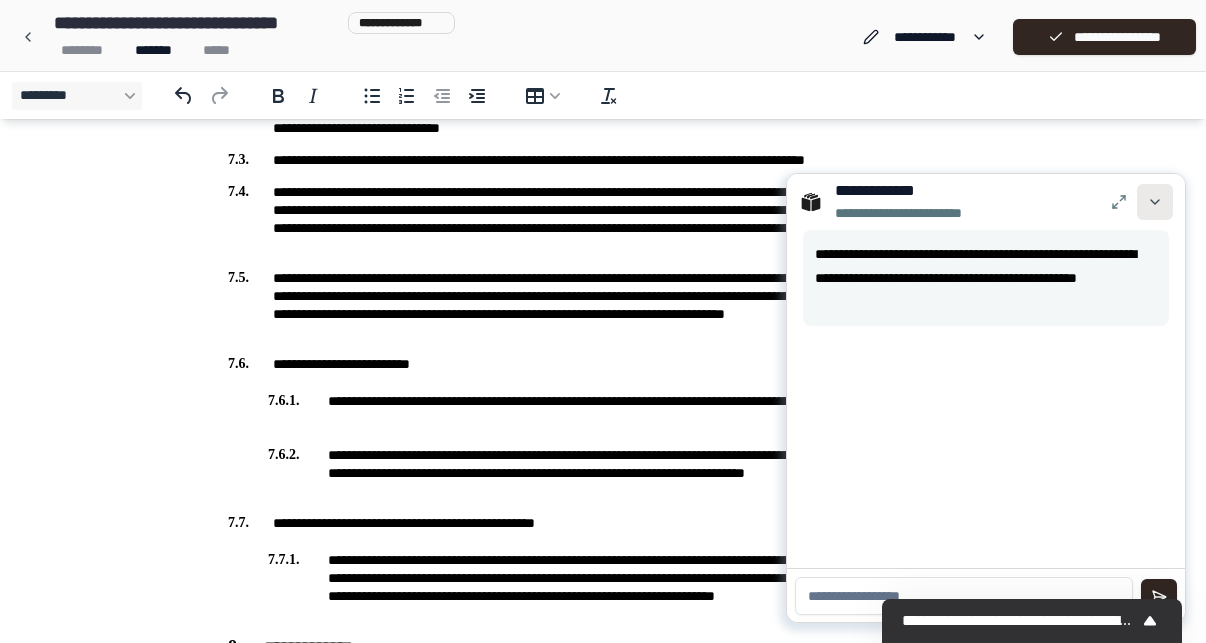 click at bounding box center [1155, 202] 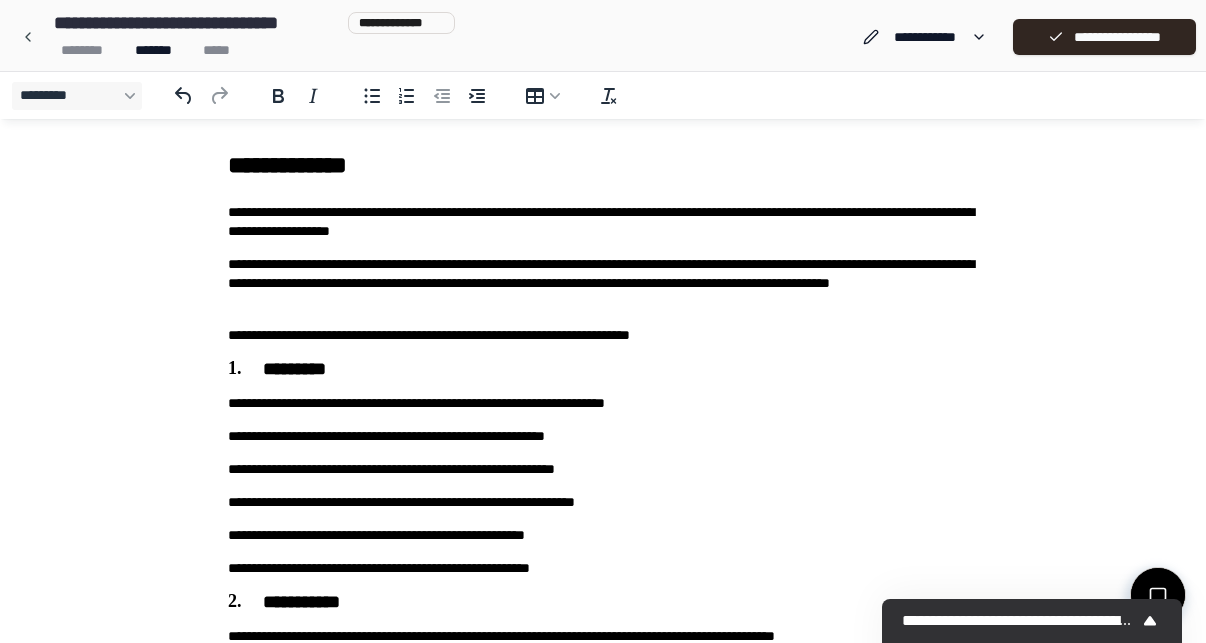 scroll, scrollTop: 0, scrollLeft: 0, axis: both 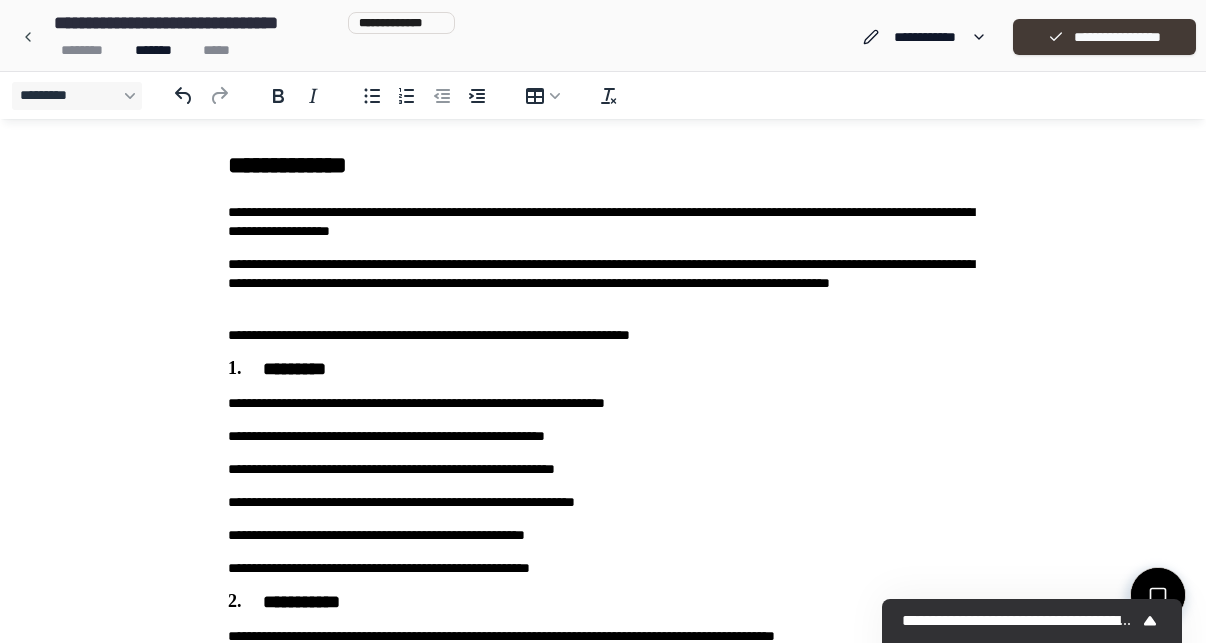 click on "**********" at bounding box center [1104, 37] 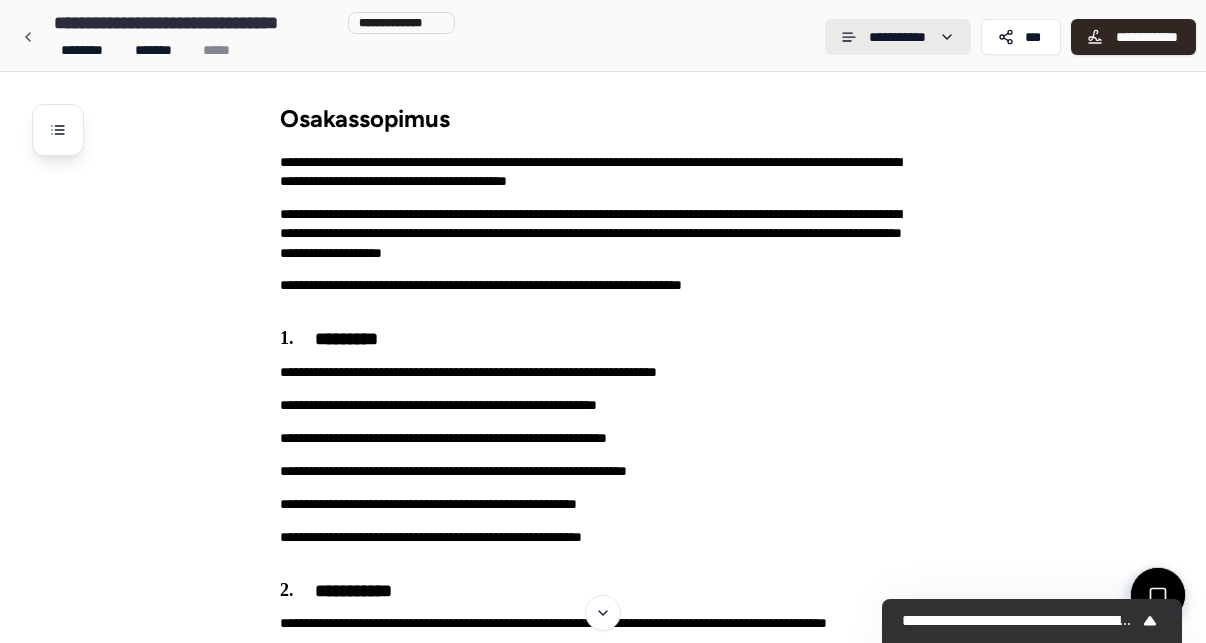 click on "**********" at bounding box center (603, 4235) 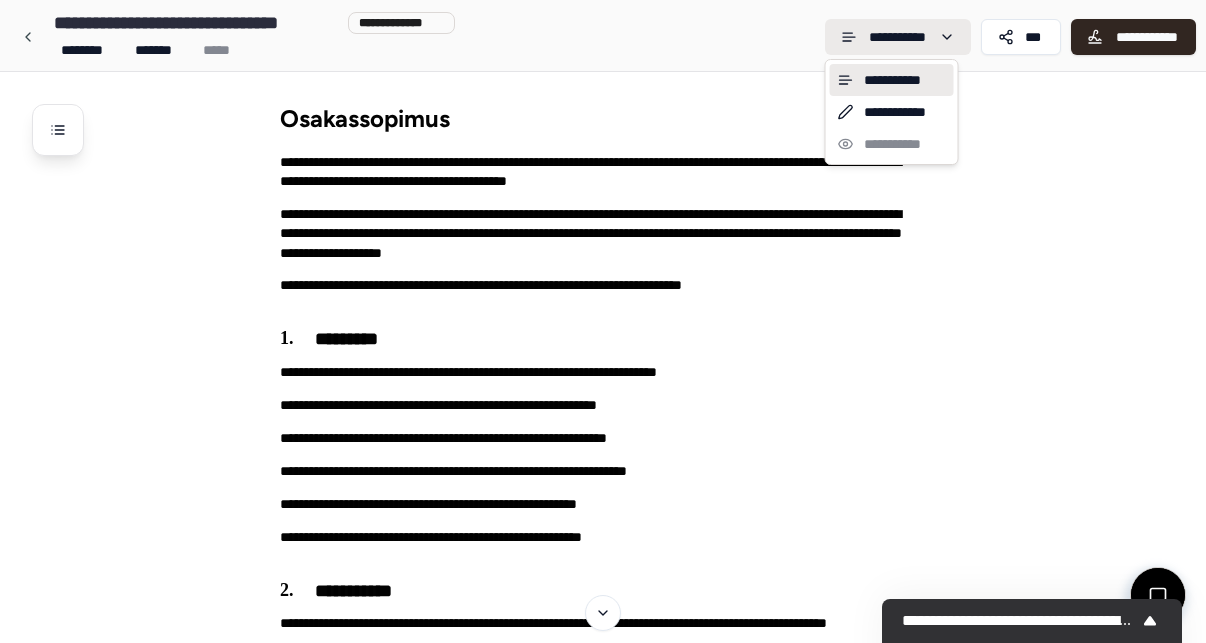 click on "**********" at bounding box center [603, 4235] 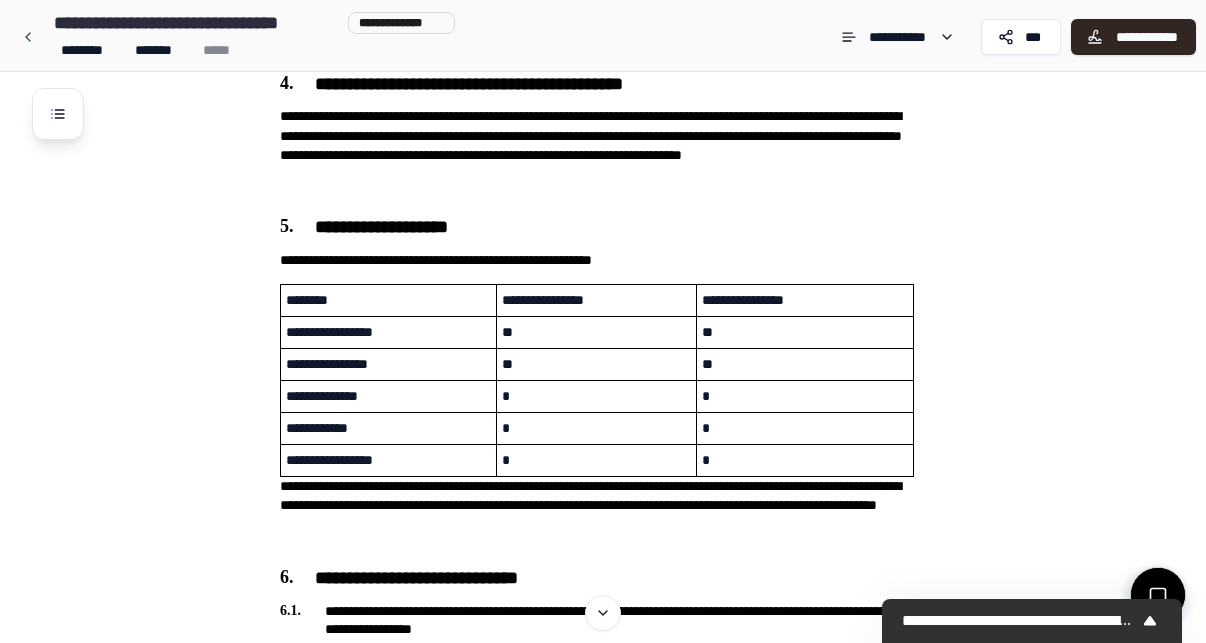 scroll, scrollTop: 1898, scrollLeft: 0, axis: vertical 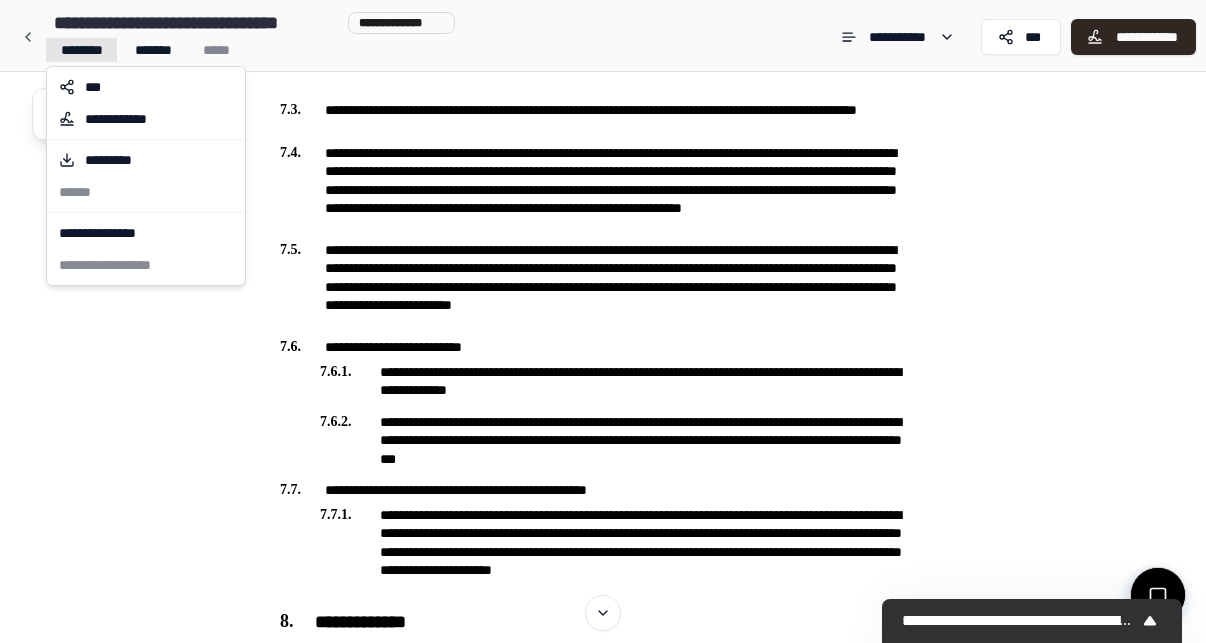 click on "**********" at bounding box center [603, 2337] 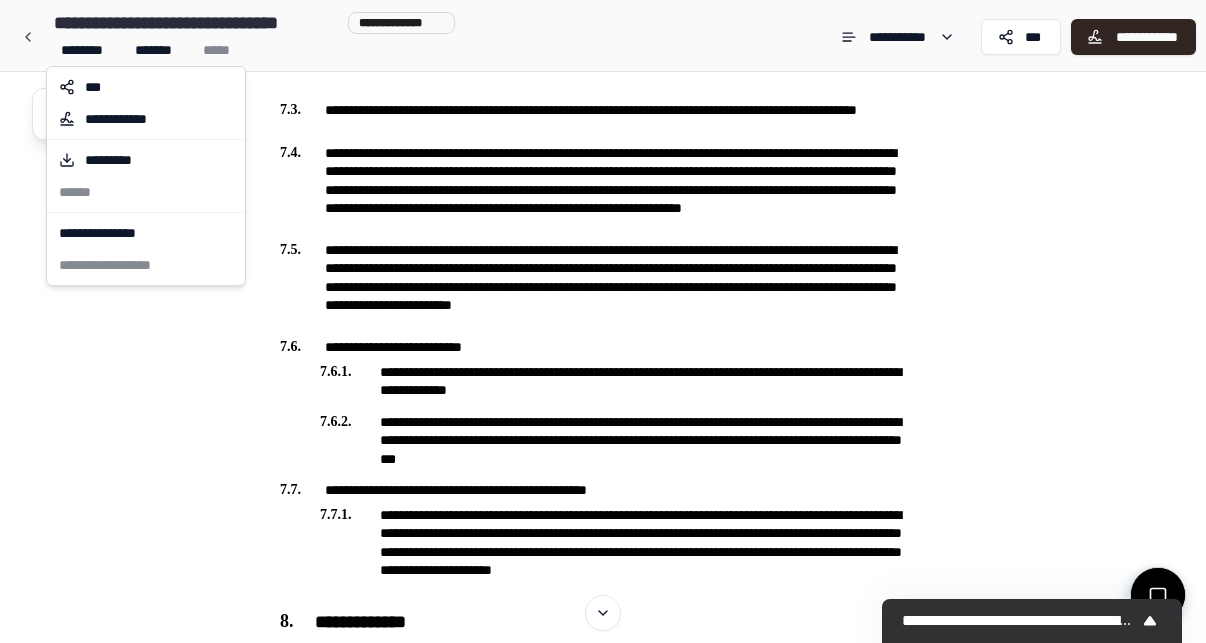 click on "**********" at bounding box center [603, 2337] 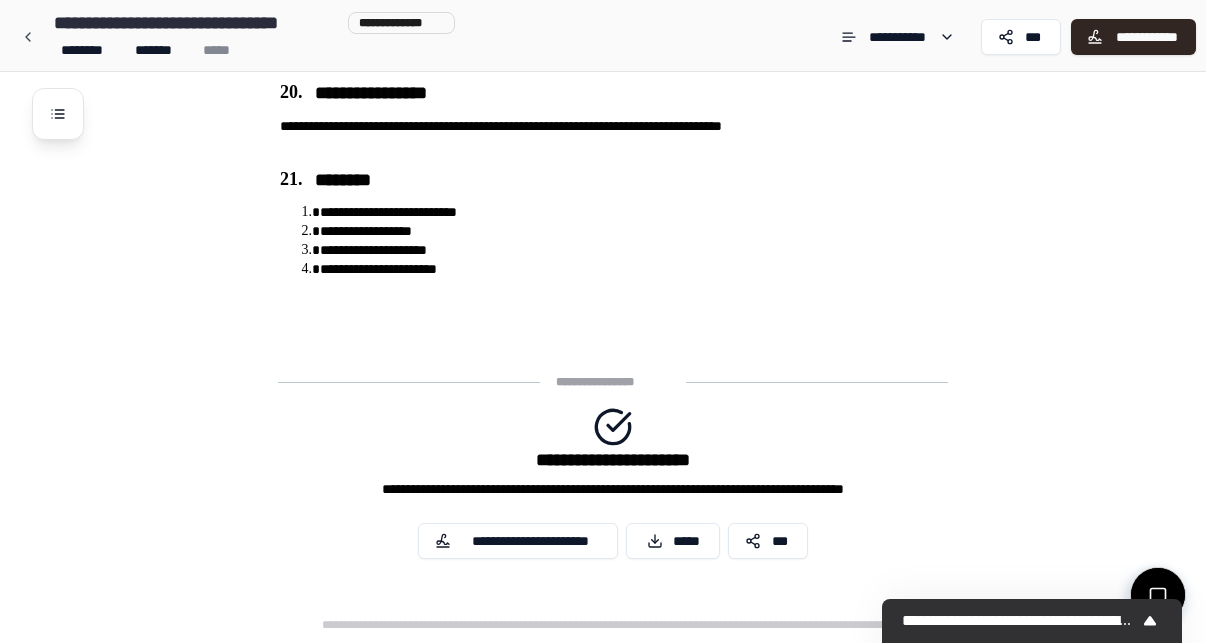 scroll, scrollTop: 7828, scrollLeft: 0, axis: vertical 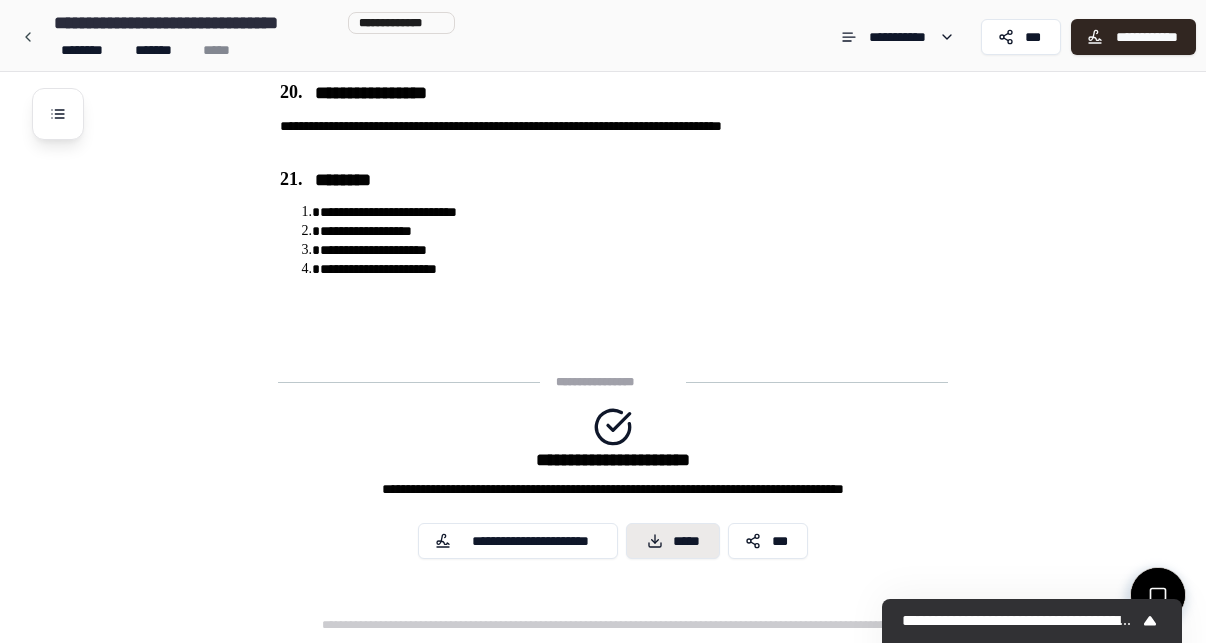 click on "*****" at bounding box center (673, 541) 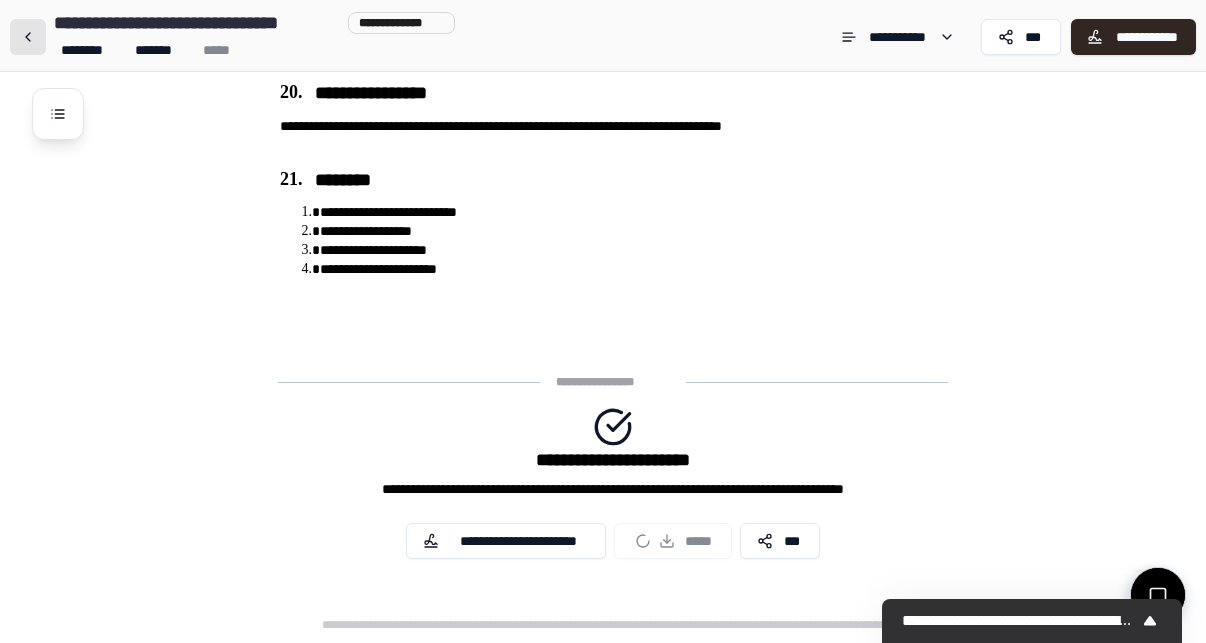 click at bounding box center [28, 37] 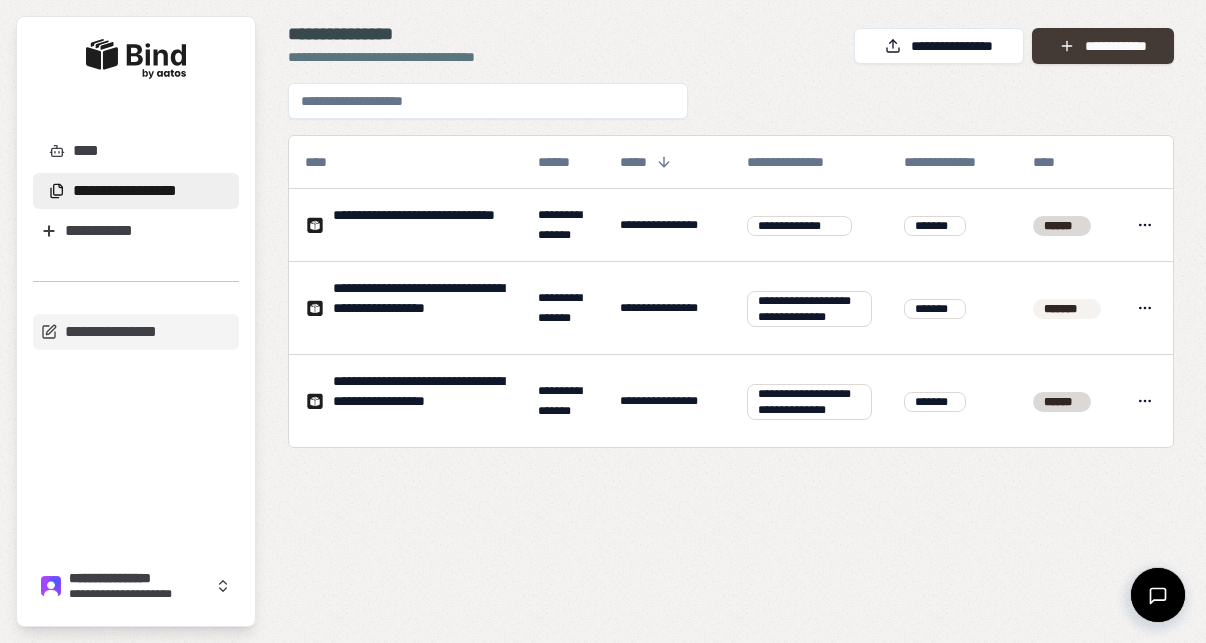 click on "**********" at bounding box center (1103, 46) 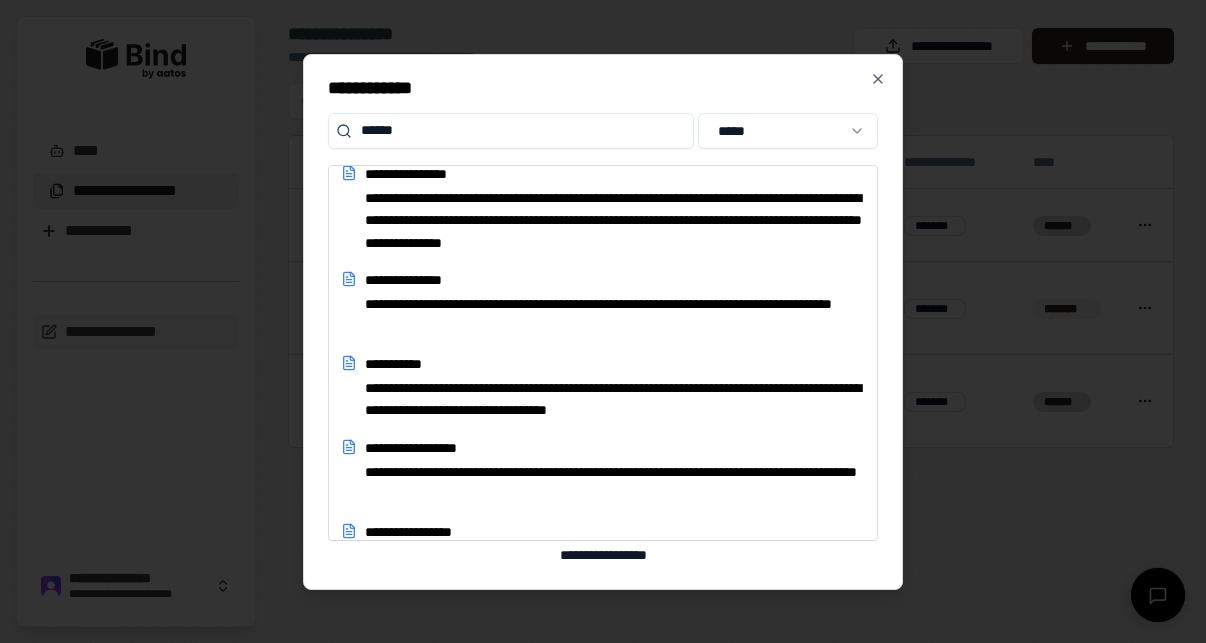 scroll, scrollTop: 1474, scrollLeft: 0, axis: vertical 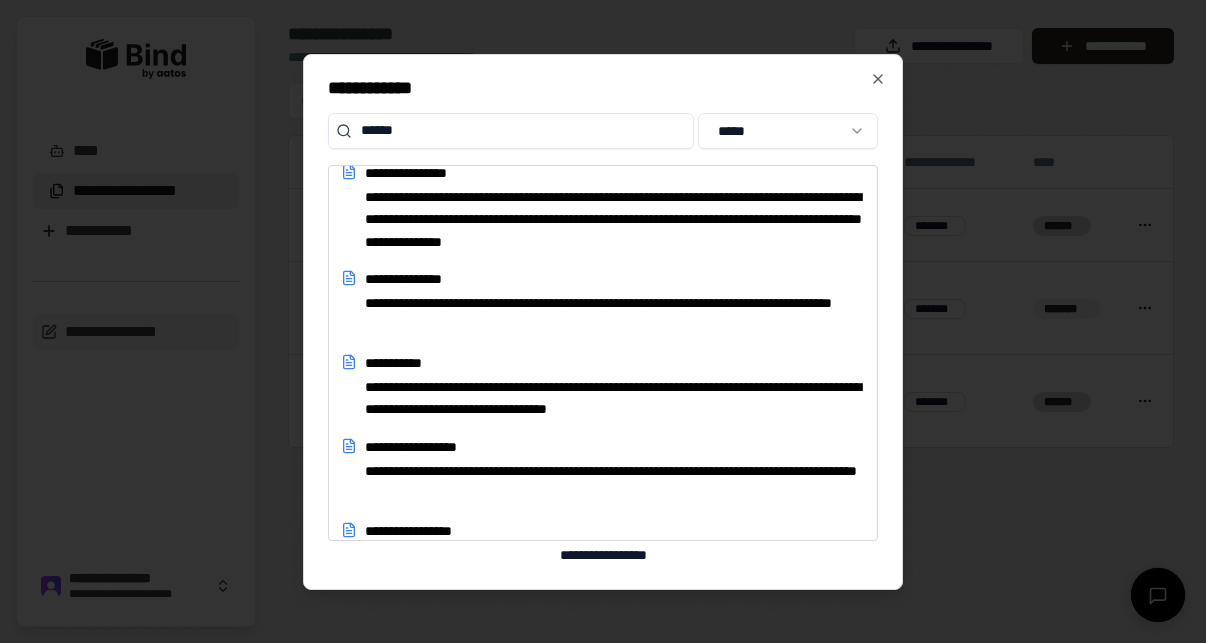 type on "******" 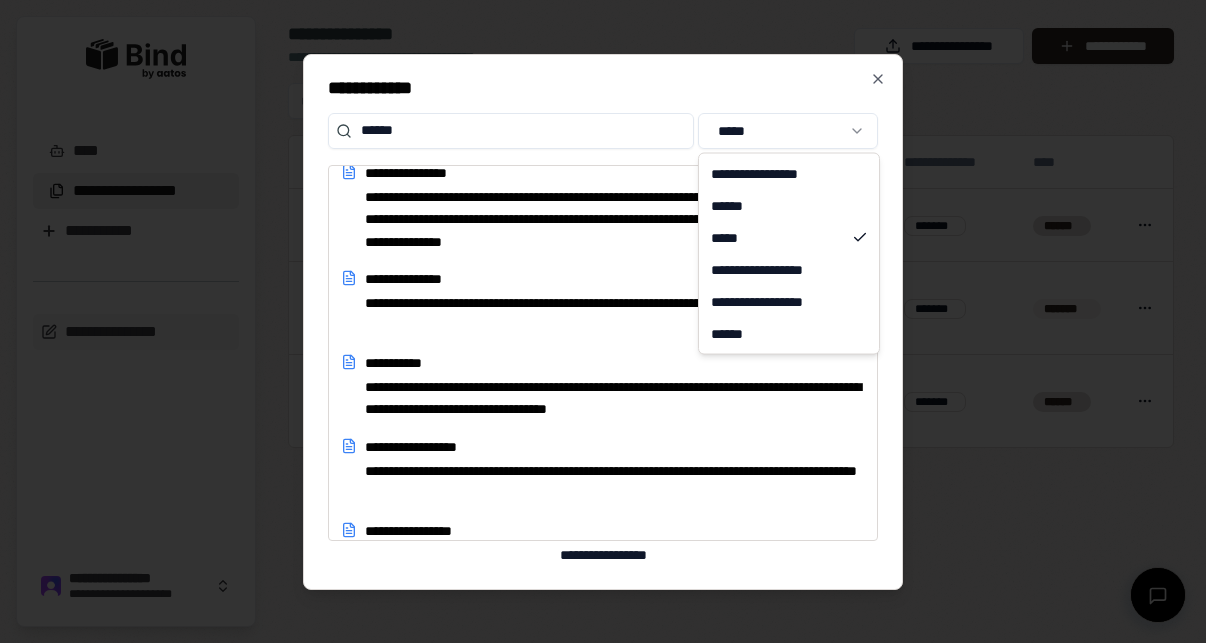 click on "**********" at bounding box center (603, 321) 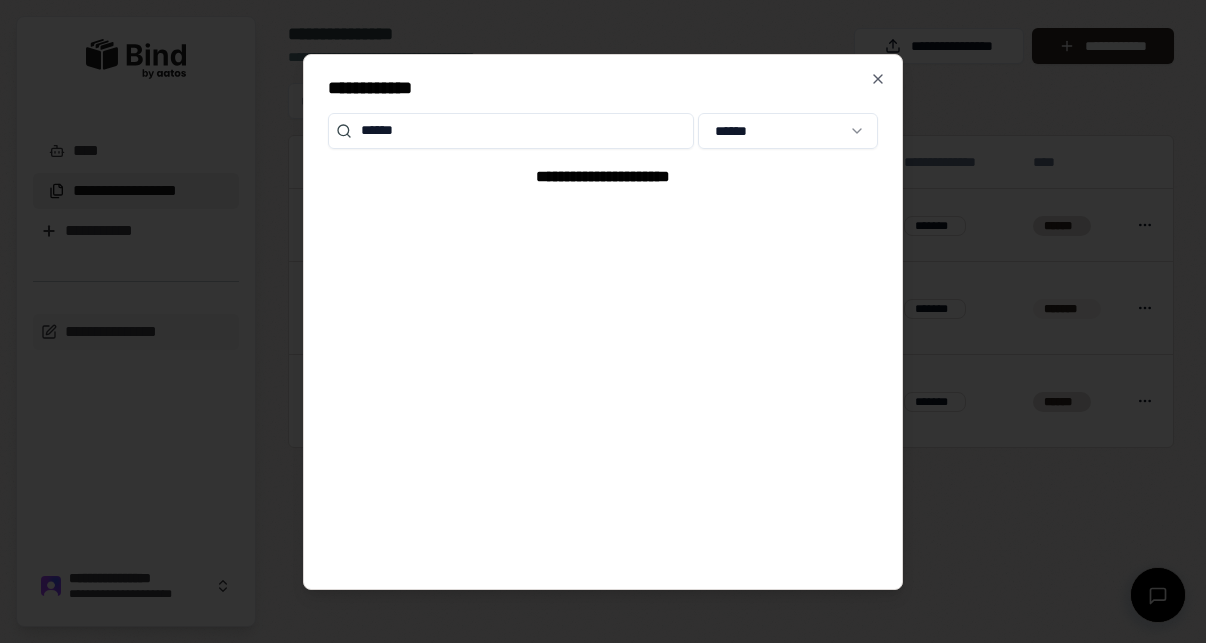 drag, startPoint x: 527, startPoint y: 137, endPoint x: 228, endPoint y: 124, distance: 299.28247 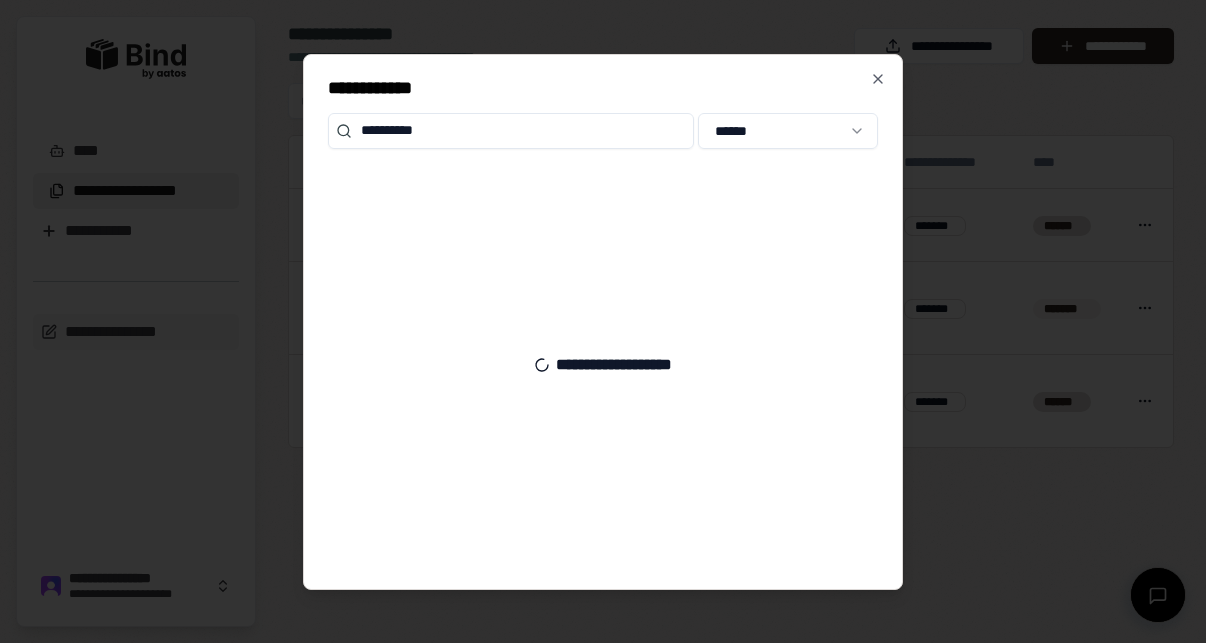 type on "**********" 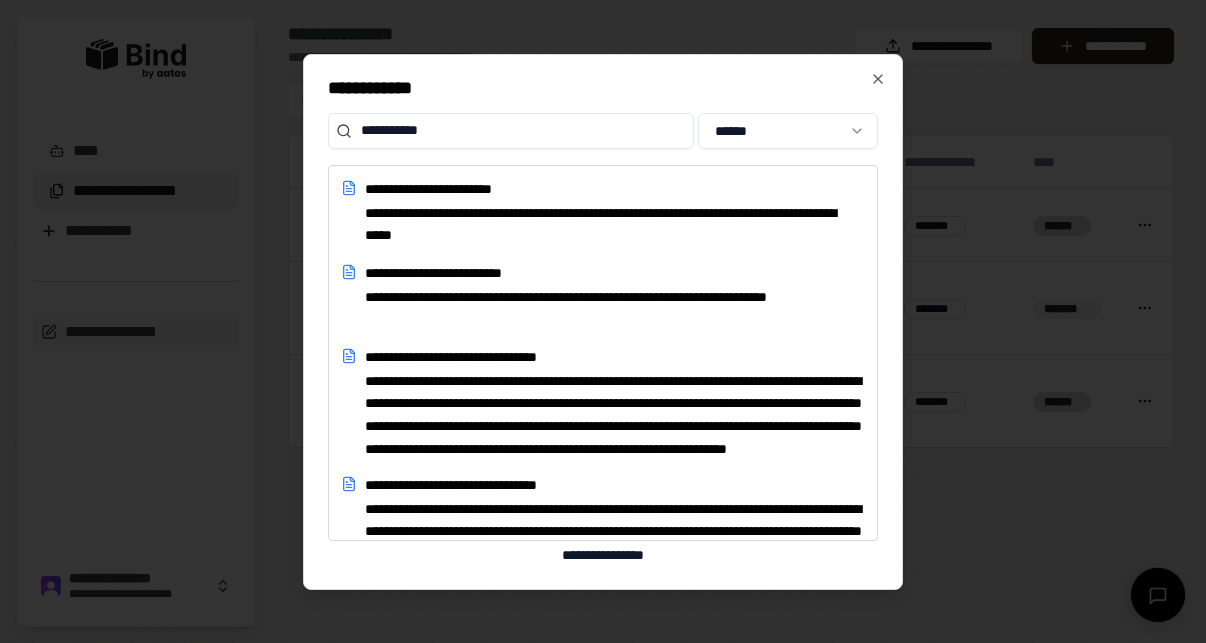 scroll, scrollTop: 0, scrollLeft: 0, axis: both 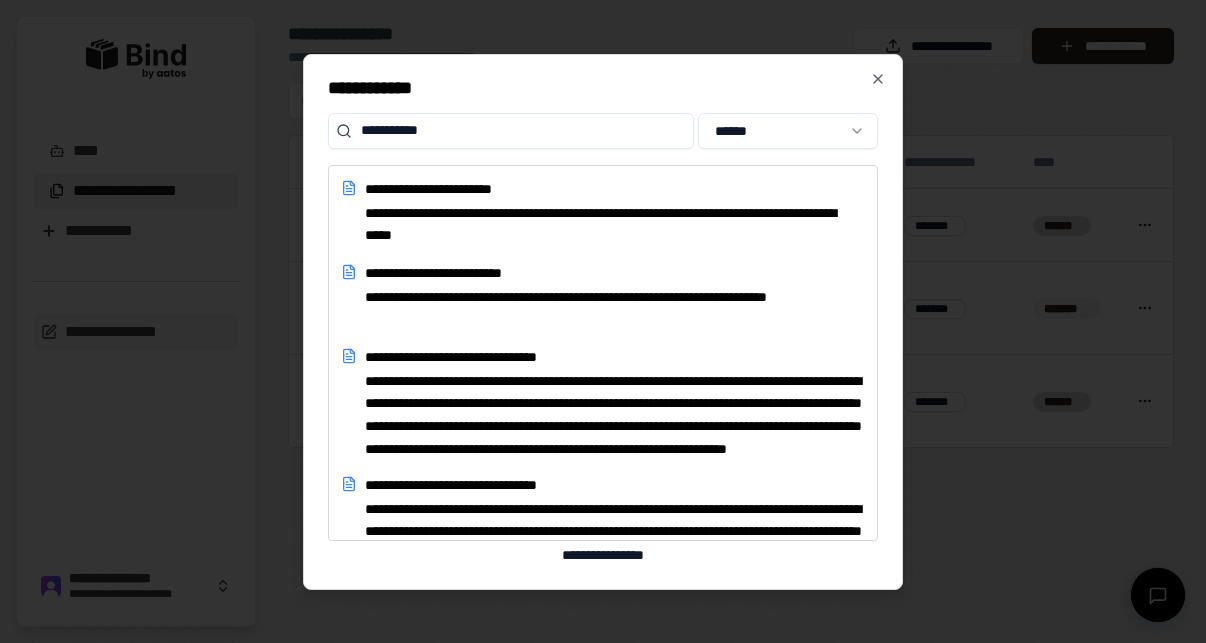 drag, startPoint x: 452, startPoint y: 135, endPoint x: 322, endPoint y: 106, distance: 133.19534 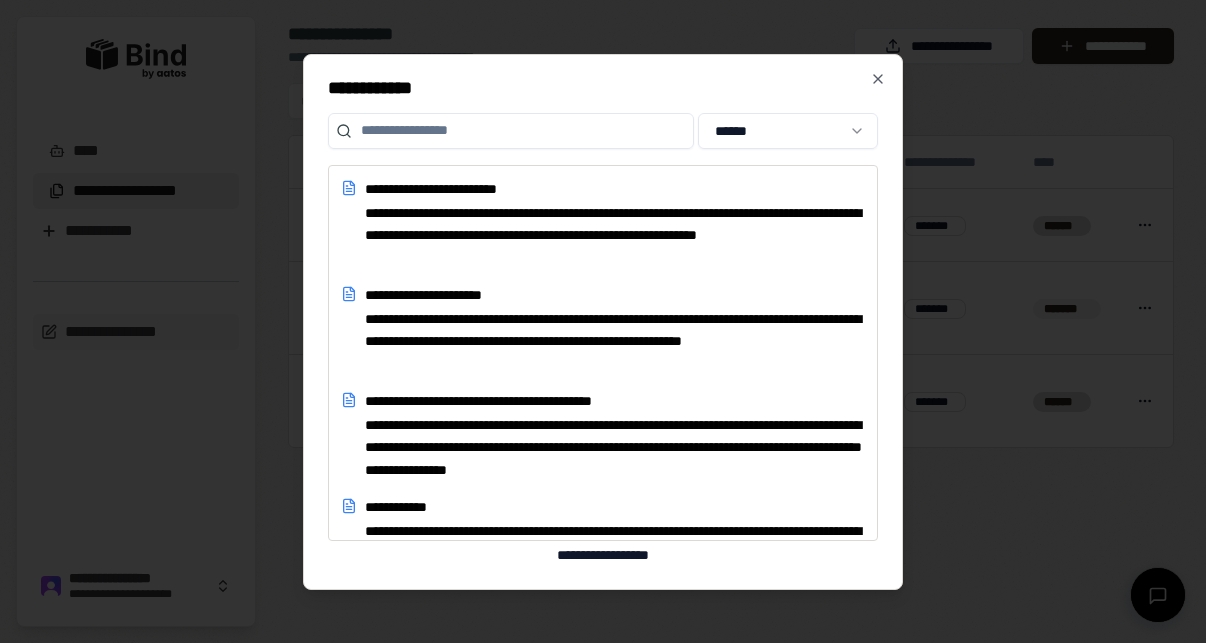 click on "**********" at bounding box center (603, 321) 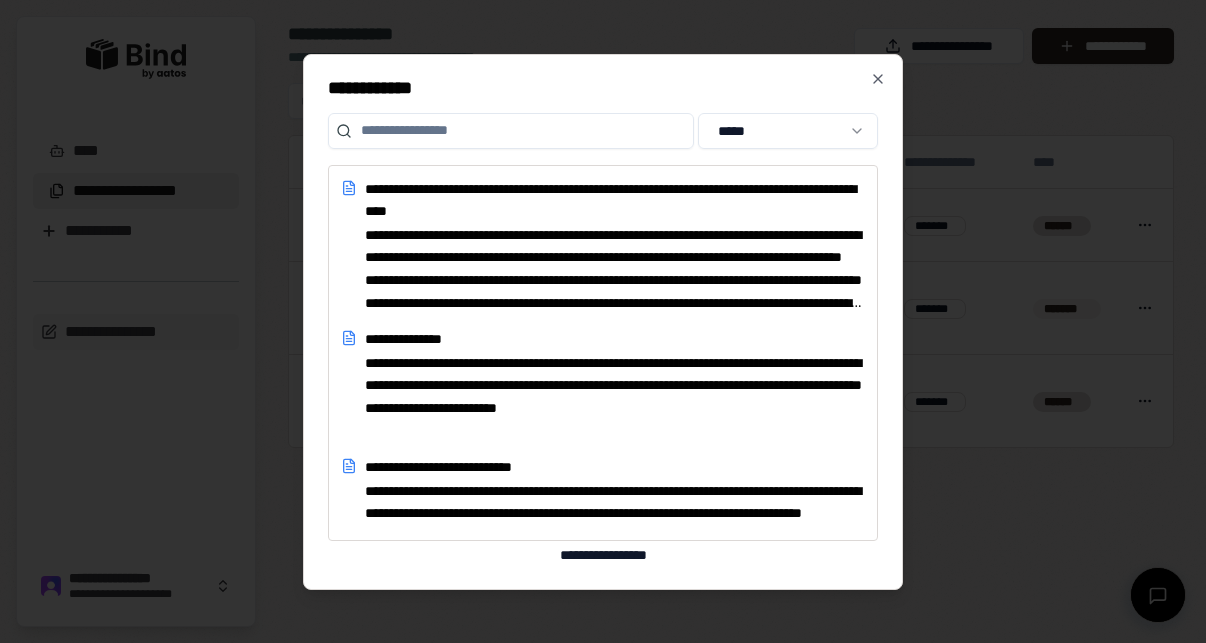 click at bounding box center (511, 131) 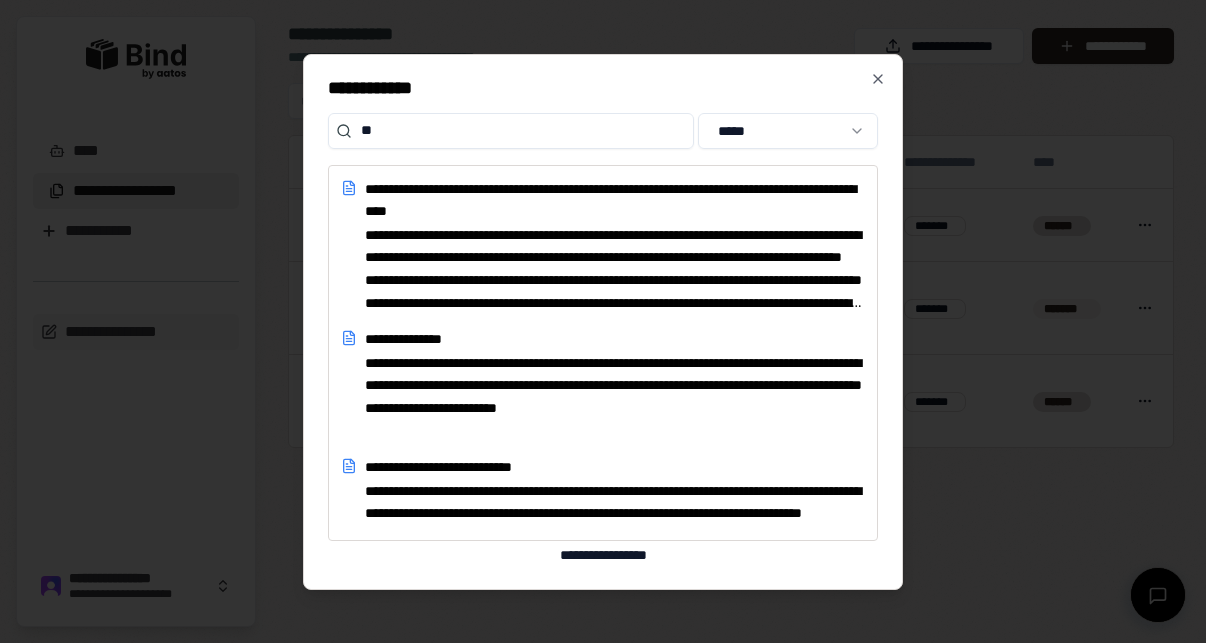 type on "*" 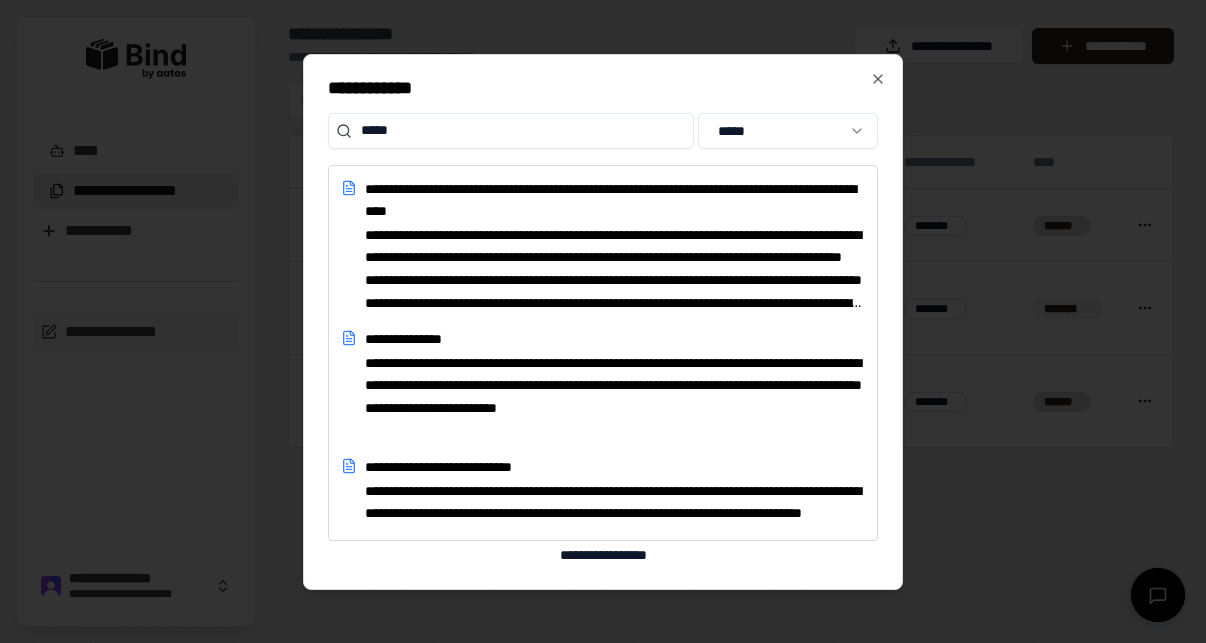 type on "******" 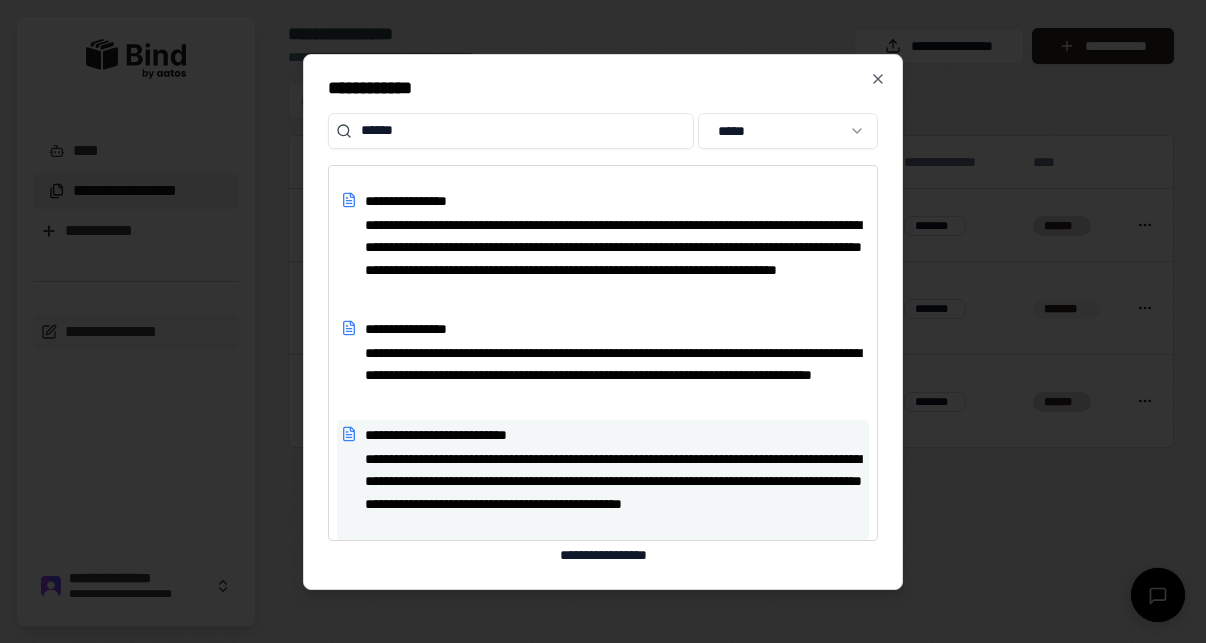 scroll, scrollTop: 4860, scrollLeft: 0, axis: vertical 